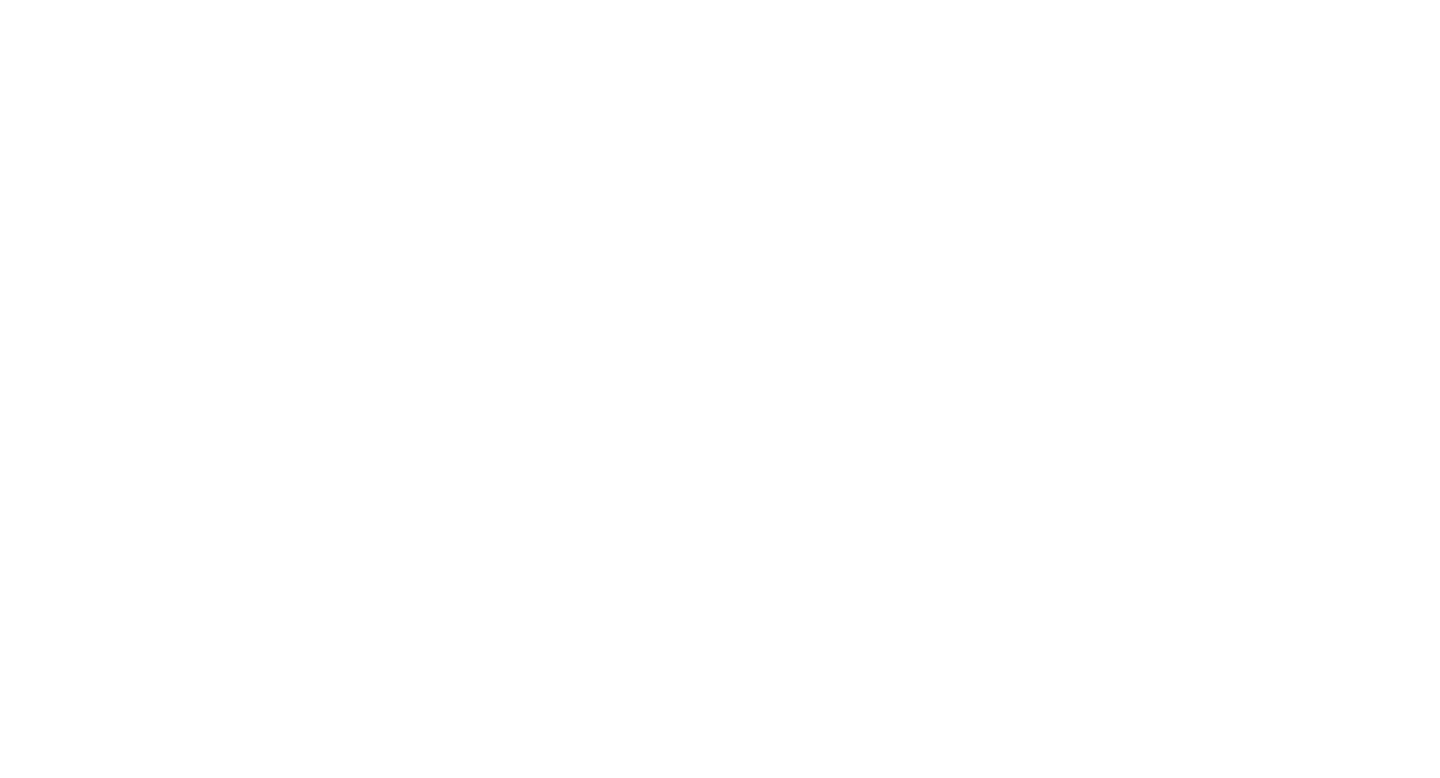scroll, scrollTop: 0, scrollLeft: 0, axis: both 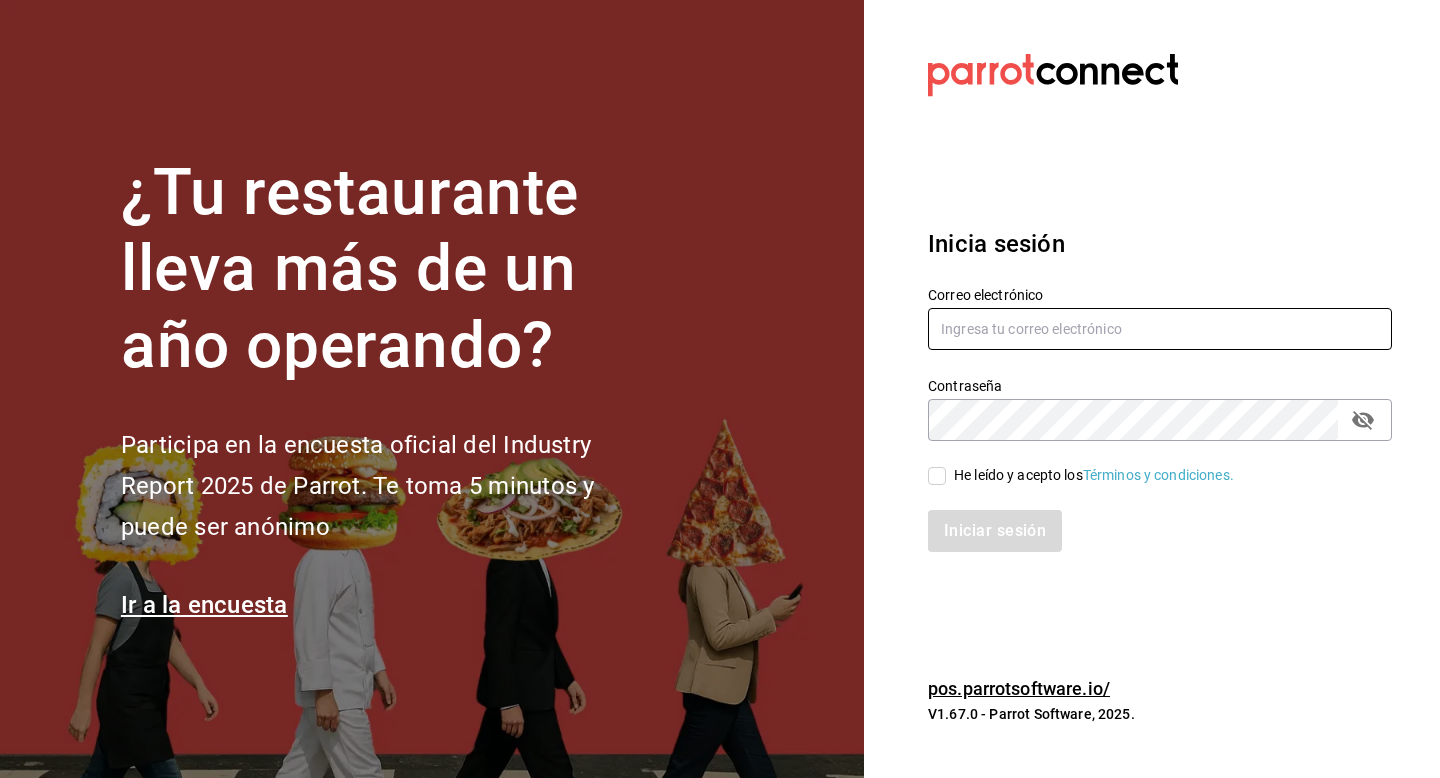 click at bounding box center (1160, 329) 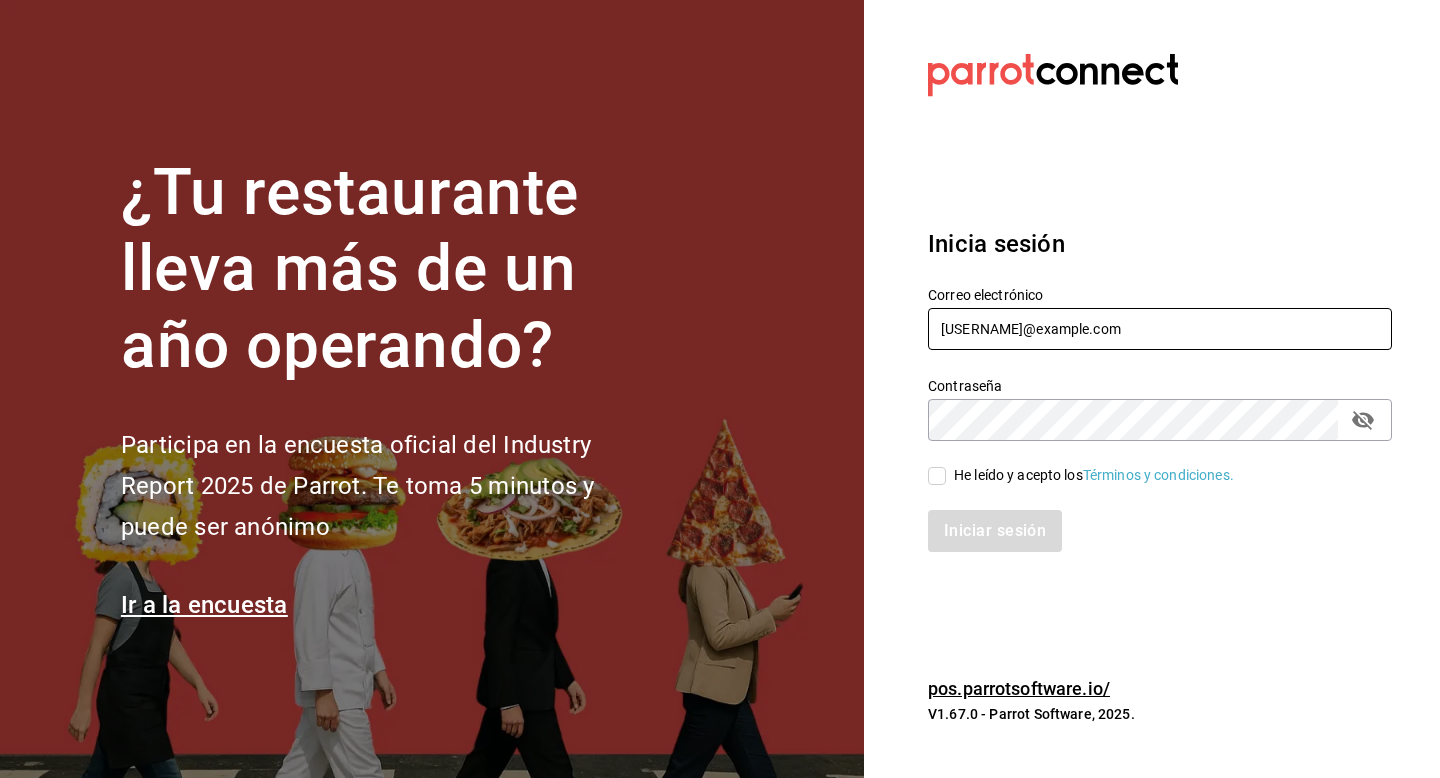 type on "carnitaselgallo@elvergel.com" 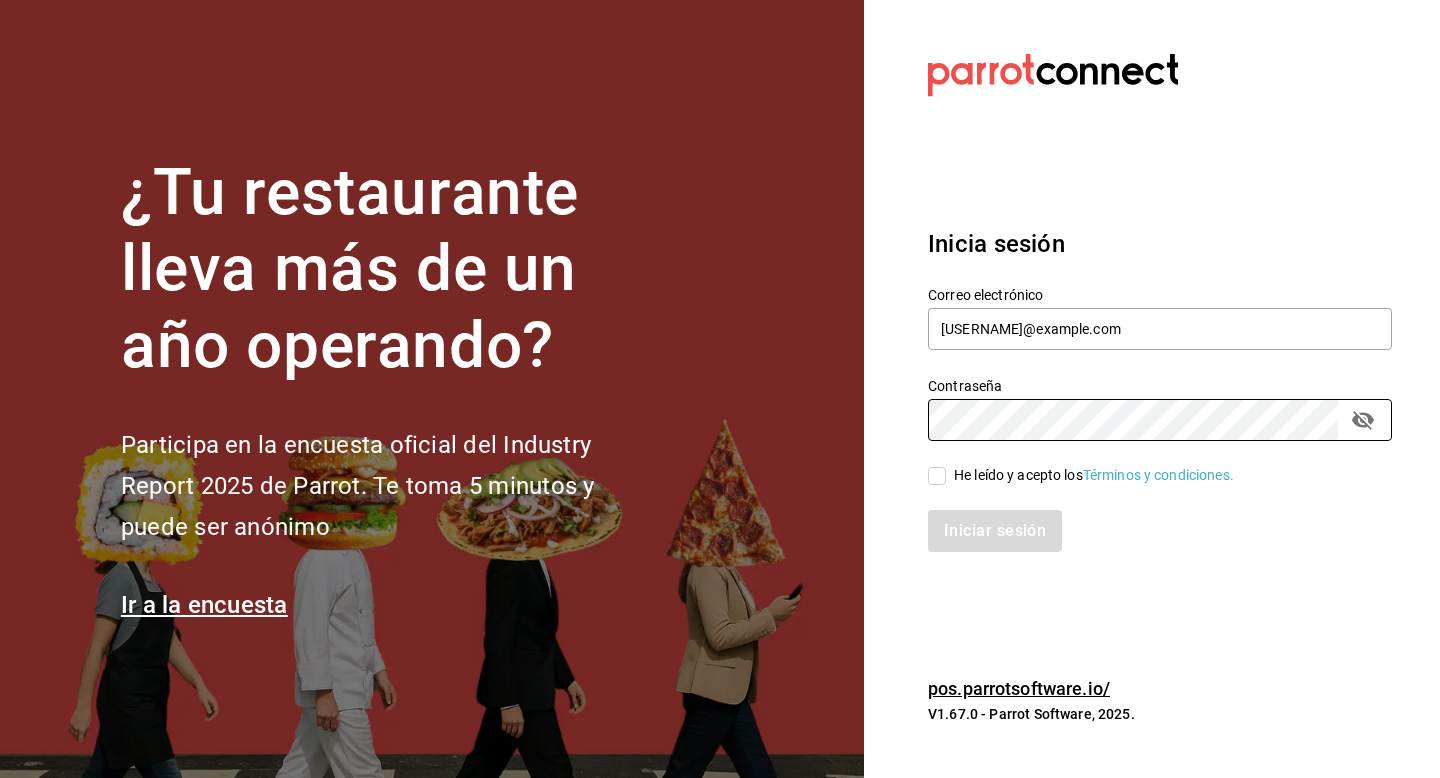 click on "He leído y acepto los  Términos y condiciones." at bounding box center (937, 476) 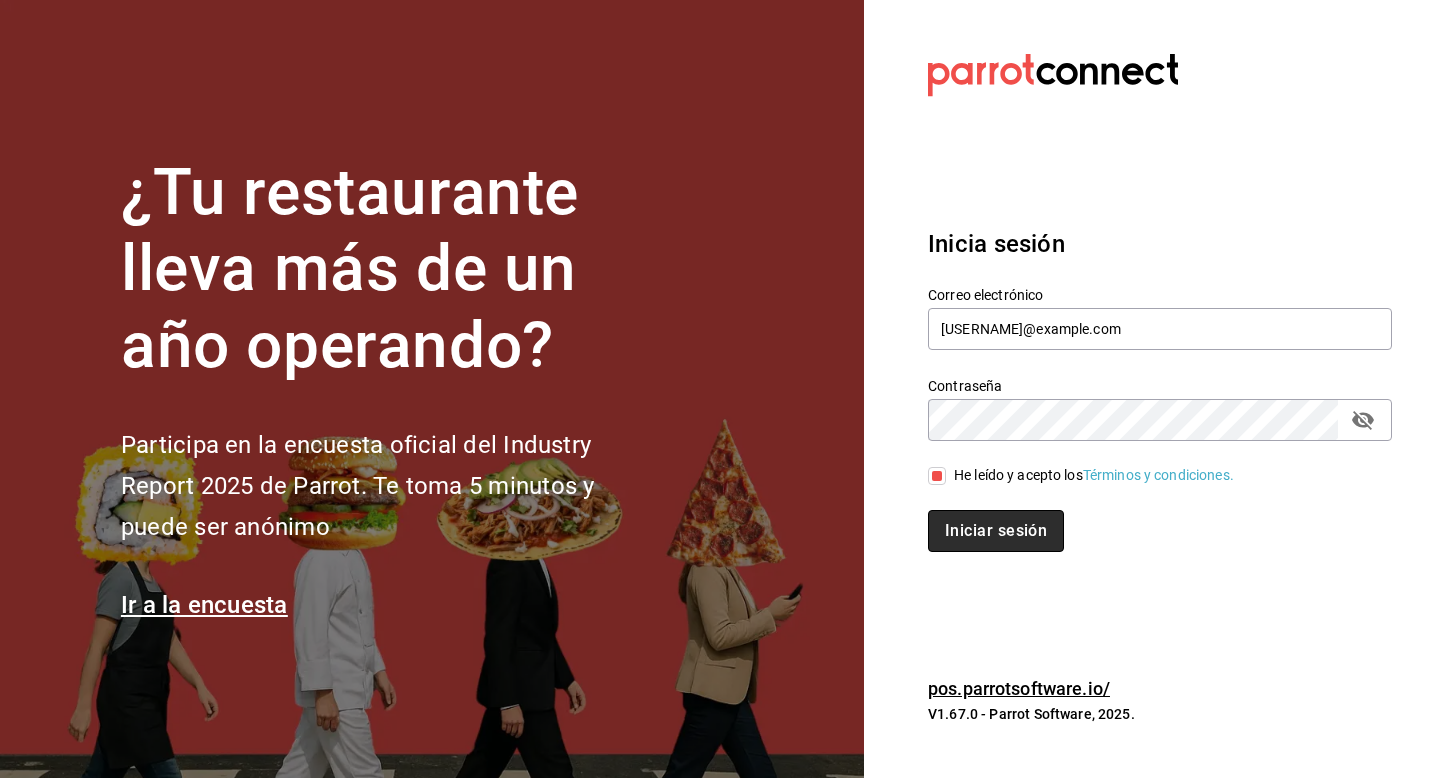 click on "Iniciar sesión" at bounding box center (996, 531) 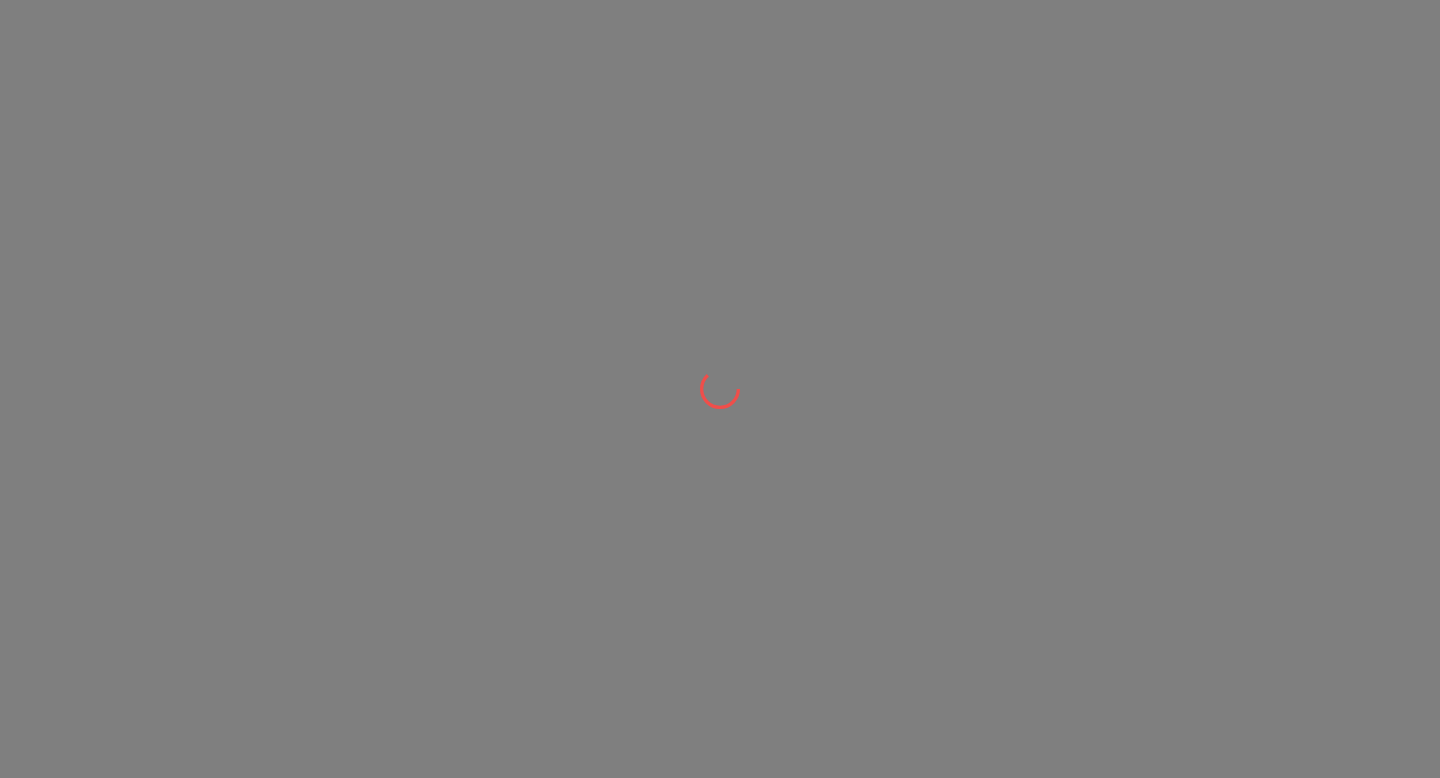 scroll, scrollTop: 0, scrollLeft: 0, axis: both 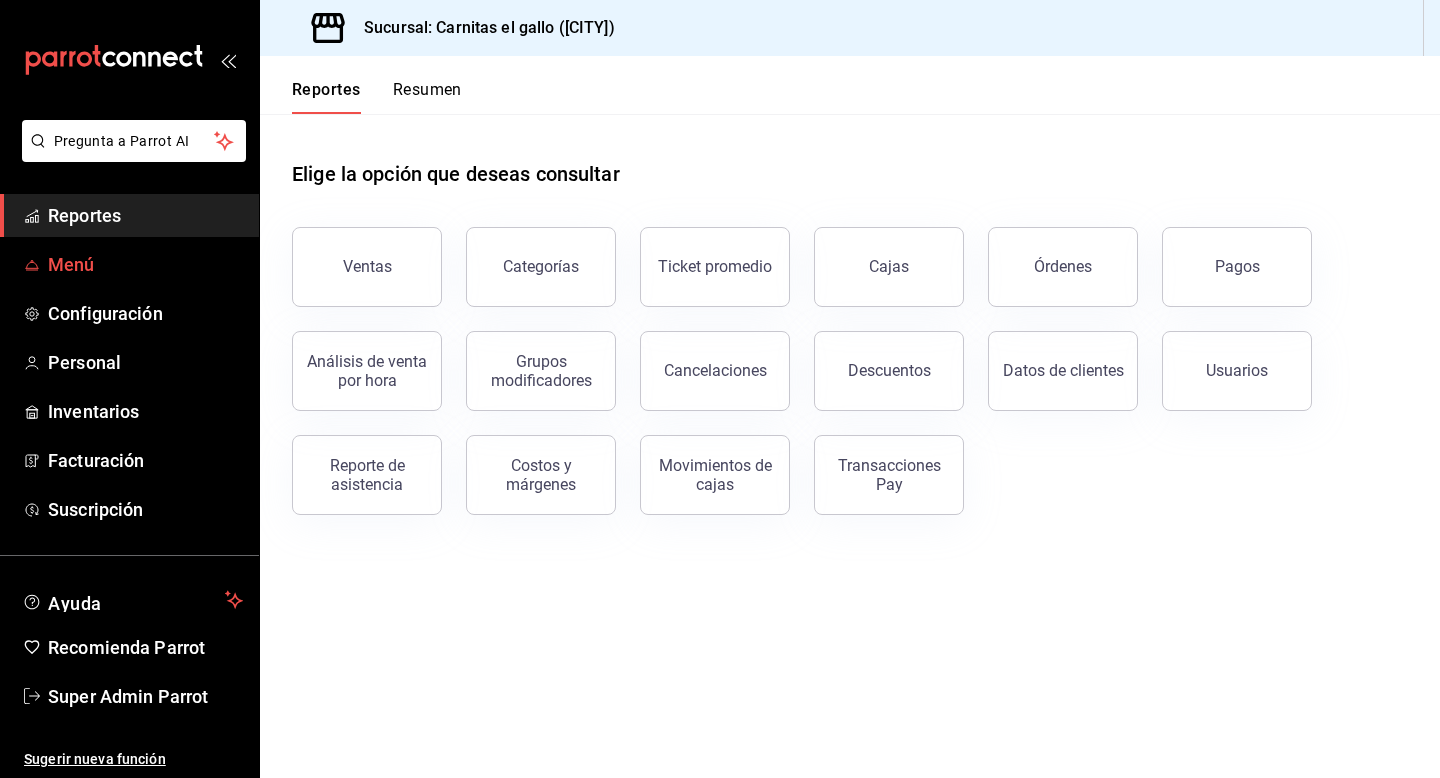 click on "Menú" at bounding box center [145, 264] 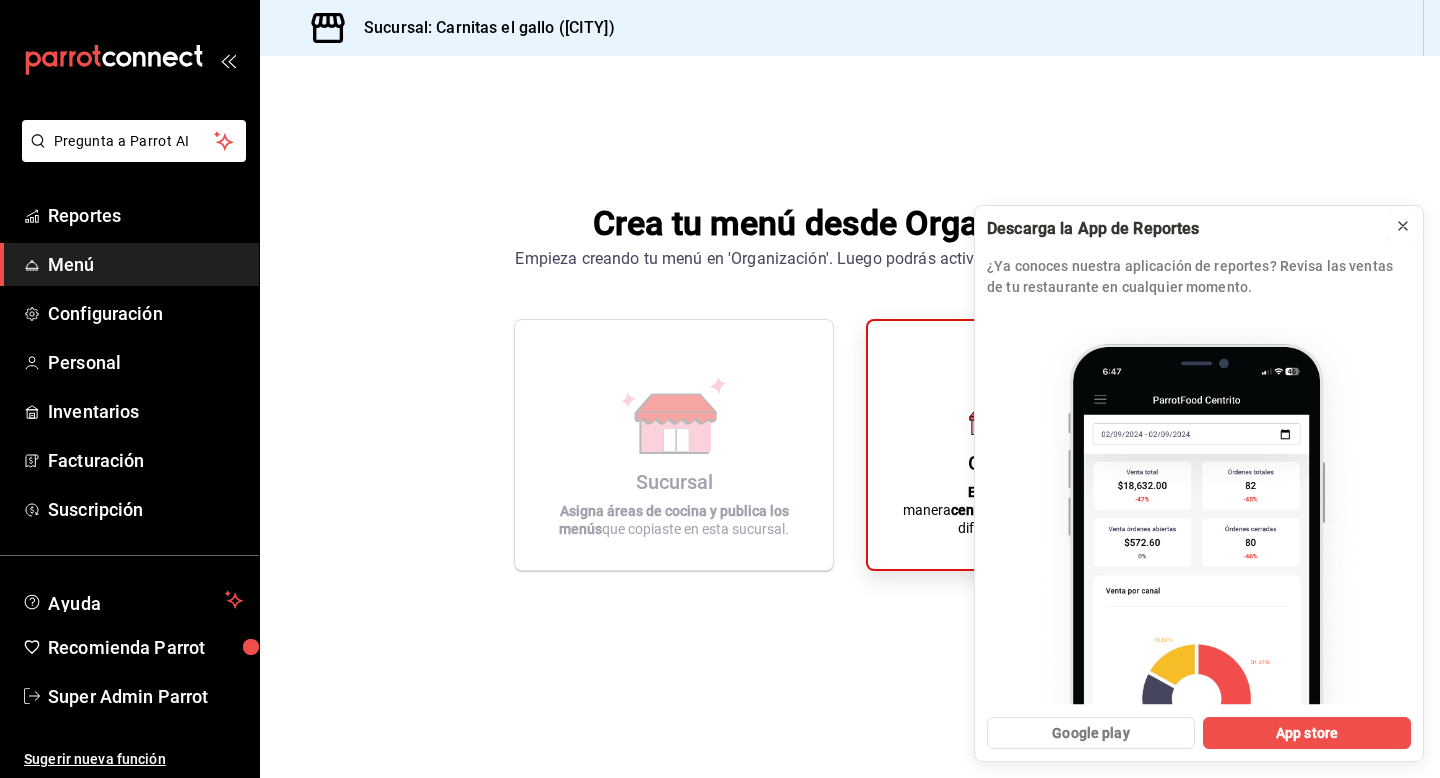 click 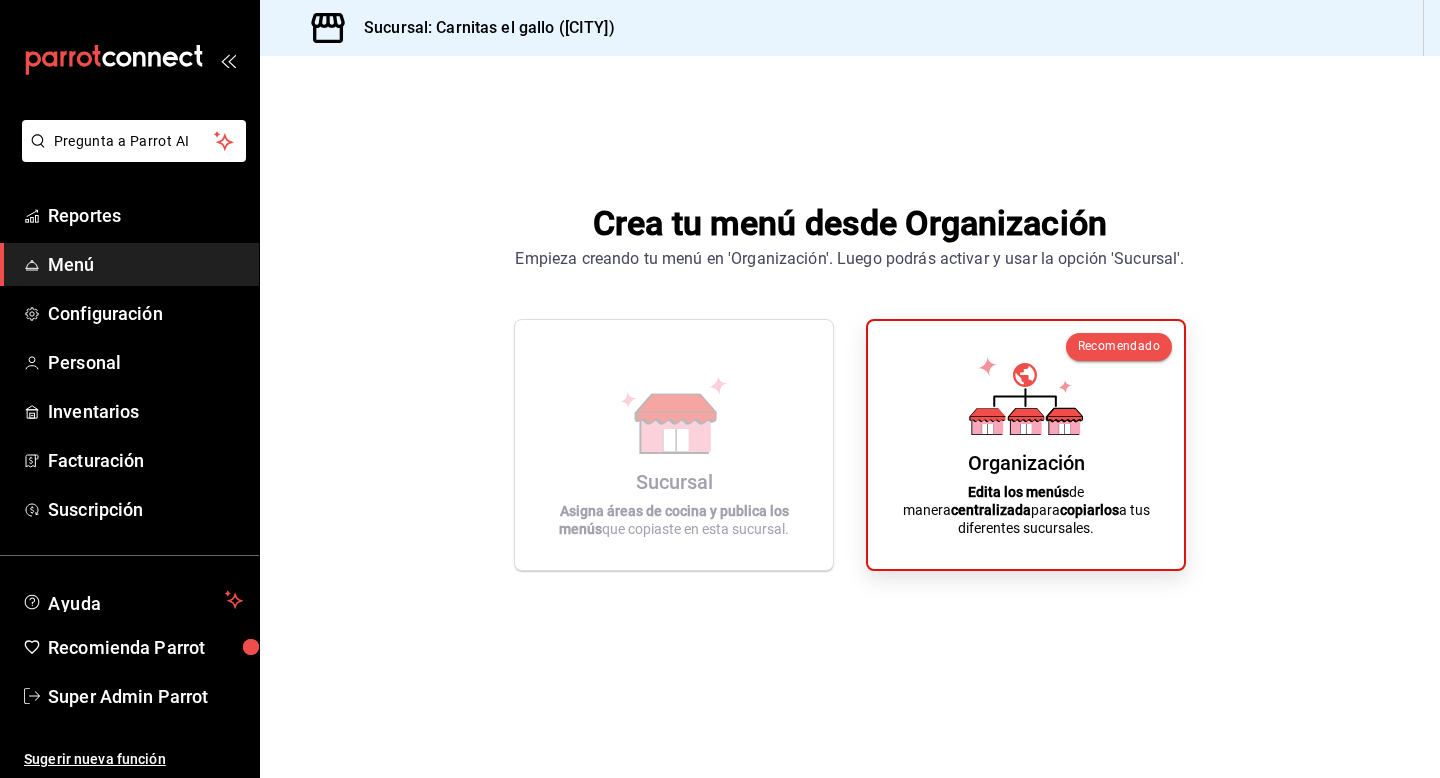 click on "Crea tu menú desde Organización" at bounding box center [849, 223] 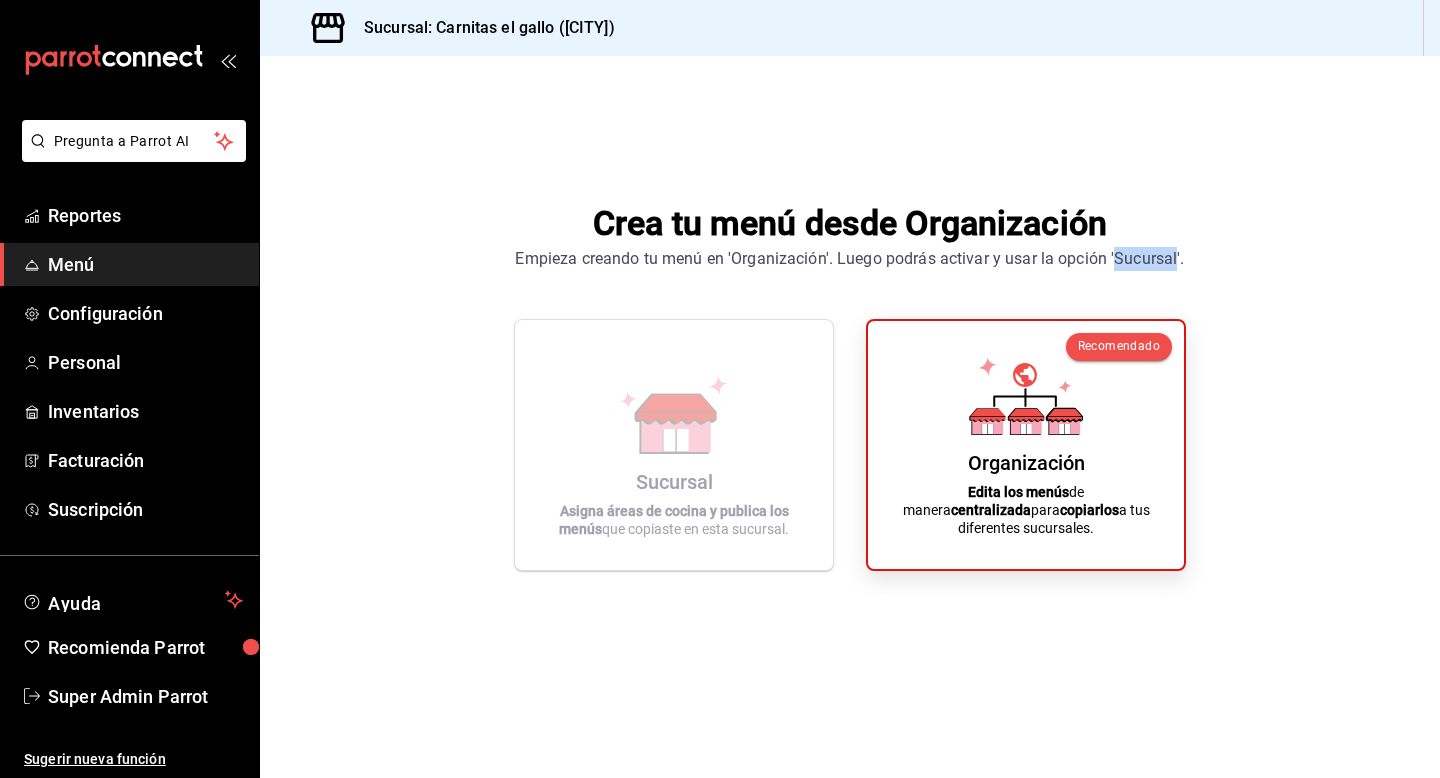 click on "Empieza creando tu menú en 'Organización'. Luego podrás activar y usar la opción 'Sucursal'." at bounding box center (849, 259) 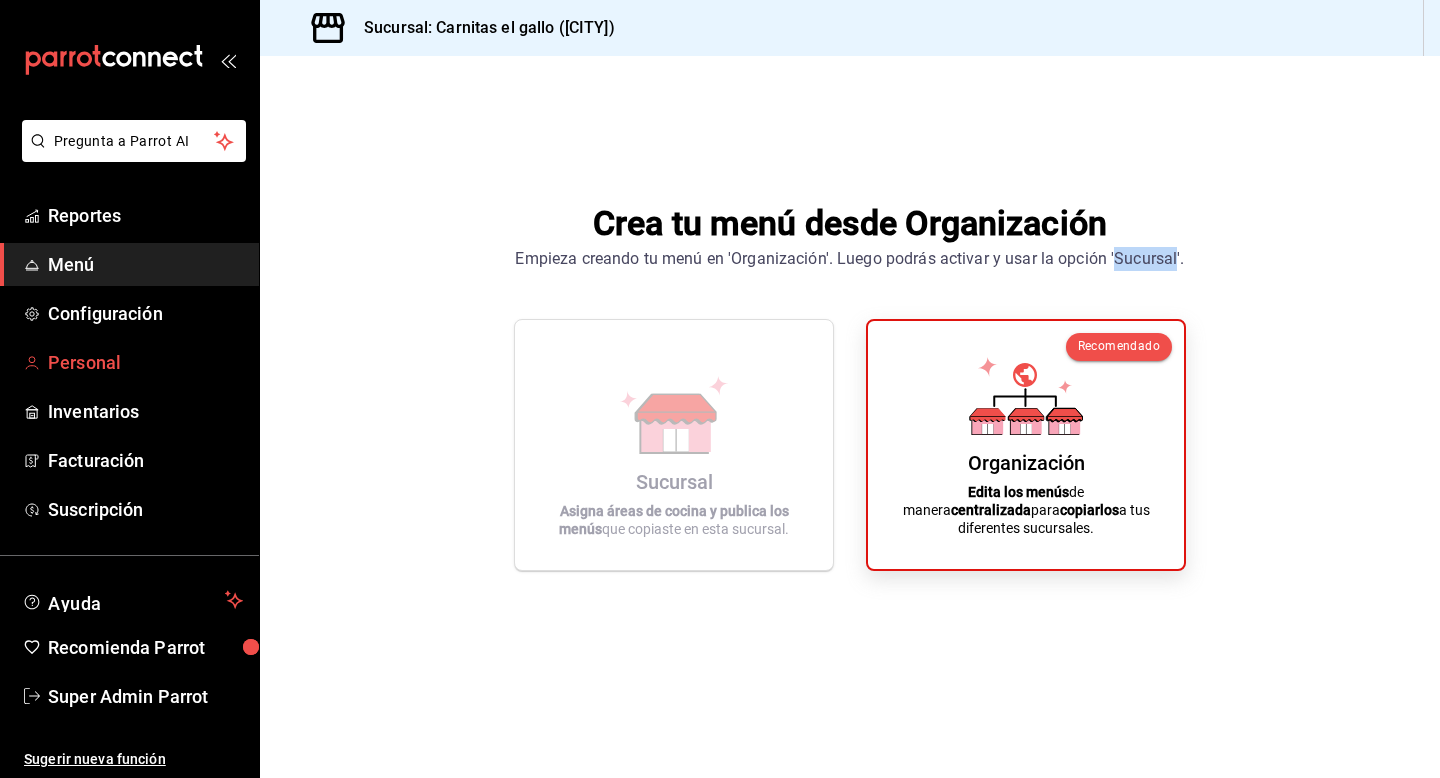 click on "Personal" at bounding box center [145, 362] 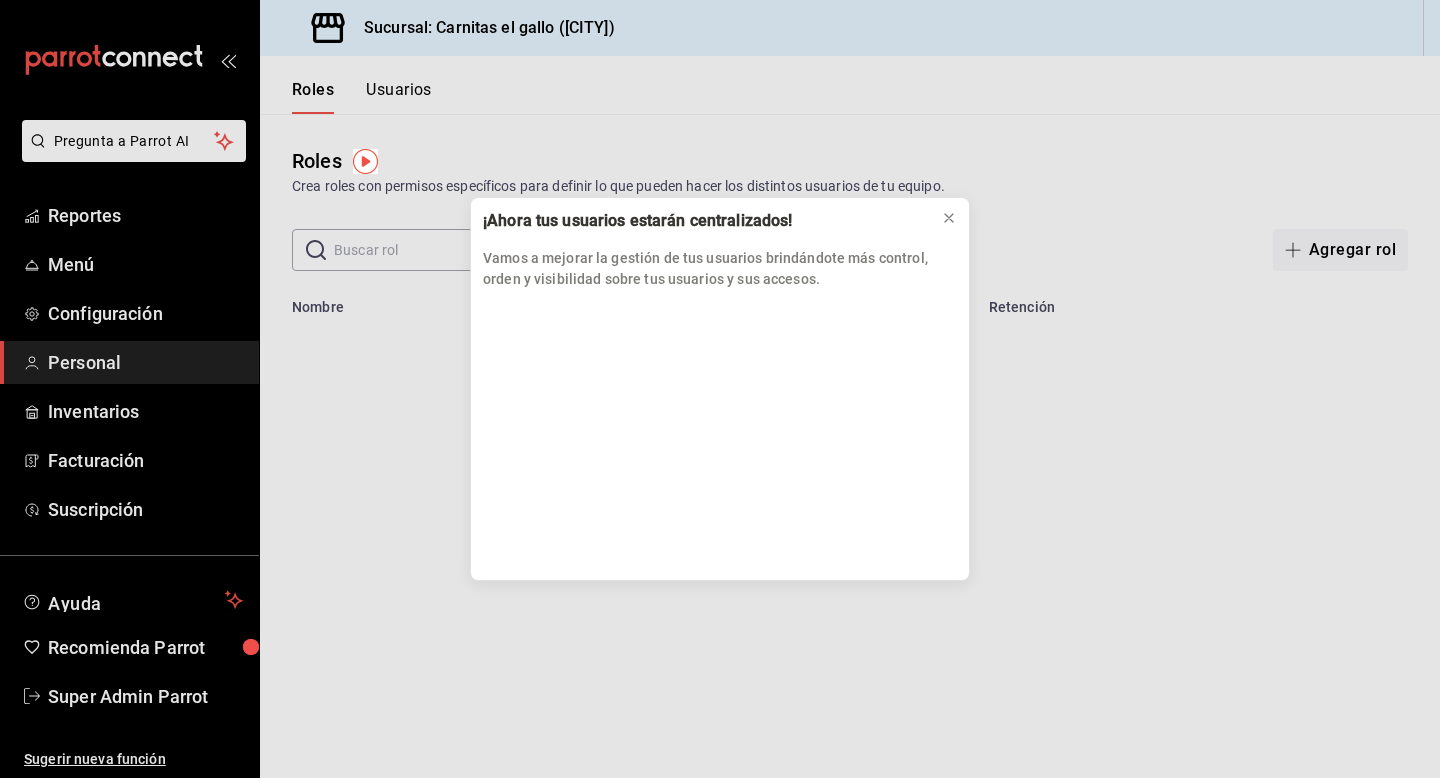 click on "¡Ahora tus usuarios estarán centralizados! Vamos a mejorar la gestión de tus usuarios brindándote más control, orden y visibilidad sobre tus usuarios y sus accesos." at bounding box center (720, 389) 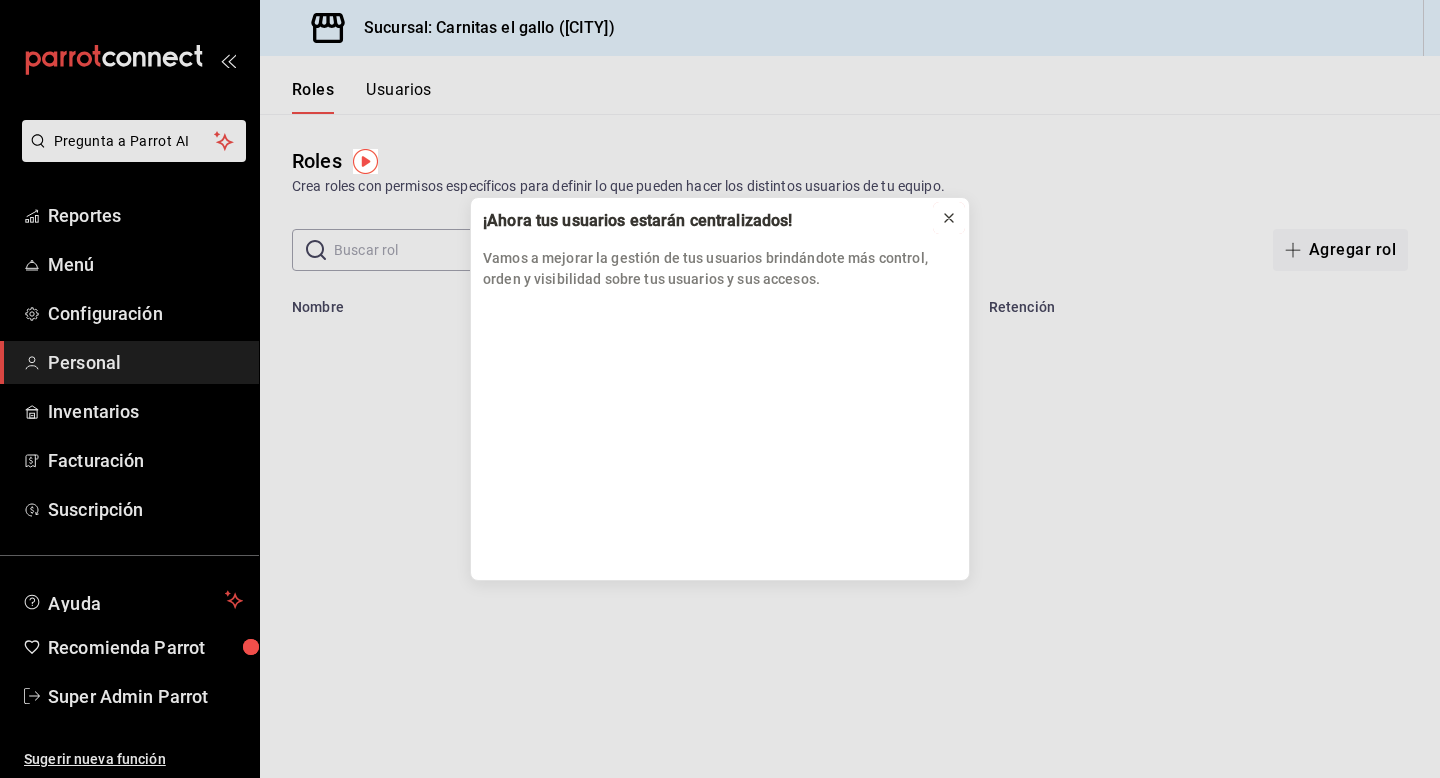 click 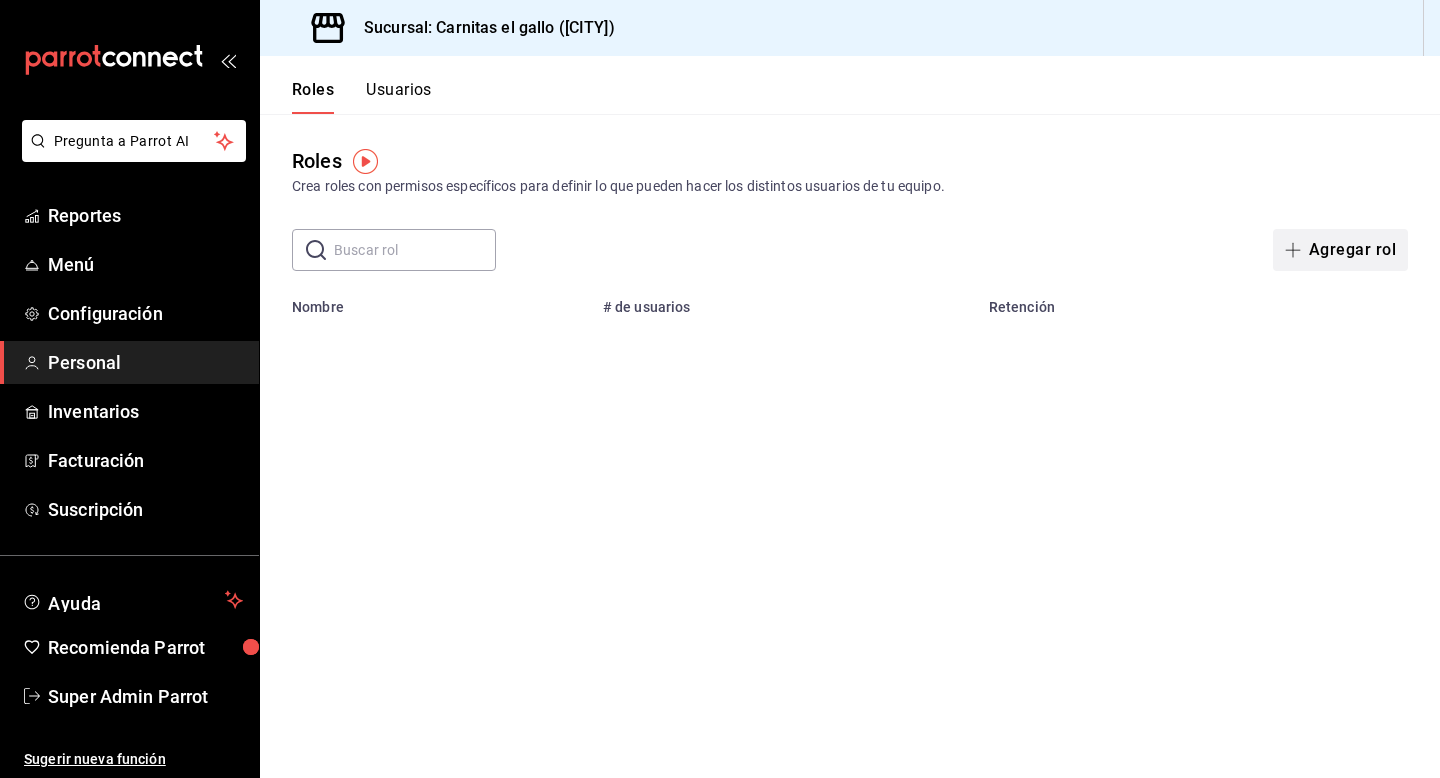 click on "Agregar rol" at bounding box center [1340, 250] 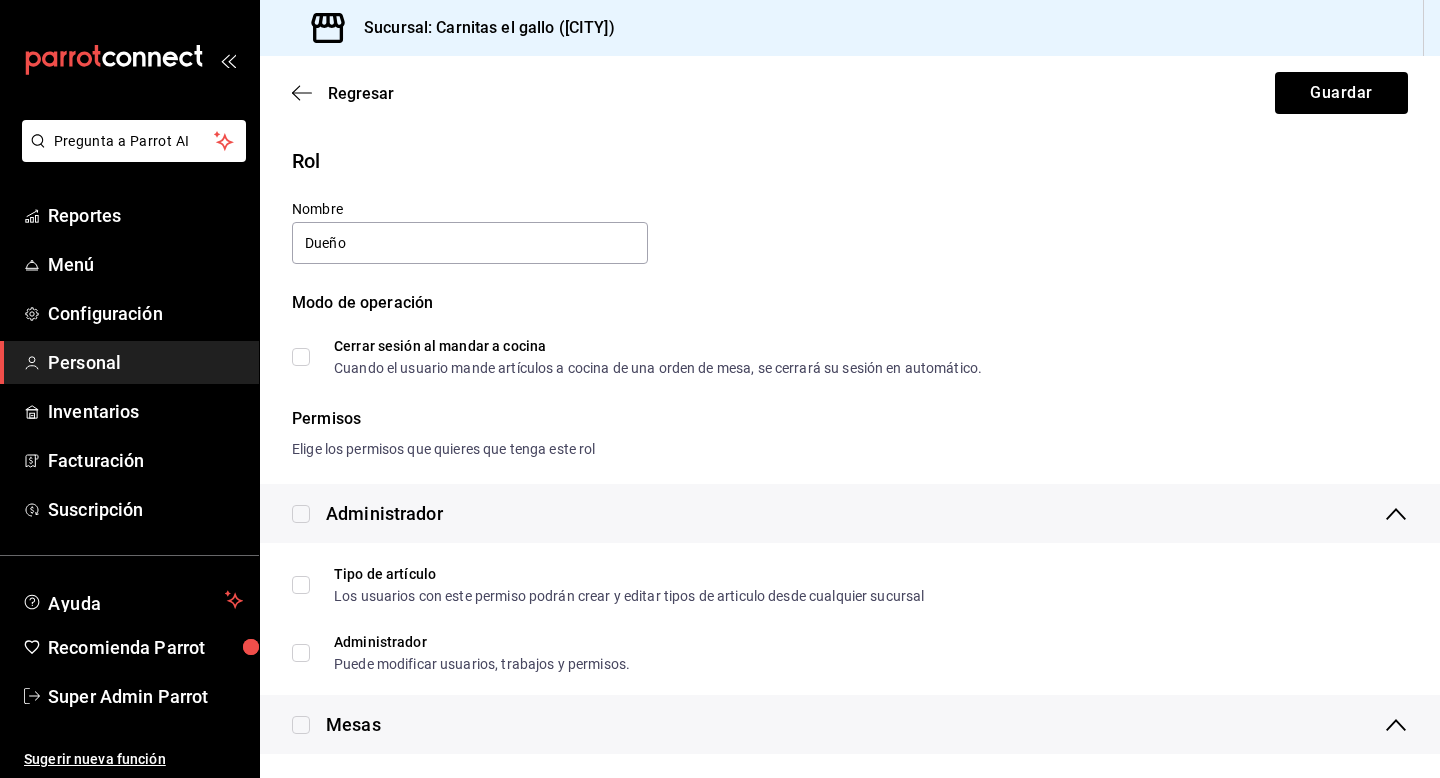type on "Dueño" 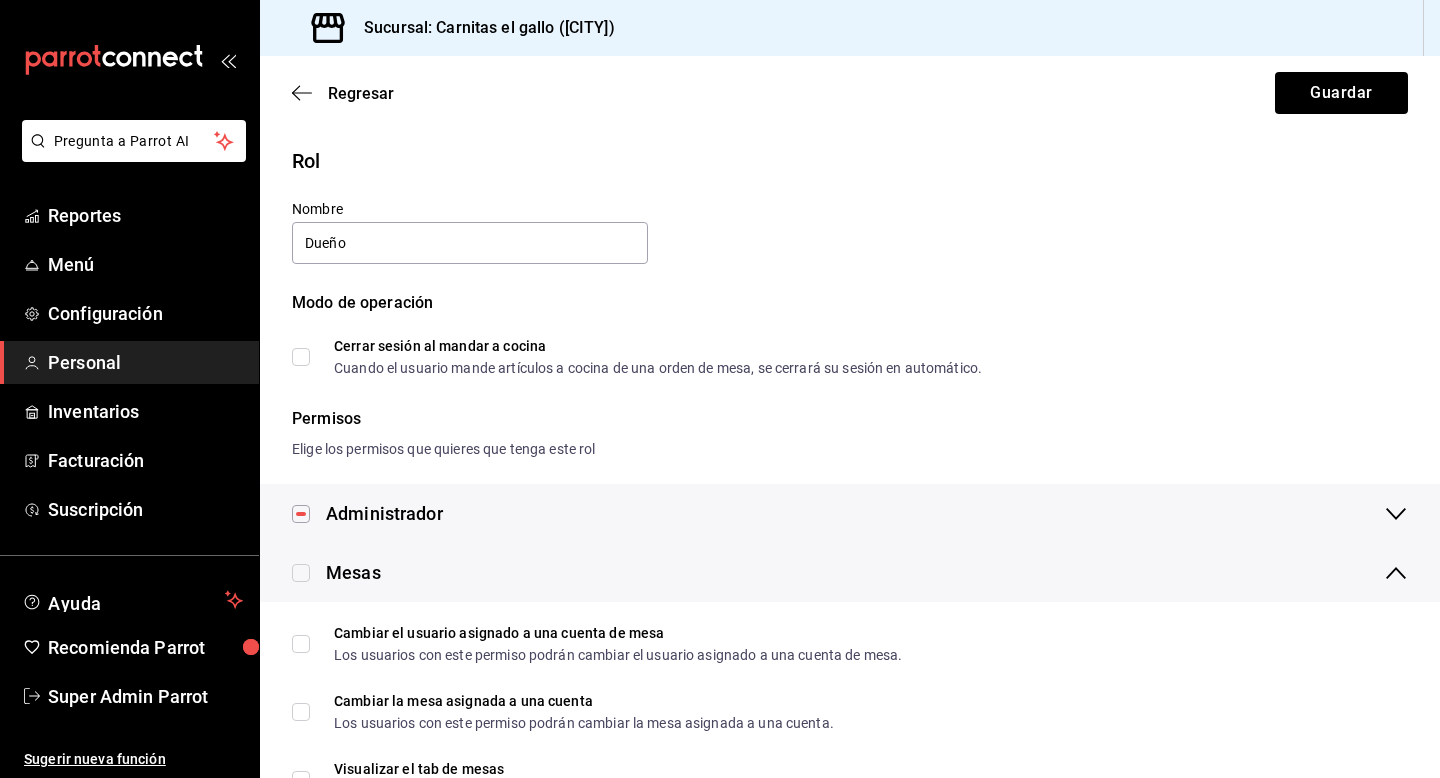 click at bounding box center (301, 573) 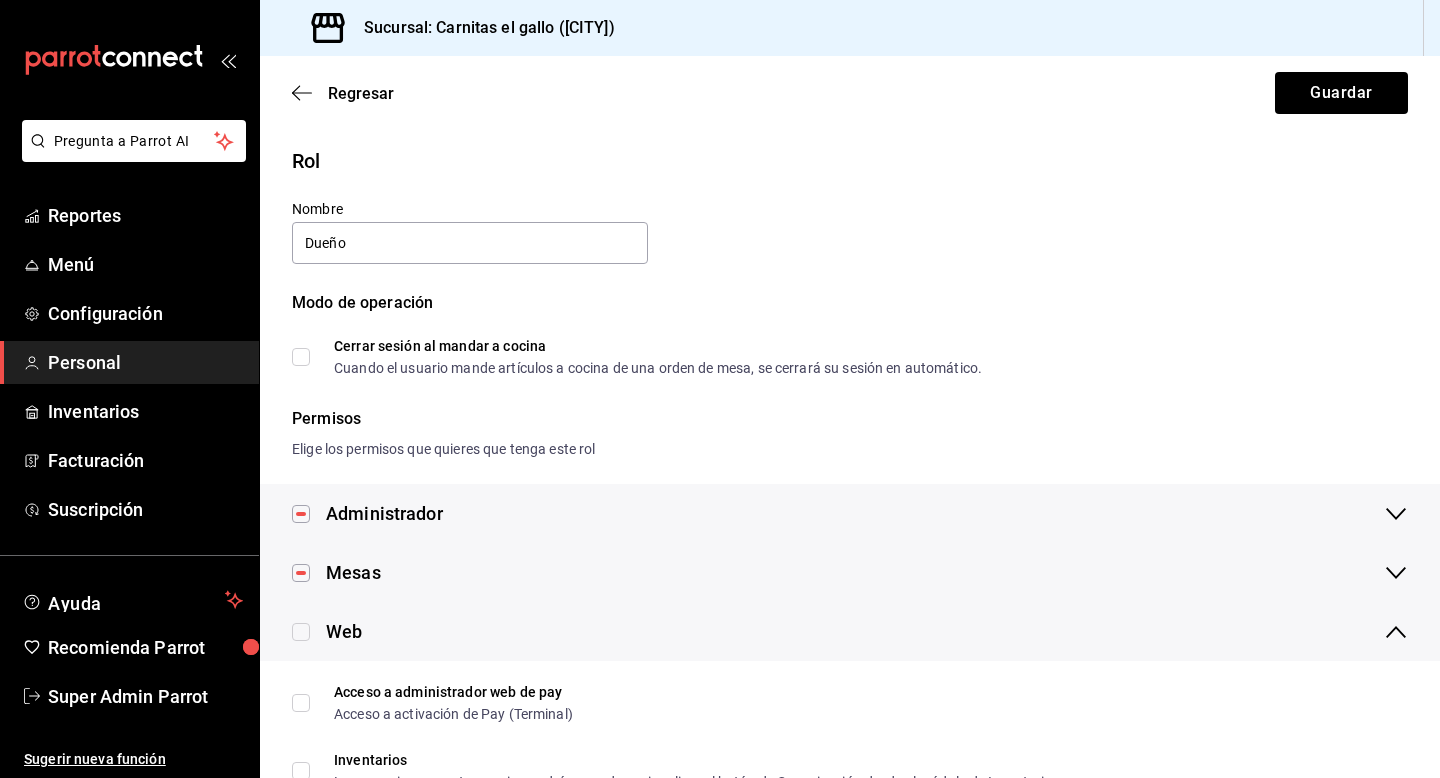 click at bounding box center [301, 632] 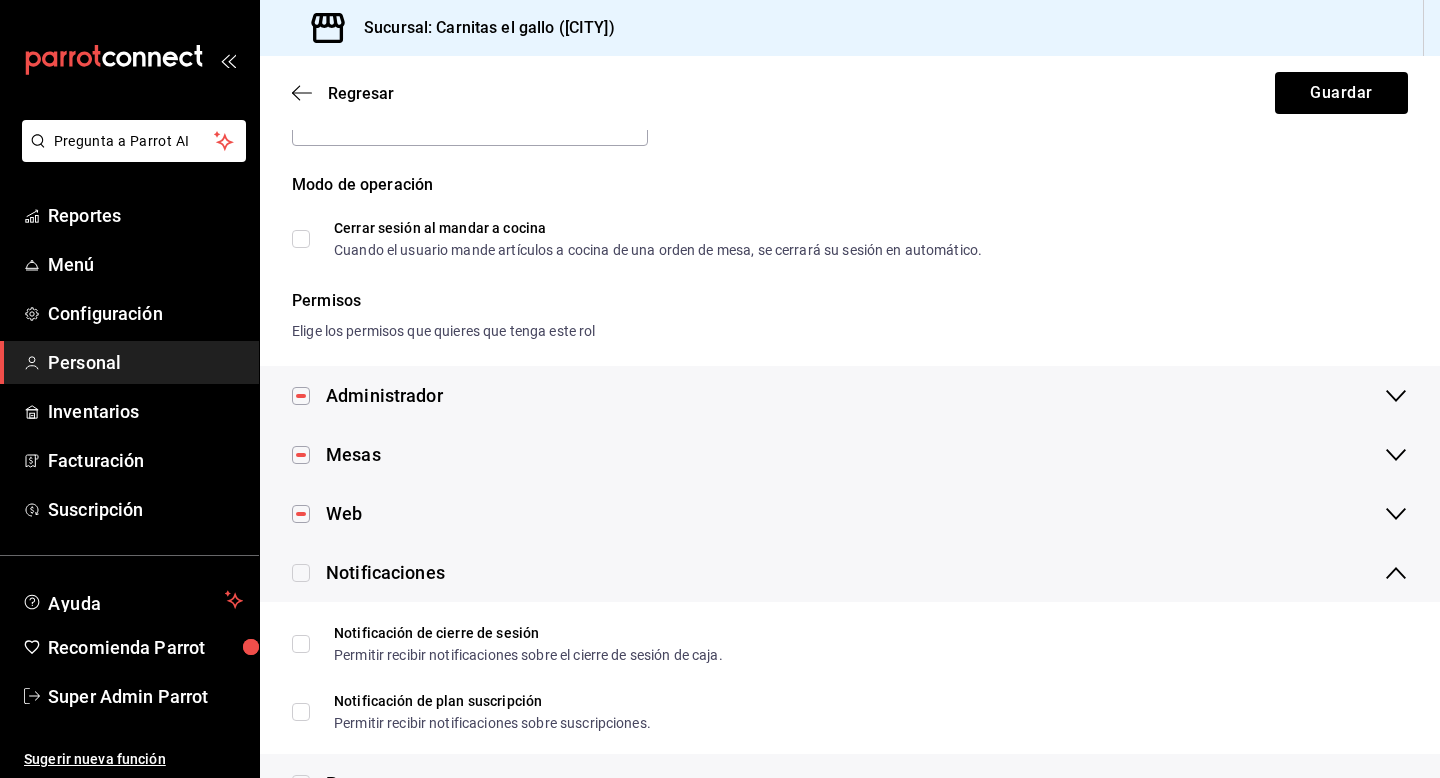 scroll, scrollTop: 142, scrollLeft: 0, axis: vertical 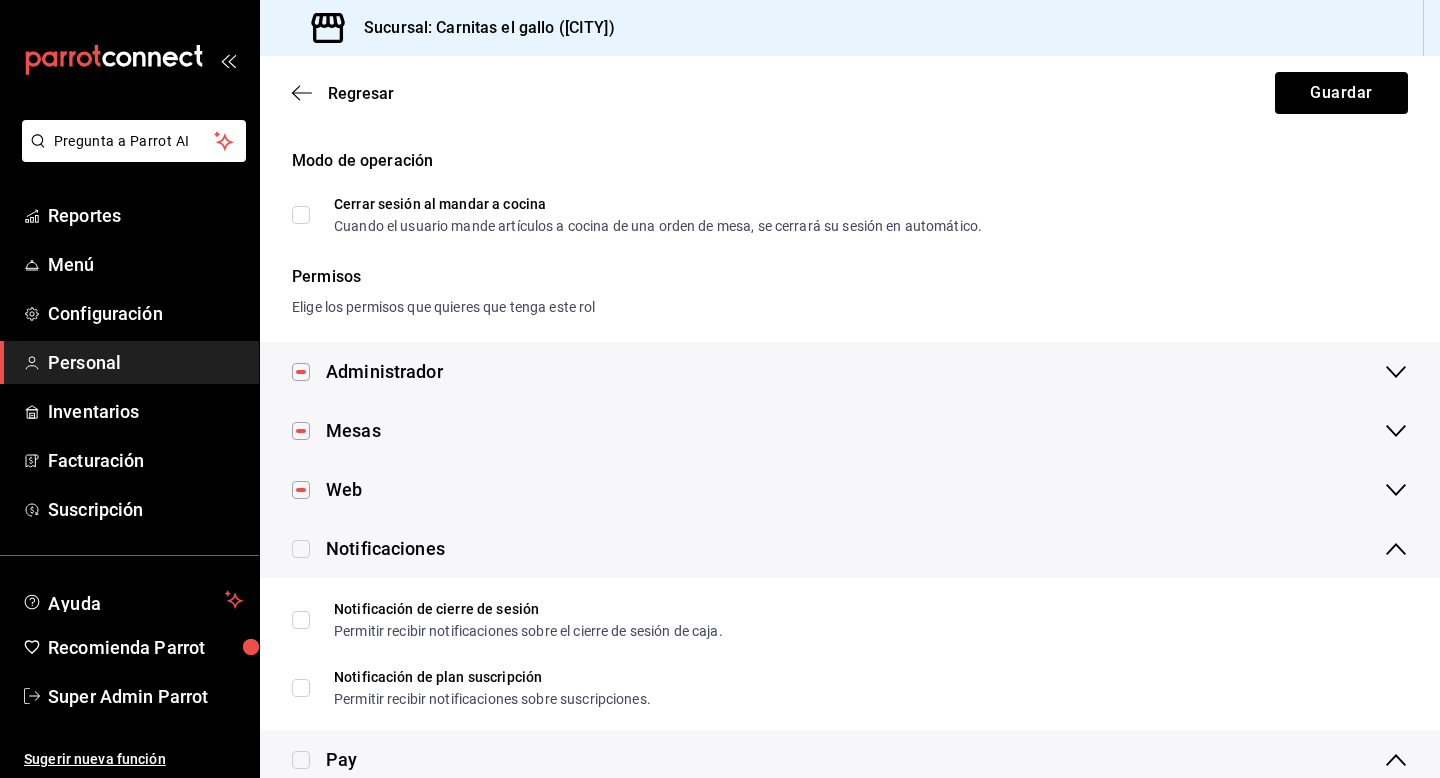 click at bounding box center (301, 549) 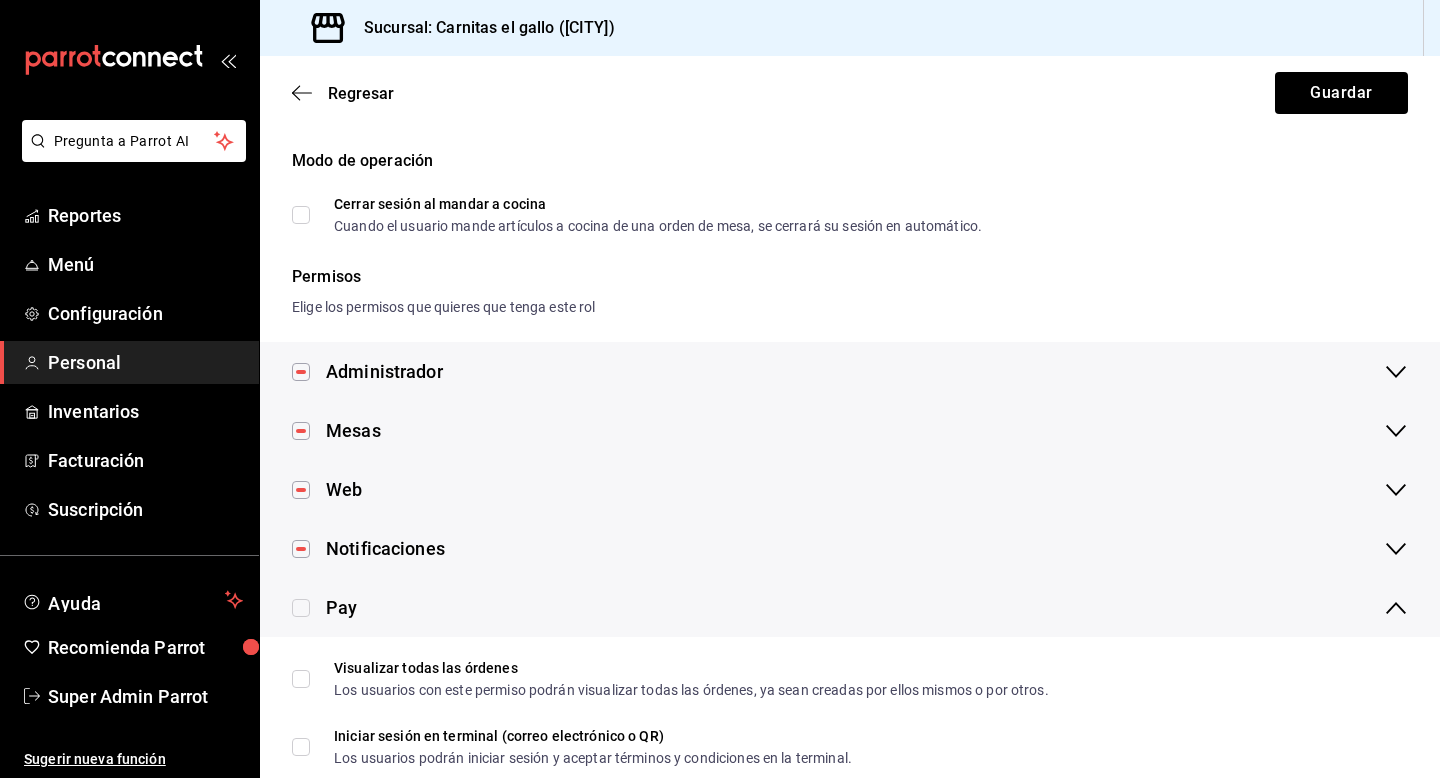 click at bounding box center (301, 608) 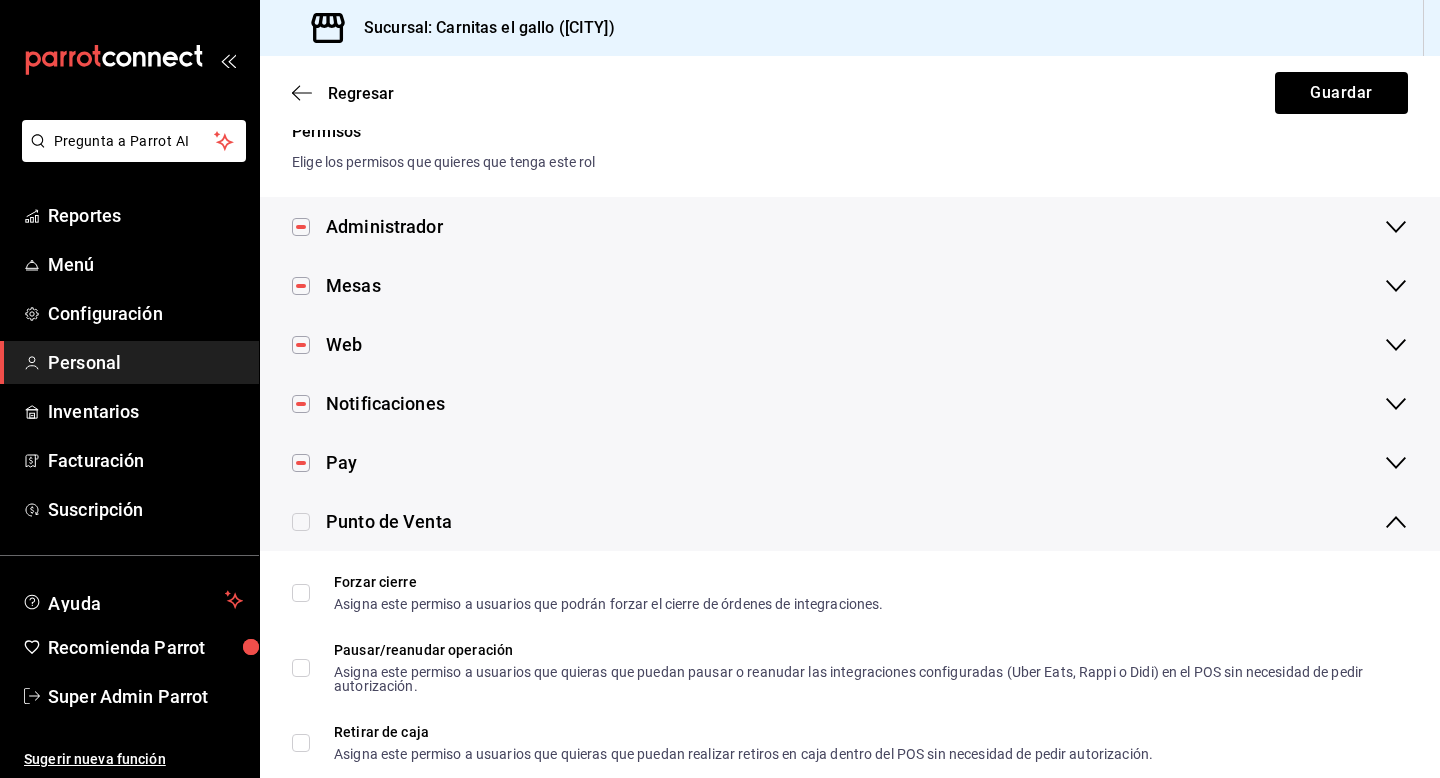 scroll, scrollTop: 526, scrollLeft: 0, axis: vertical 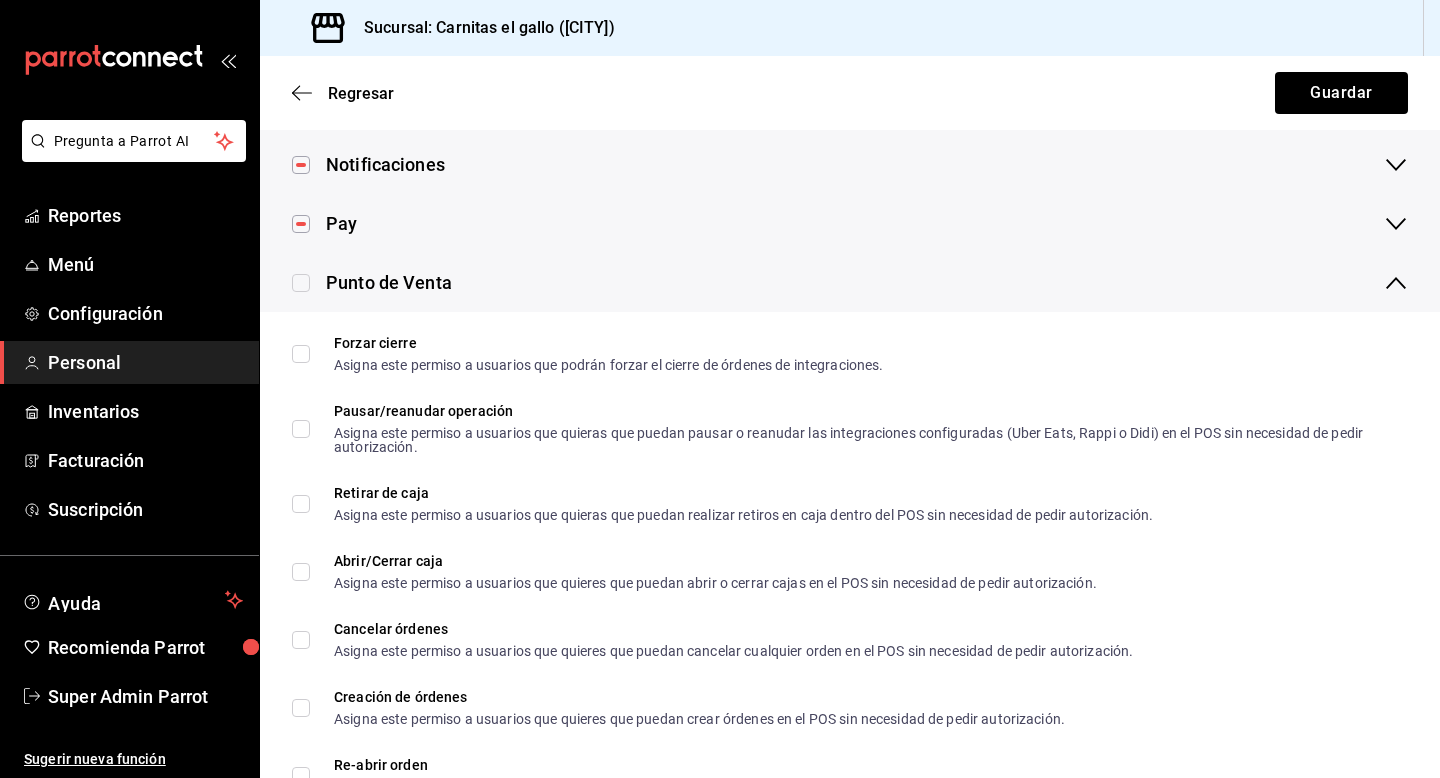 click at bounding box center [301, 283] 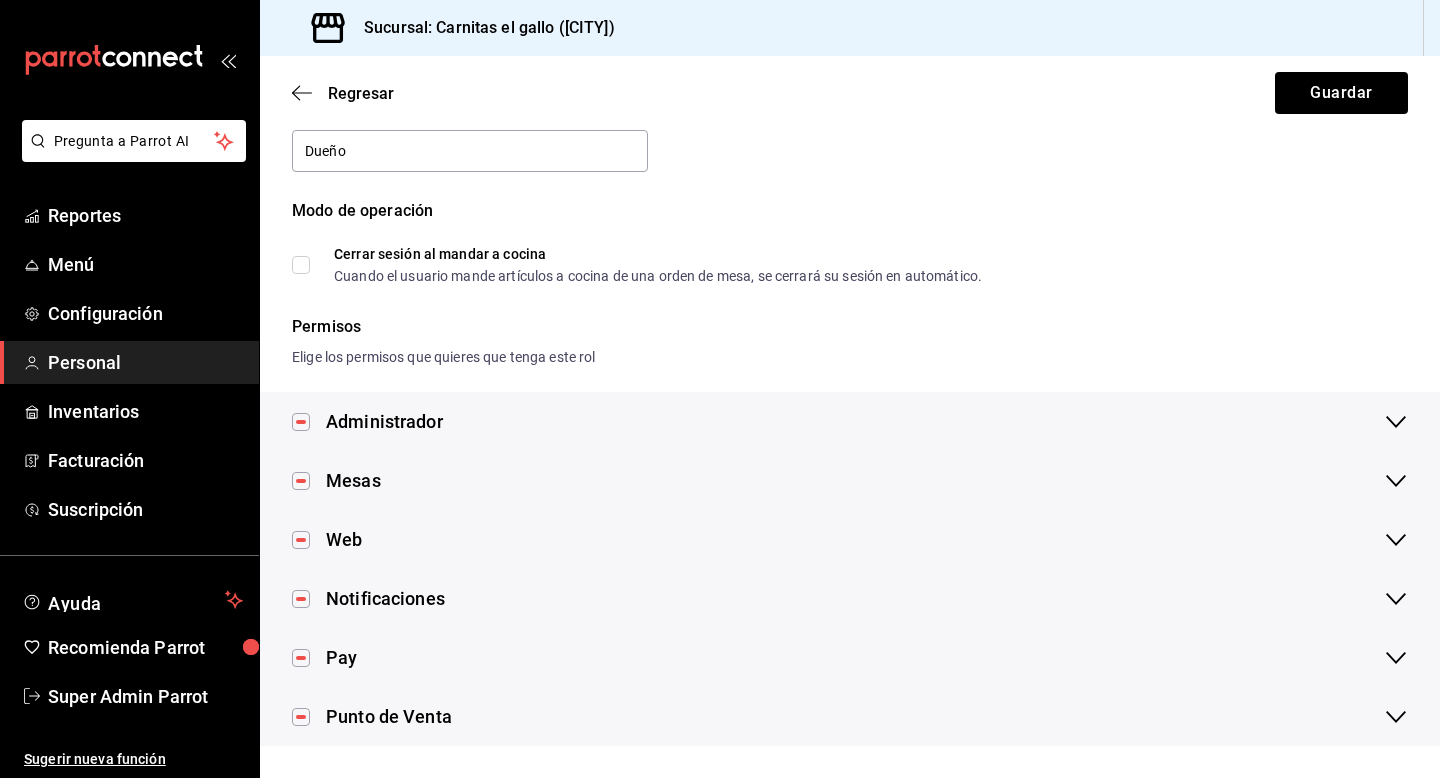 scroll, scrollTop: 0, scrollLeft: 0, axis: both 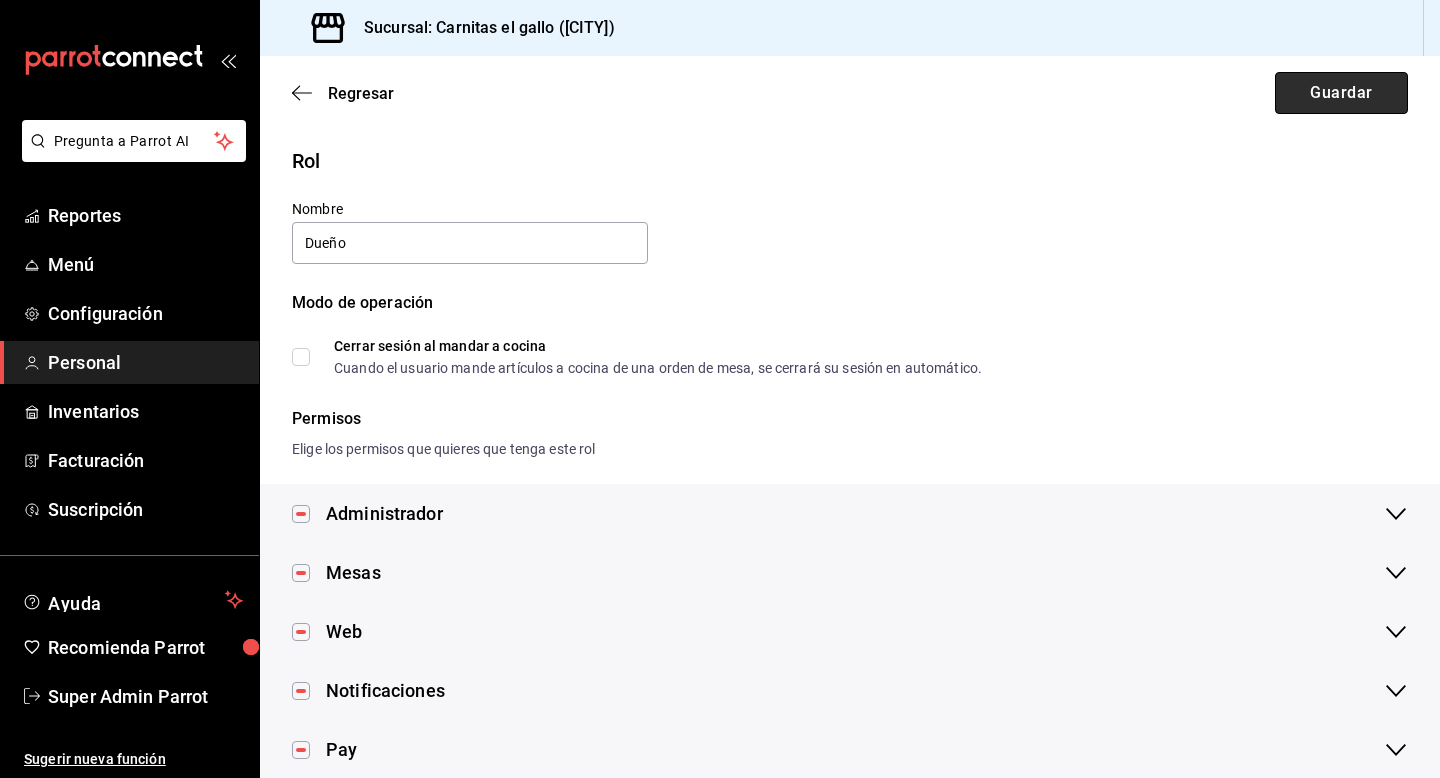 click on "Guardar" at bounding box center [1341, 93] 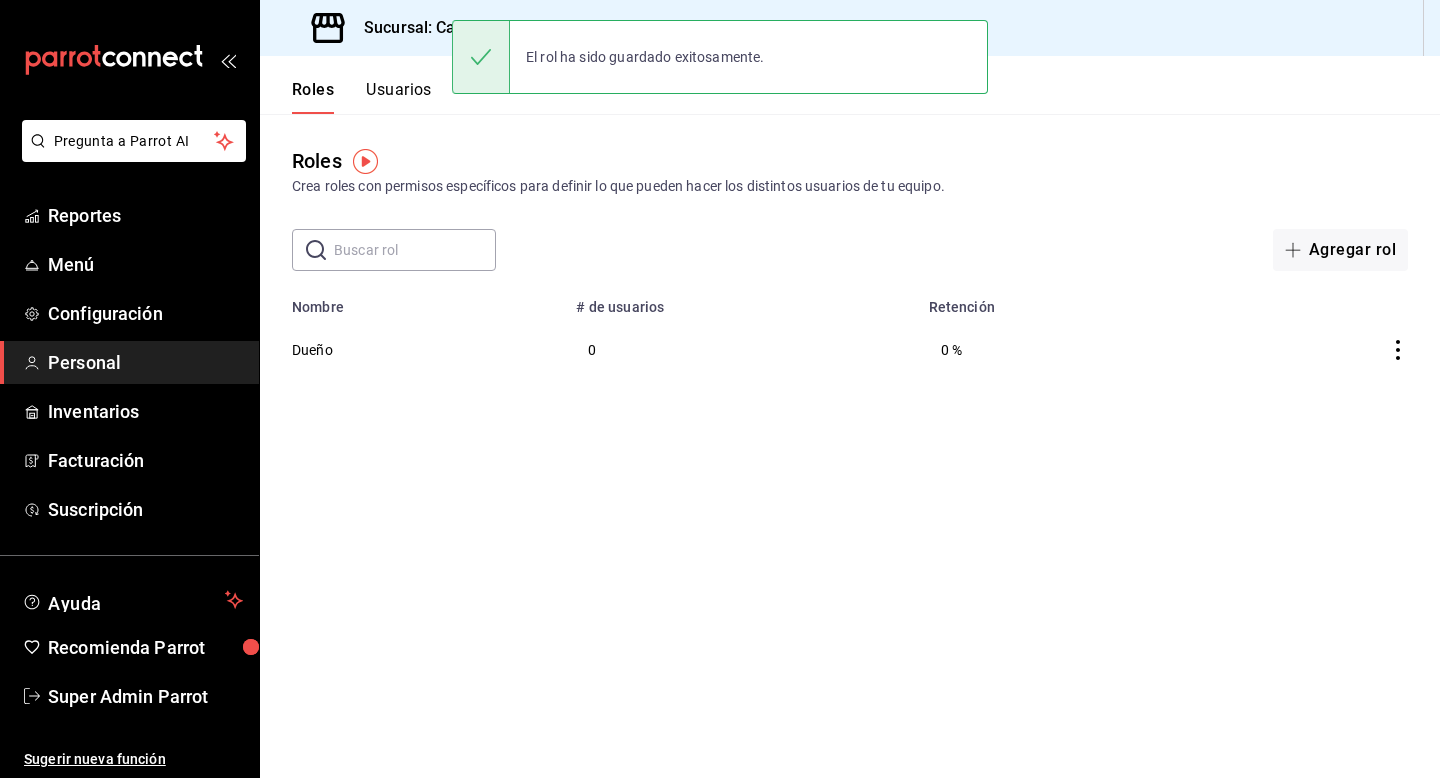 click on "Usuarios" at bounding box center [399, 97] 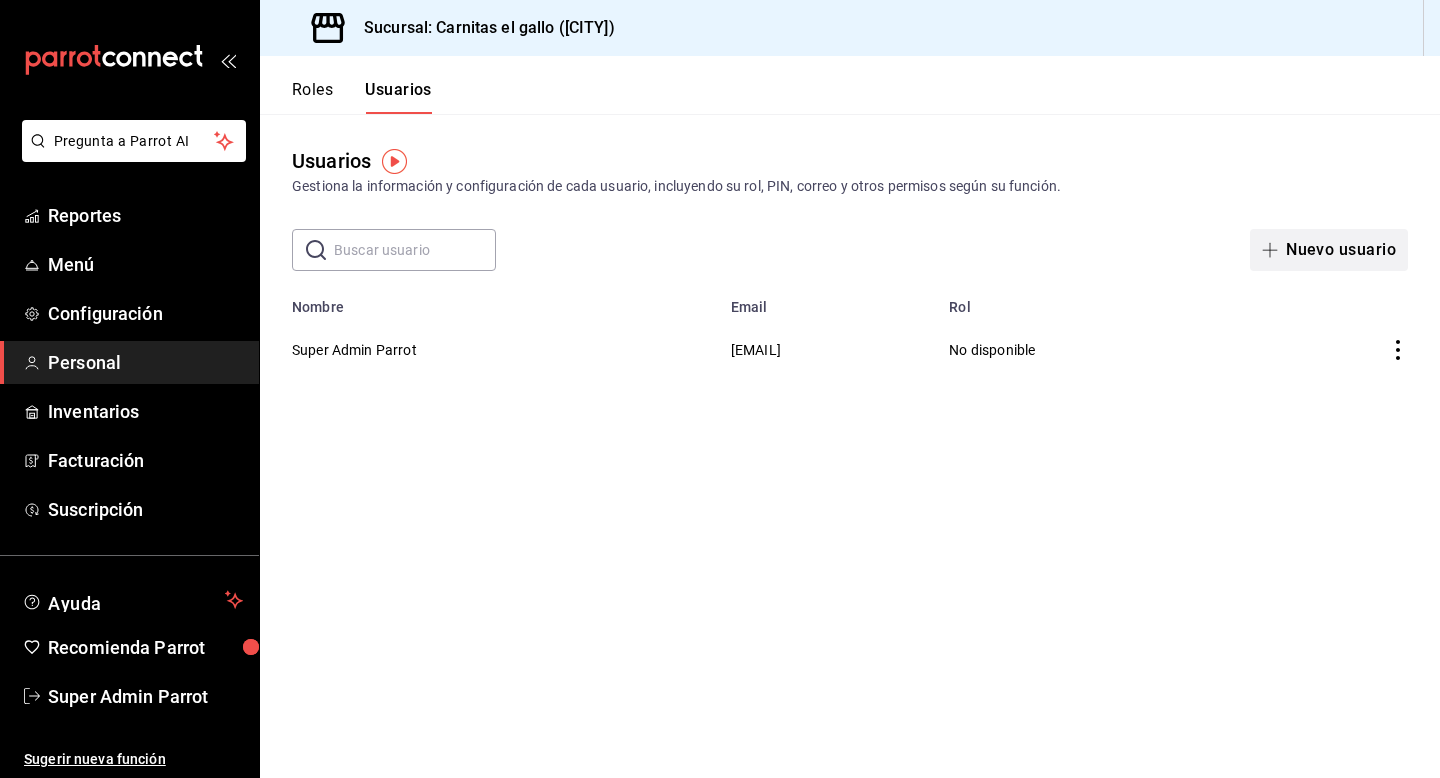 click on "Nuevo usuario" at bounding box center (1329, 250) 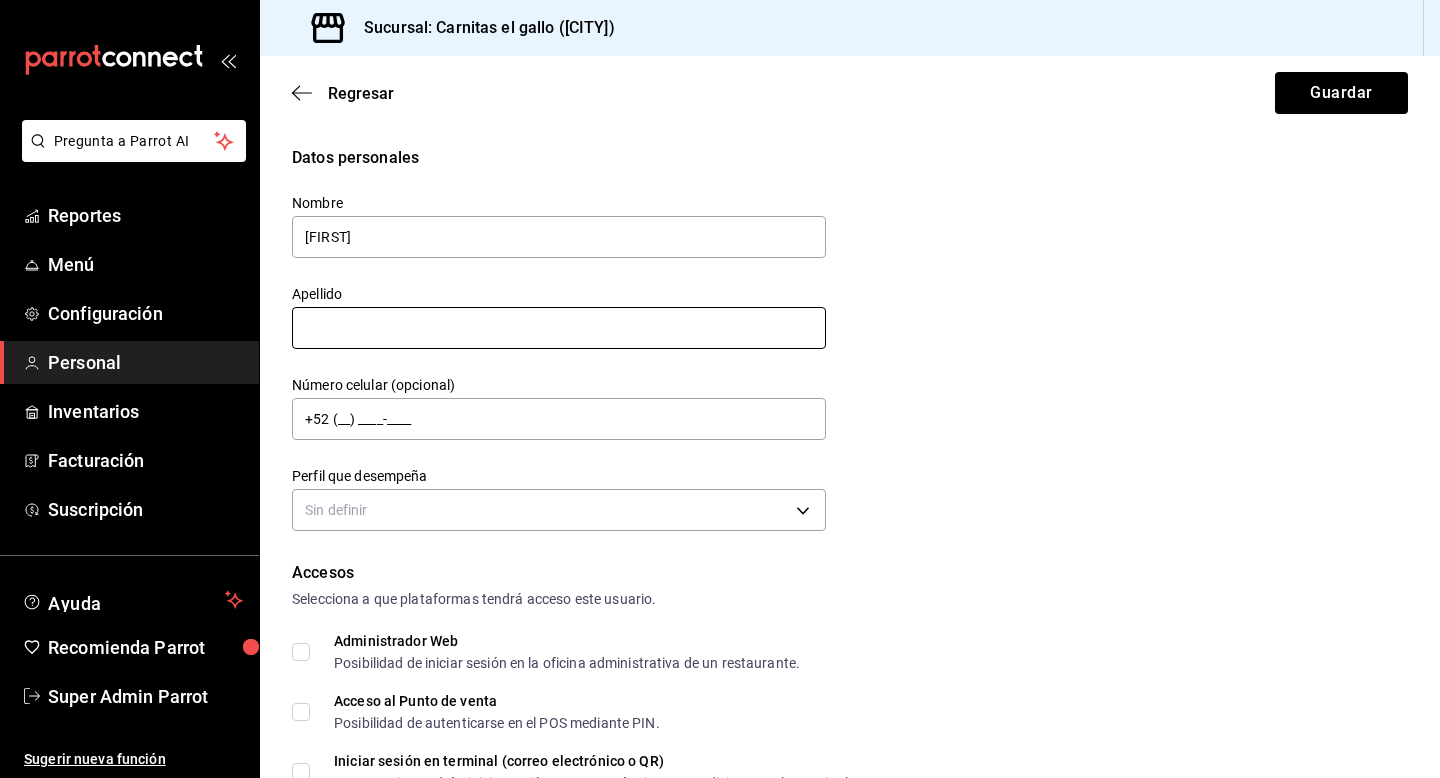 type on "Donaldo" 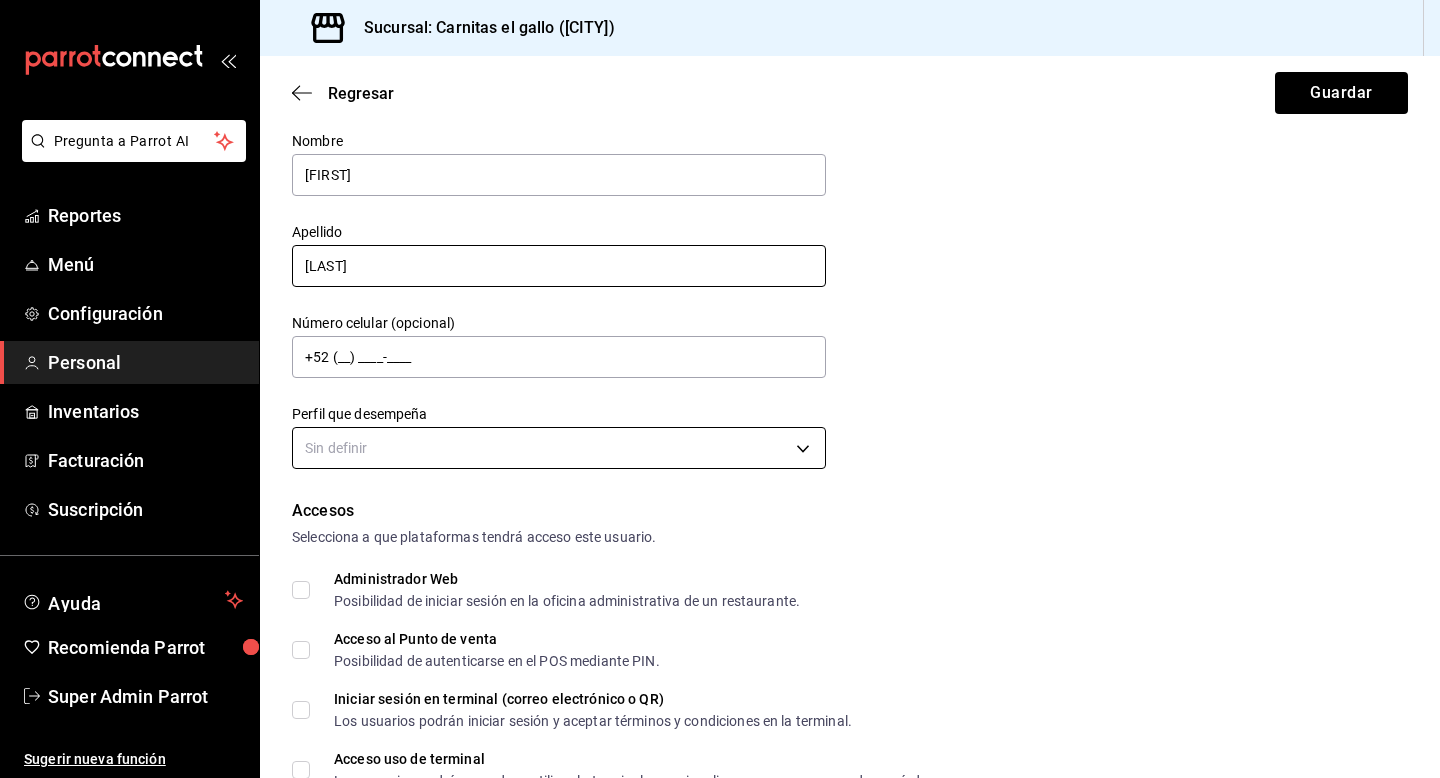 scroll, scrollTop: 63, scrollLeft: 0, axis: vertical 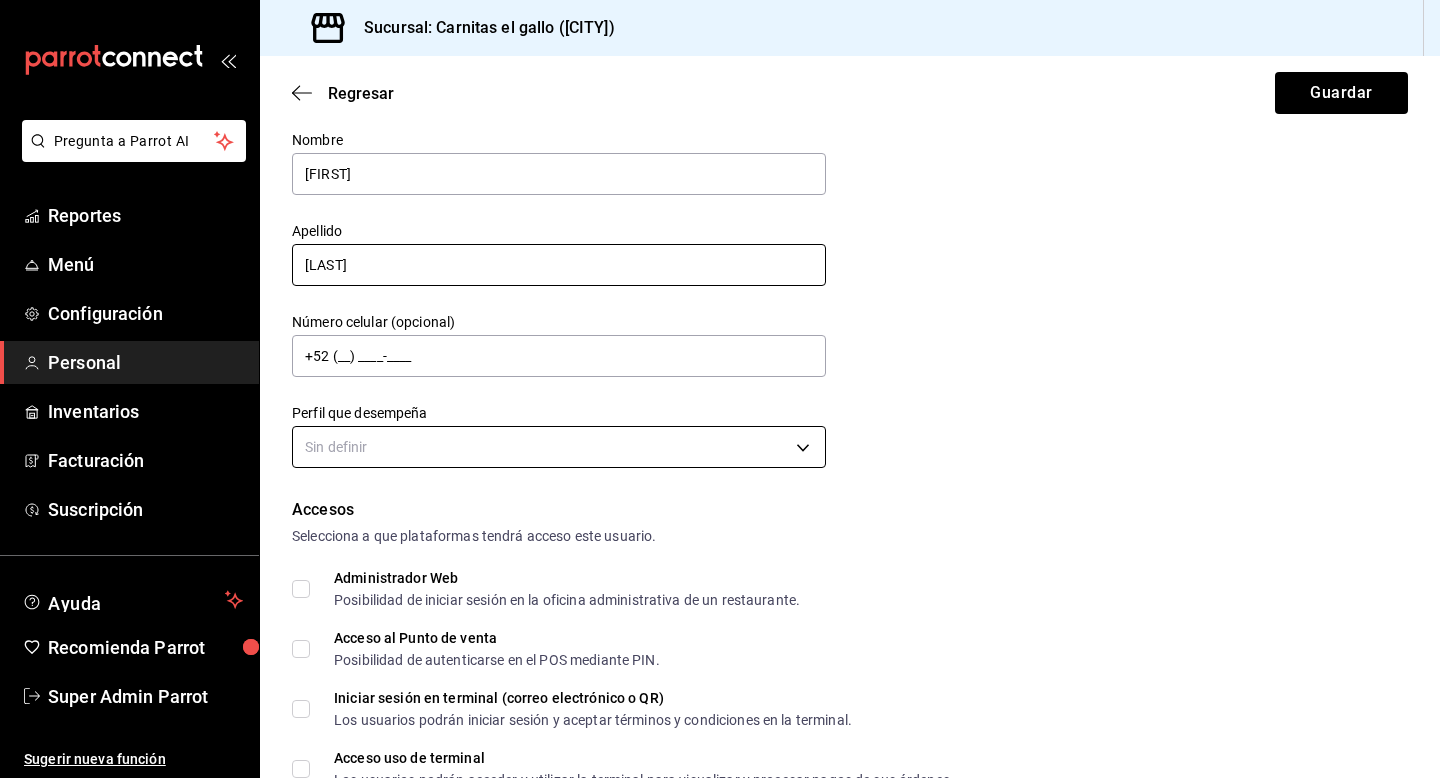 type on "López" 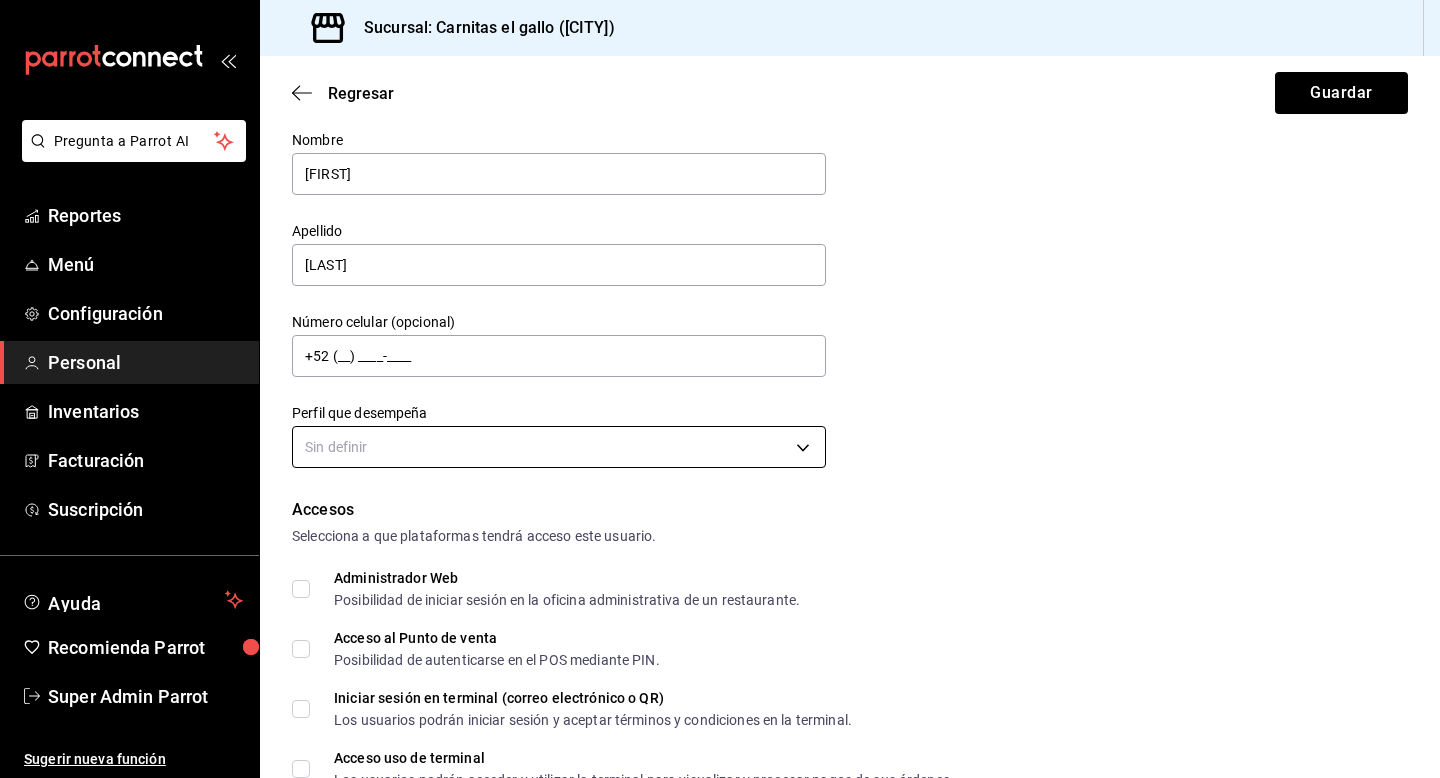 click on "Pregunta a Parrot AI Reportes   Menú   Configuración   Personal   Inventarios   Facturación   Suscripción   Ayuda Recomienda Parrot   Super Admin Parrot   Sugerir nueva función   Sucursal: Carnitas el gallo (CDMX) Regresar Guardar Datos personales Nombre Donaldo Apellido López Número celular (opcional) +52 (__) ____-____ Perfil que desempeña Sin definir Accesos Selecciona a que plataformas tendrá acceso este usuario. Administrador Web Posibilidad de iniciar sesión en la oficina administrativa de un restaurante.  Acceso al Punto de venta Posibilidad de autenticarse en el POS mediante PIN.  Iniciar sesión en terminal (correo electrónico o QR) Los usuarios podrán iniciar sesión y aceptar términos y condiciones en la terminal. Acceso uso de terminal Los usuarios podrán acceder y utilizar la terminal para visualizar y procesar pagos de sus órdenes. Correo electrónico Se volverá obligatorio al tener ciertos accesos activados. Contraseña Contraseña Repetir contraseña Repetir contraseña PIN ​" at bounding box center (720, 389) 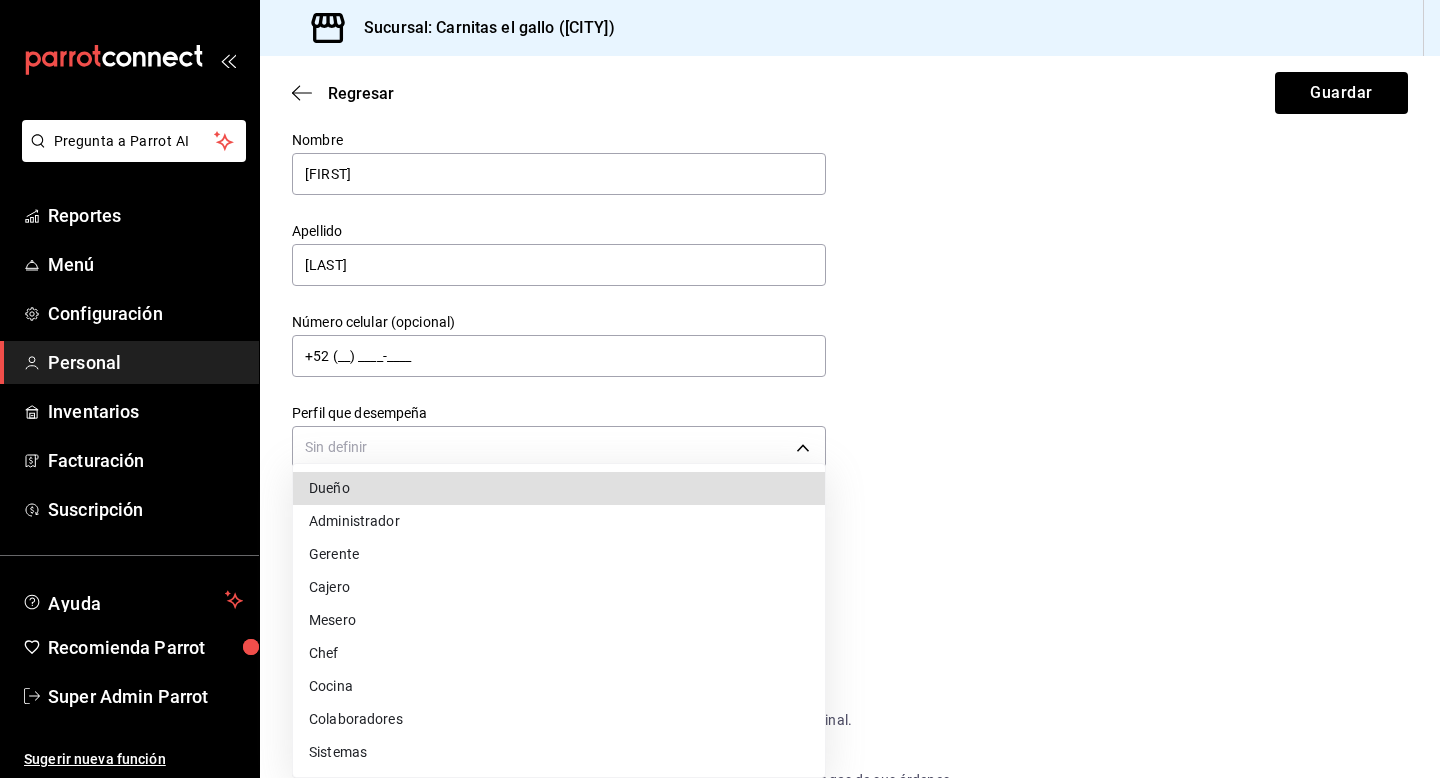 click on "Dueño" at bounding box center (559, 488) 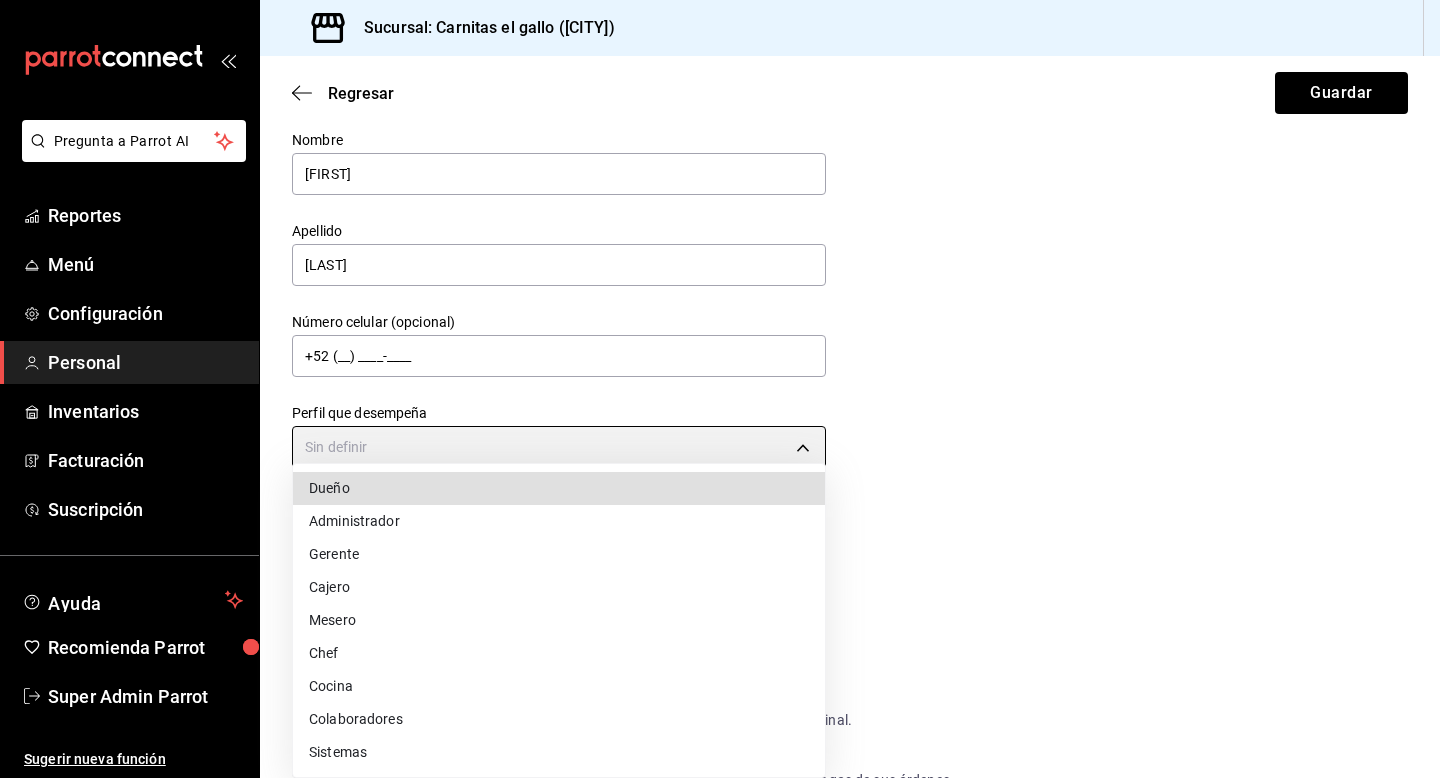 type on "OWNER" 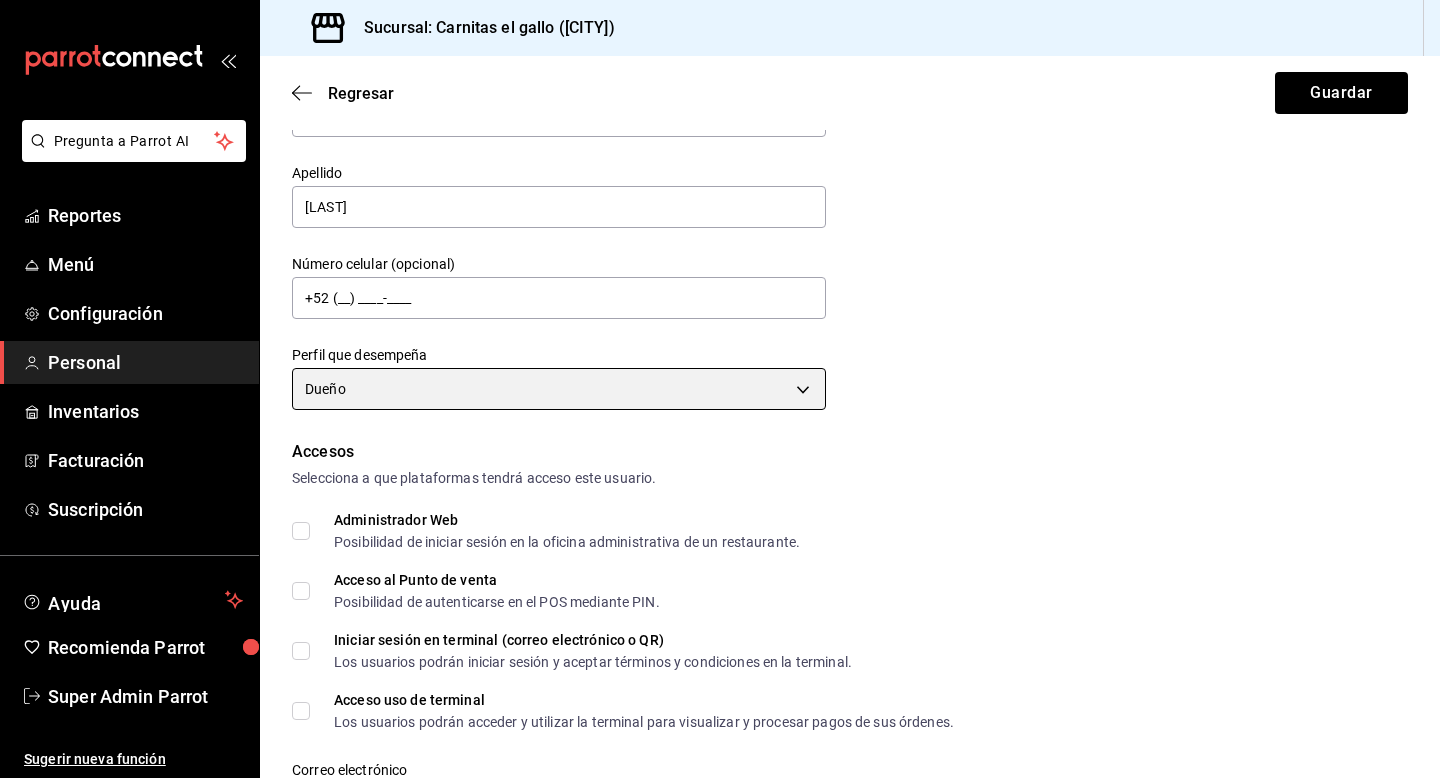 scroll, scrollTop: 144, scrollLeft: 0, axis: vertical 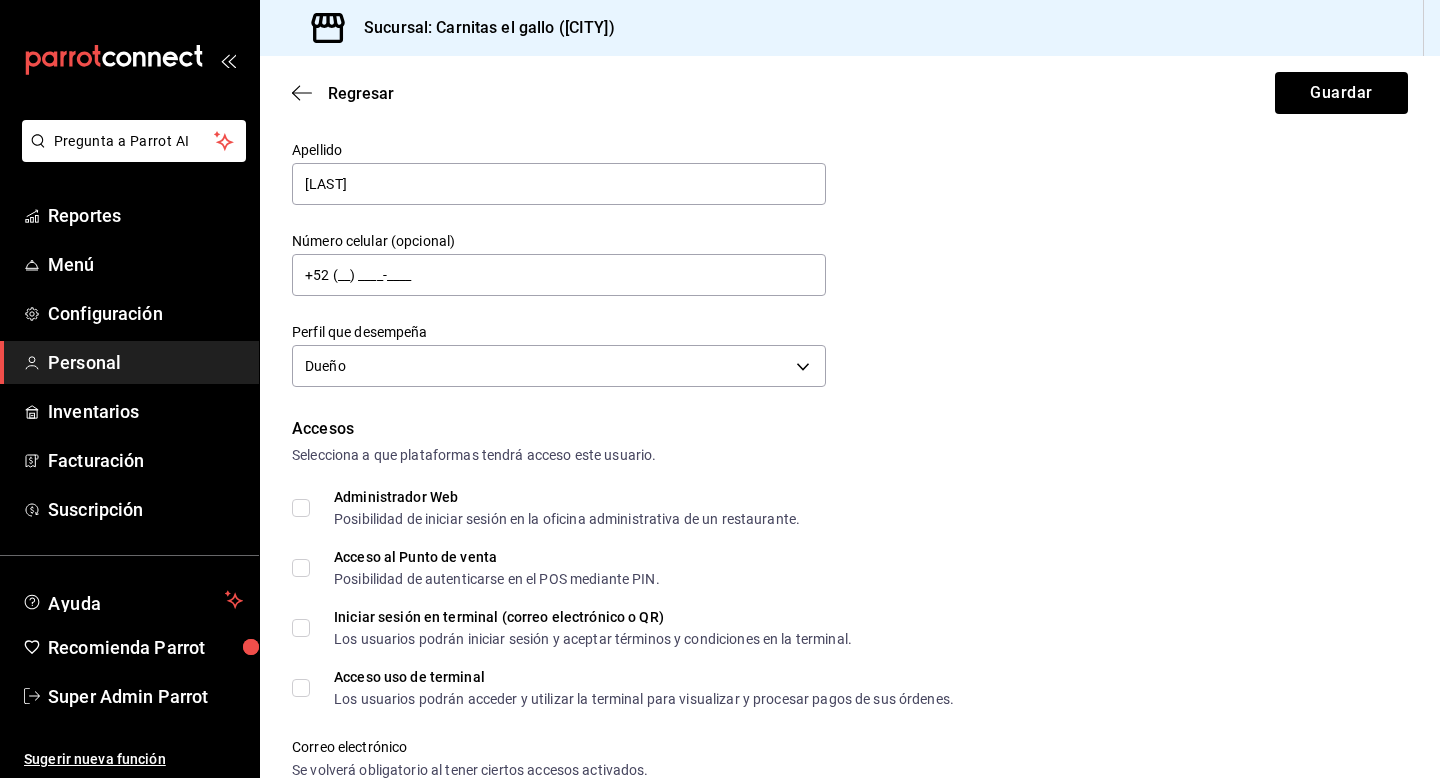 click on "Administrador Web Posibilidad de iniciar sesión en la oficina administrativa de un restaurante." at bounding box center (555, 508) 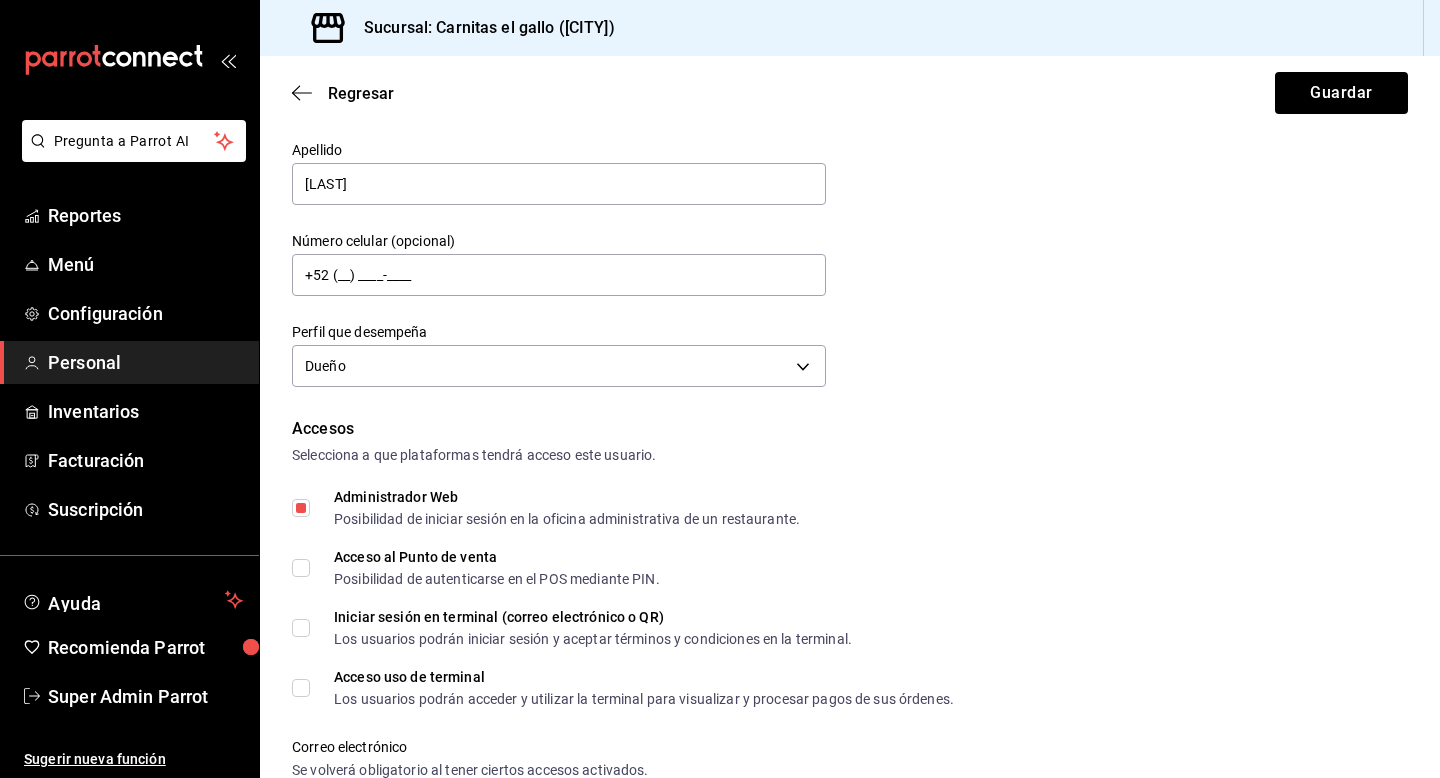 click on "Acceso al Punto de venta Posibilidad de autenticarse en el POS mediante PIN." at bounding box center [301, 568] 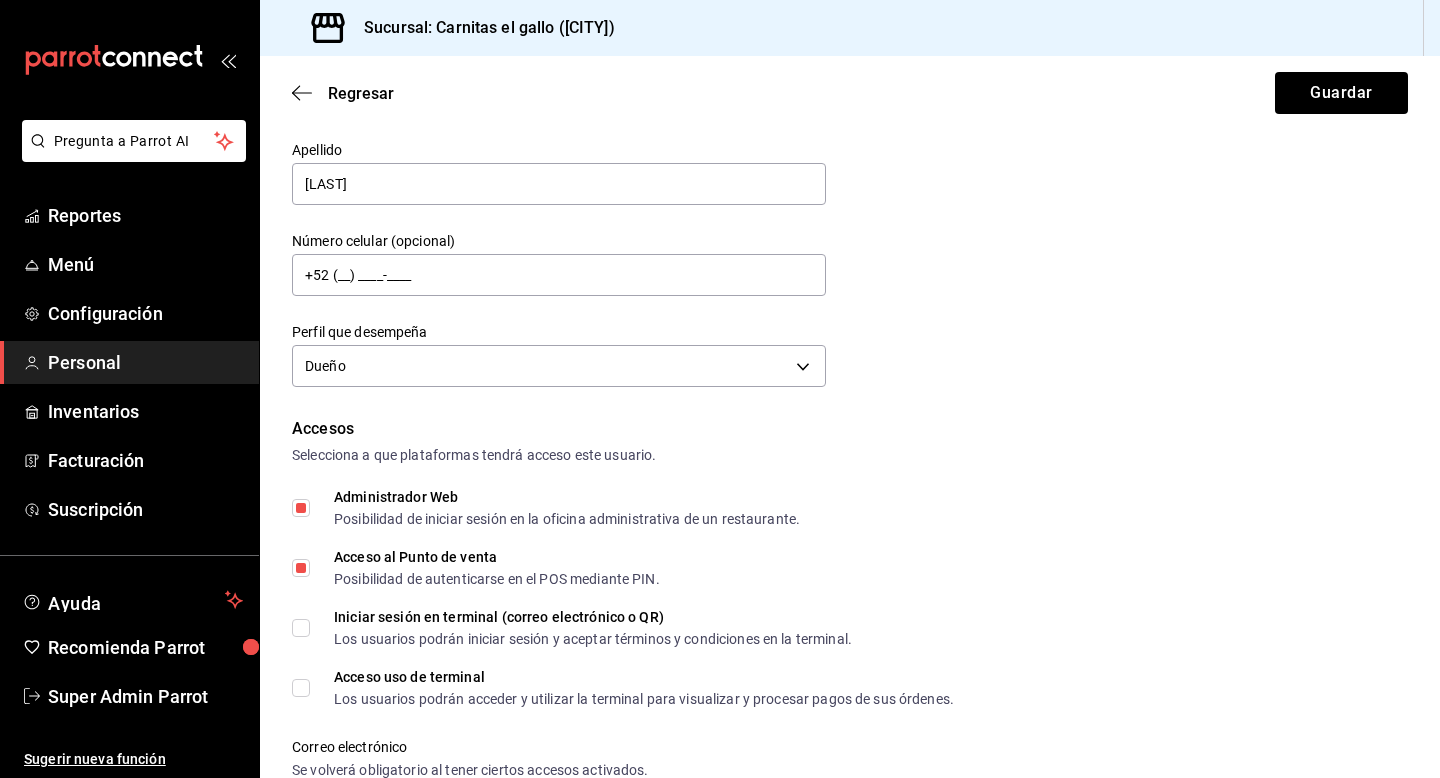 click on "Iniciar sesión en terminal (correo electrónico o QR) Los usuarios podrán iniciar sesión y aceptar términos y condiciones en la terminal." at bounding box center (301, 628) 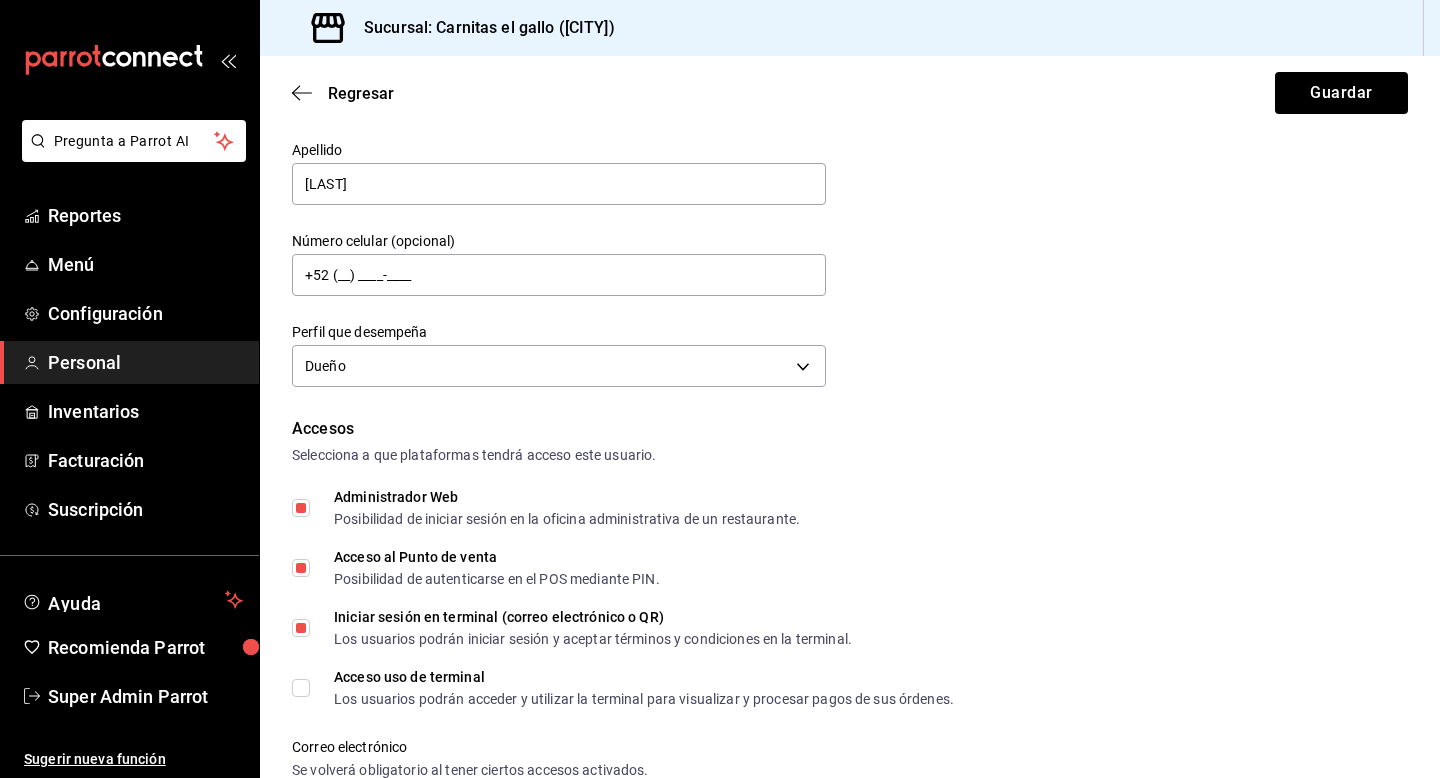 click on "Acceso uso de terminal Los usuarios podrán acceder y utilizar la terminal para visualizar y procesar pagos de sus órdenes." at bounding box center (301, 688) 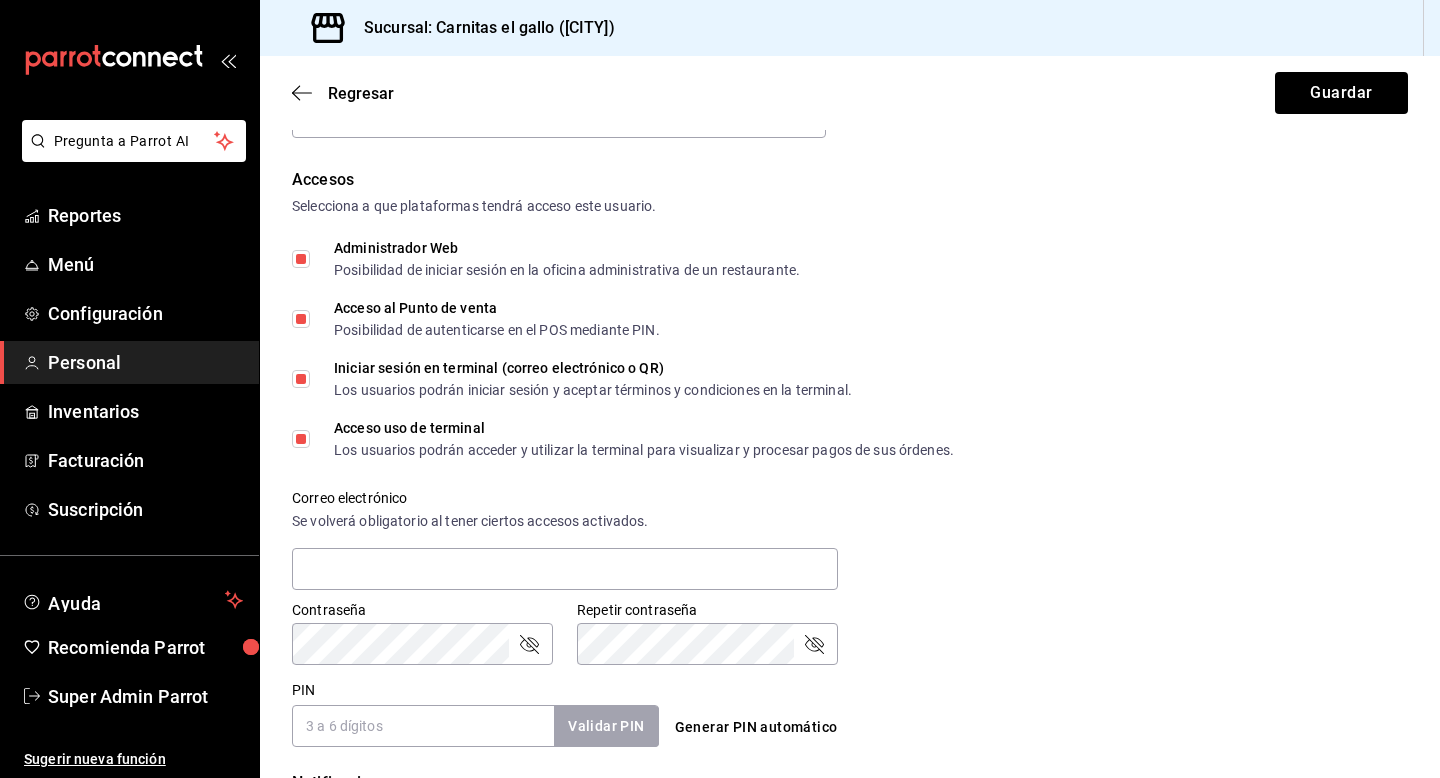 scroll, scrollTop: 442, scrollLeft: 0, axis: vertical 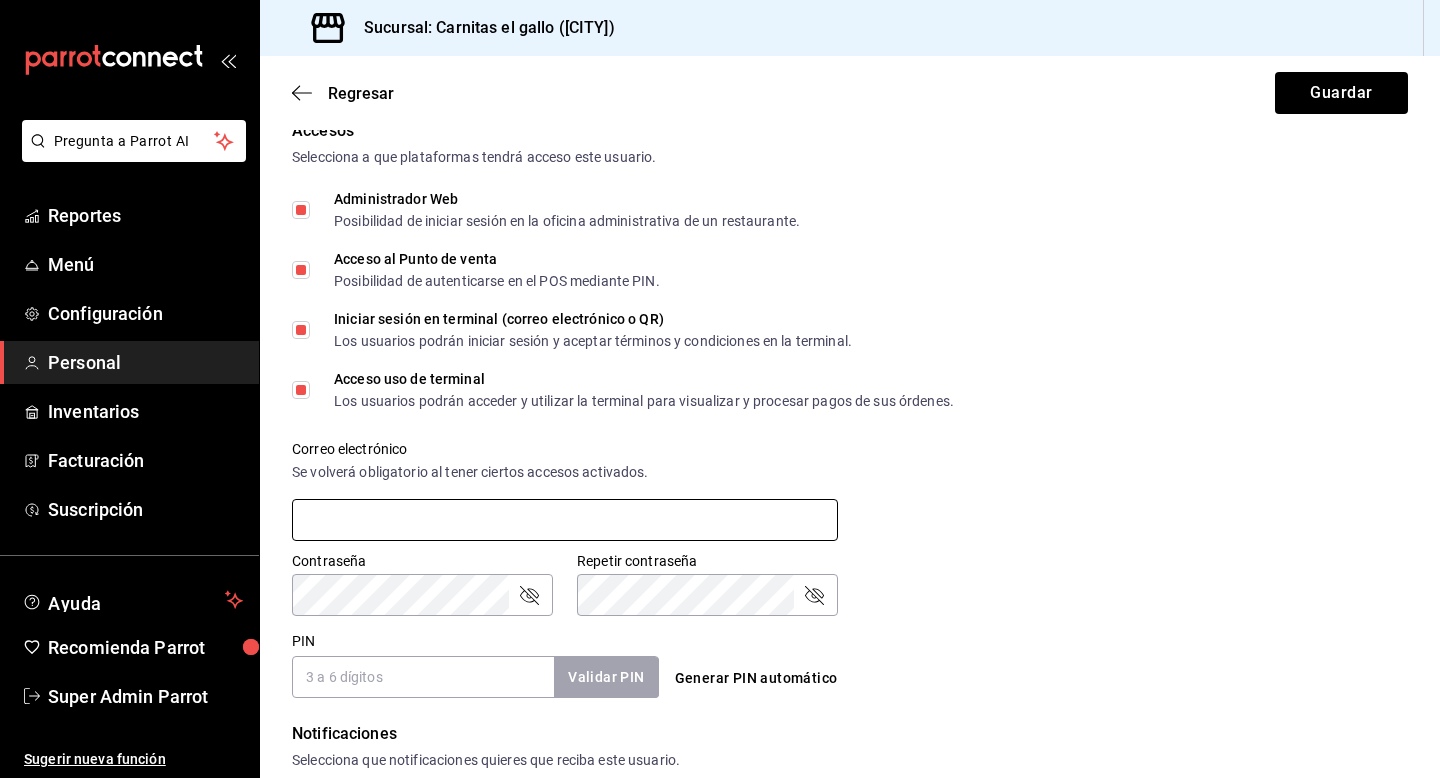 click at bounding box center (565, 520) 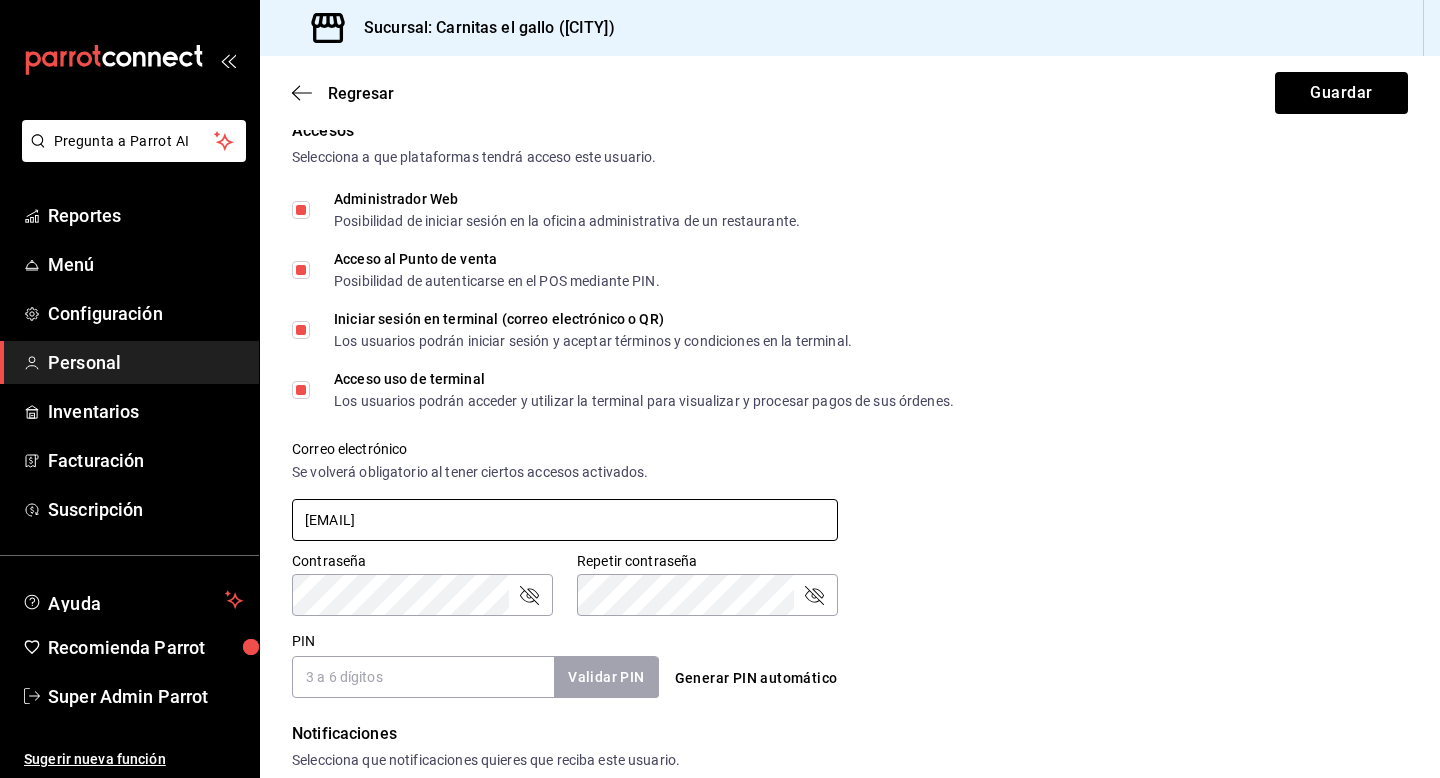 type on "torresdonaldo95@gmail.com" 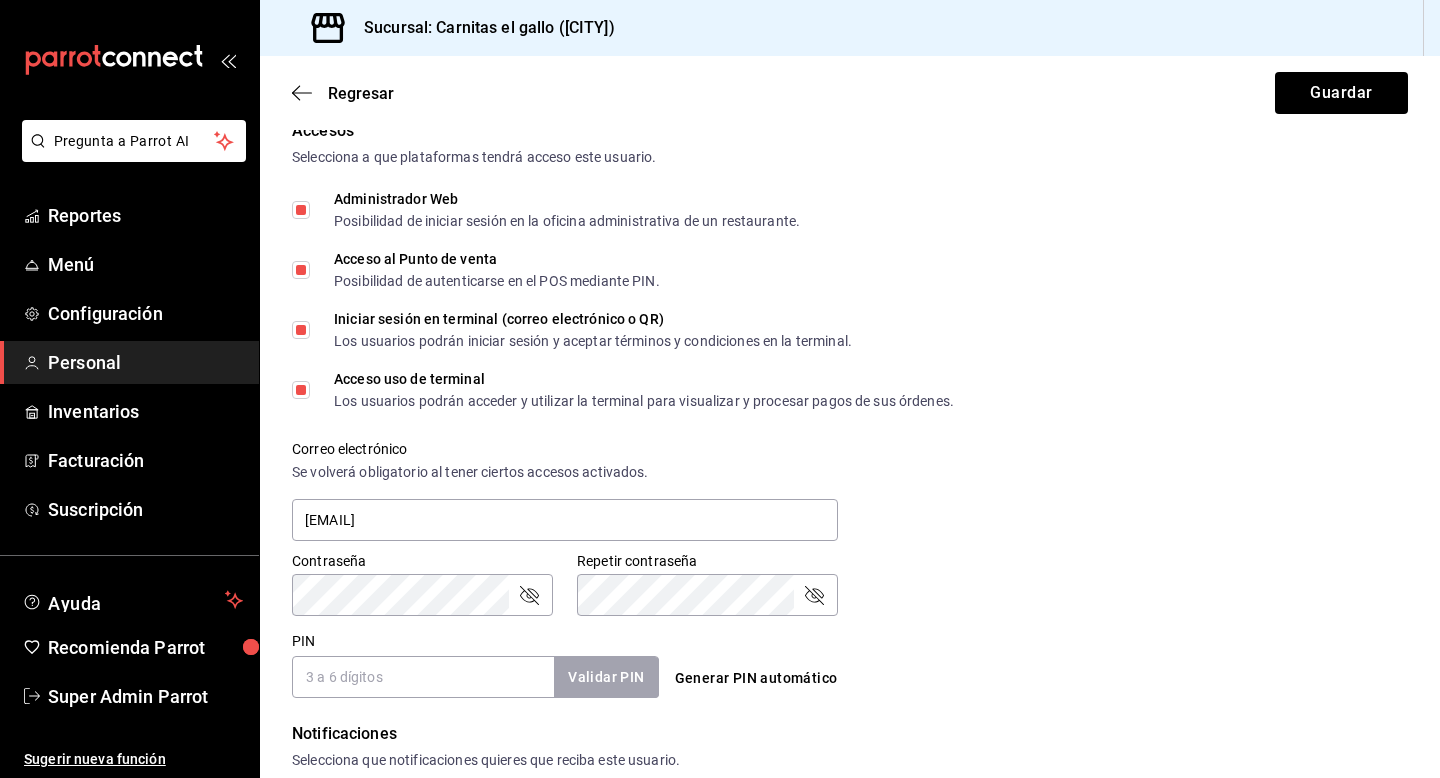 click on "Accesos Selecciona a que plataformas tendrá acceso este usuario. Administrador Web Posibilidad de iniciar sesión en la oficina administrativa de un restaurante.  Acceso al Punto de venta Posibilidad de autenticarse en el POS mediante PIN.  Iniciar sesión en terminal (correo electrónico o QR) Los usuarios podrán iniciar sesión y aceptar términos y condiciones en la terminal. Acceso uso de terminal Los usuarios podrán acceder y utilizar la terminal para visualizar y procesar pagos de sus órdenes. Correo electrónico Se volverá obligatorio al tener ciertos accesos activados. torresdonaldo95@gmail.com Contraseña Contraseña Repetir contraseña Repetir contraseña PIN Validar PIN ​ Generar PIN automático" at bounding box center (850, 408) 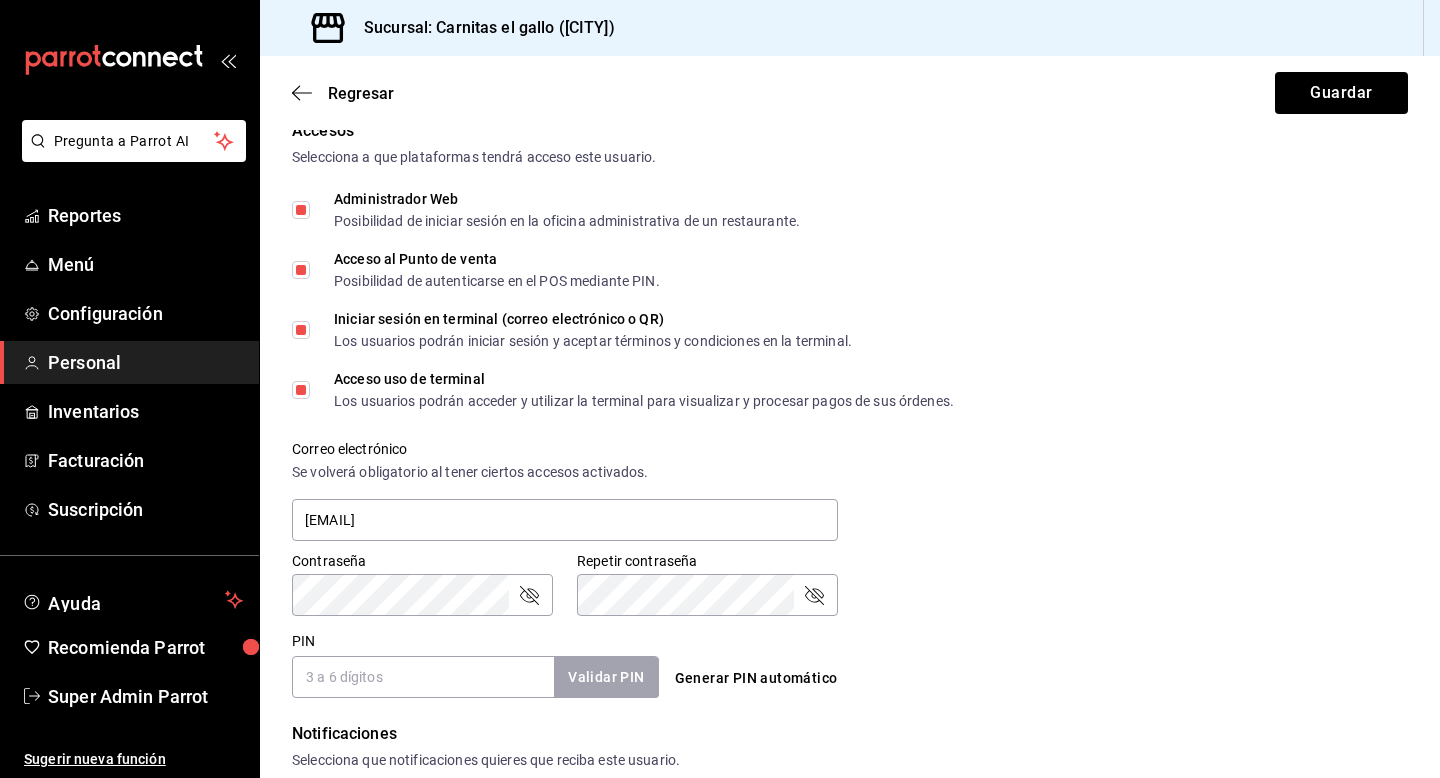 click on "PIN" at bounding box center (423, 677) 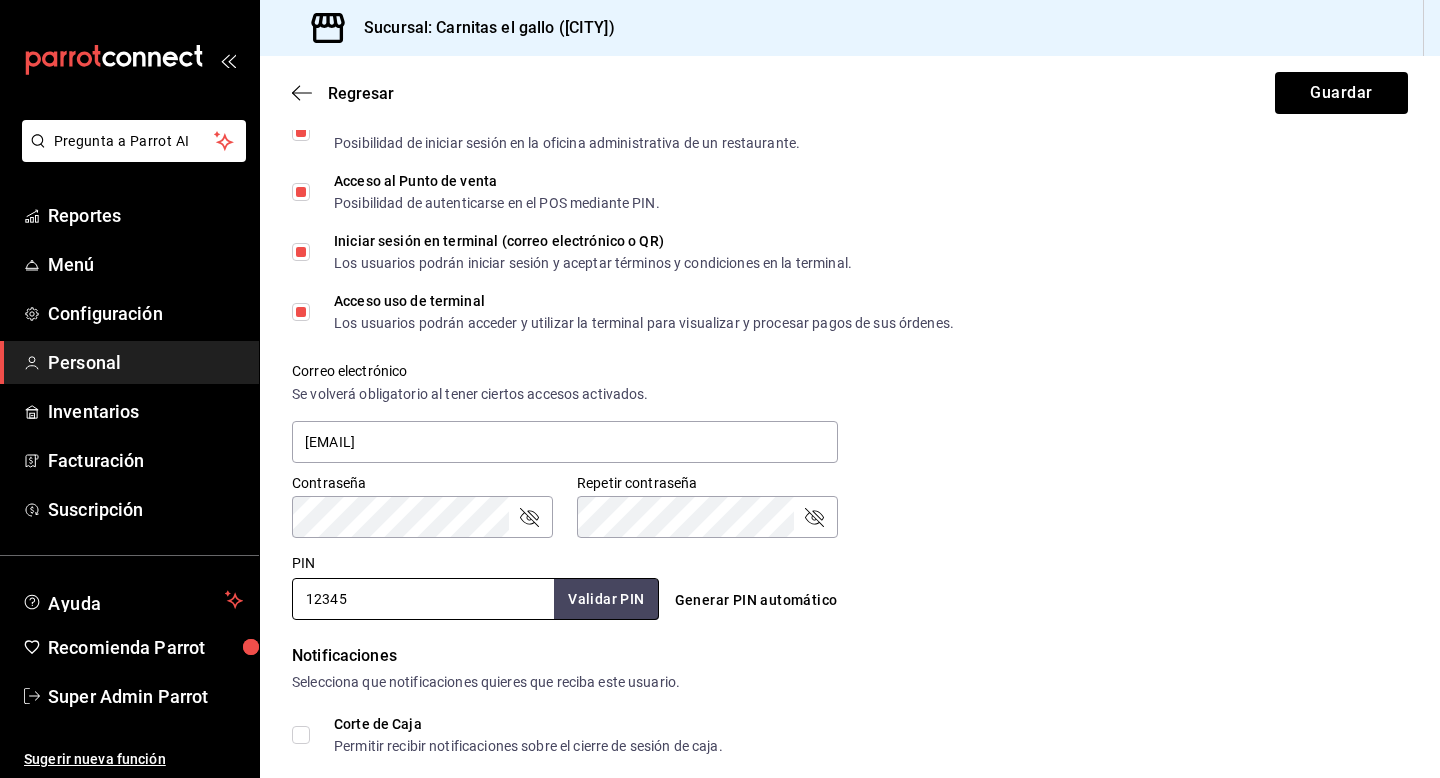 type on "12345" 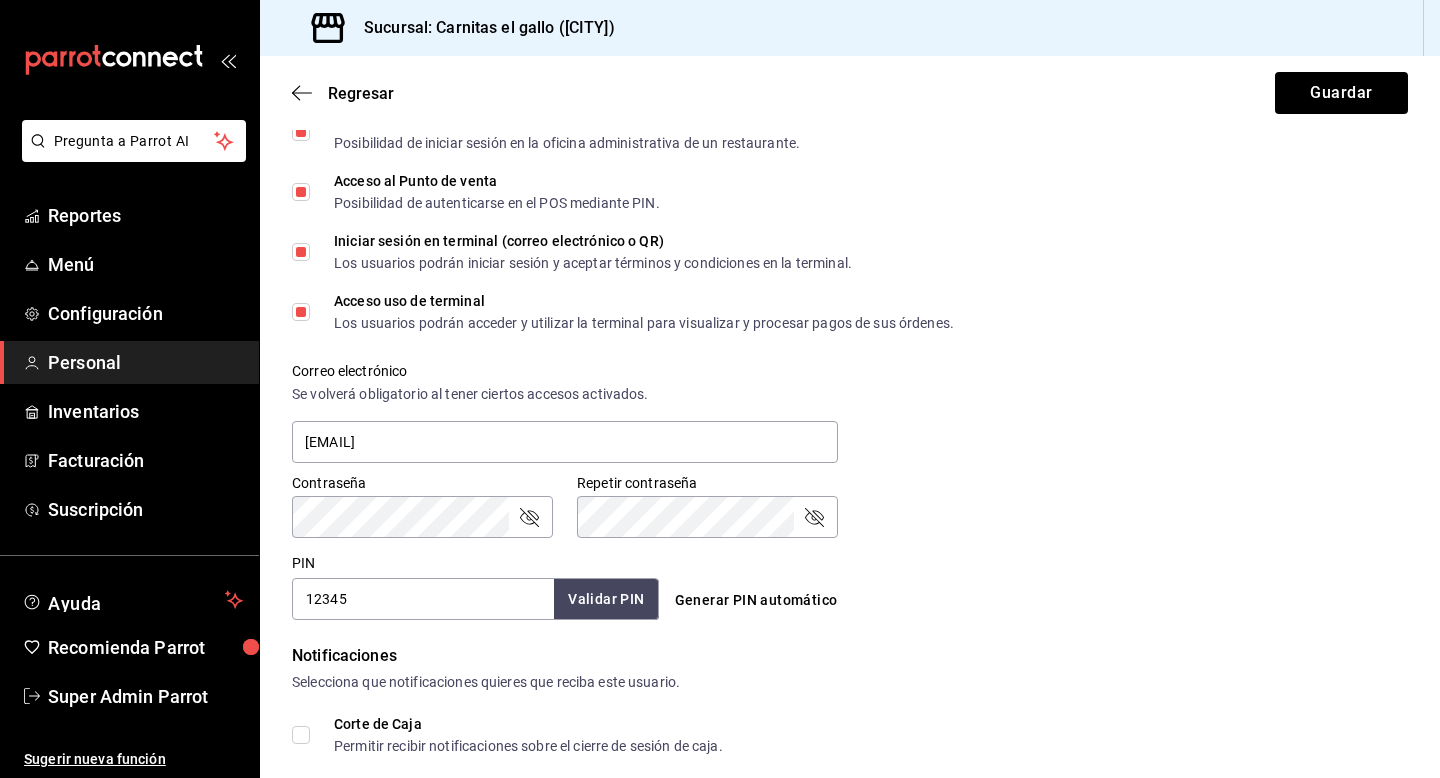 click on "Notificaciones" at bounding box center [850, 656] 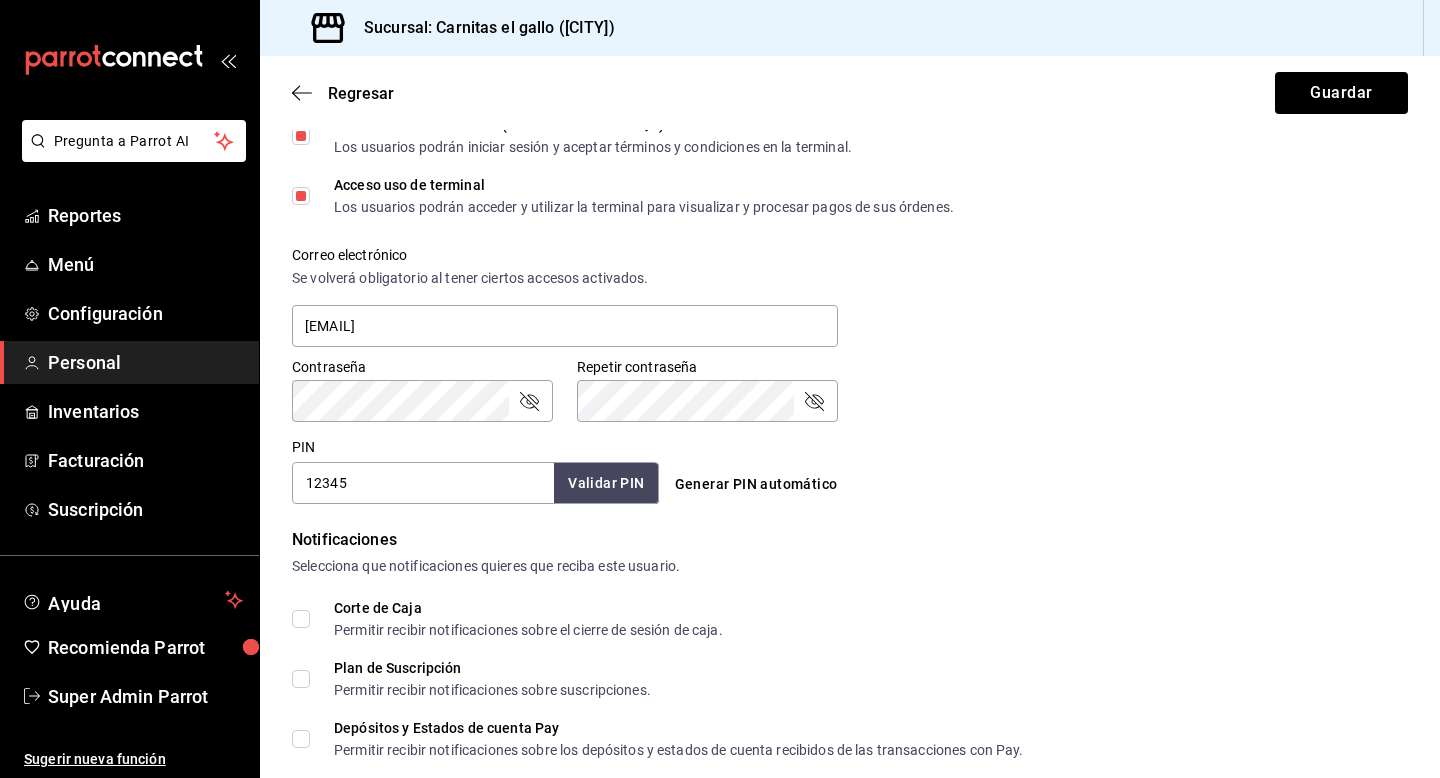 click on "Corte de Caja Permitir recibir notificaciones sobre el cierre de sesión de caja." at bounding box center (301, 619) 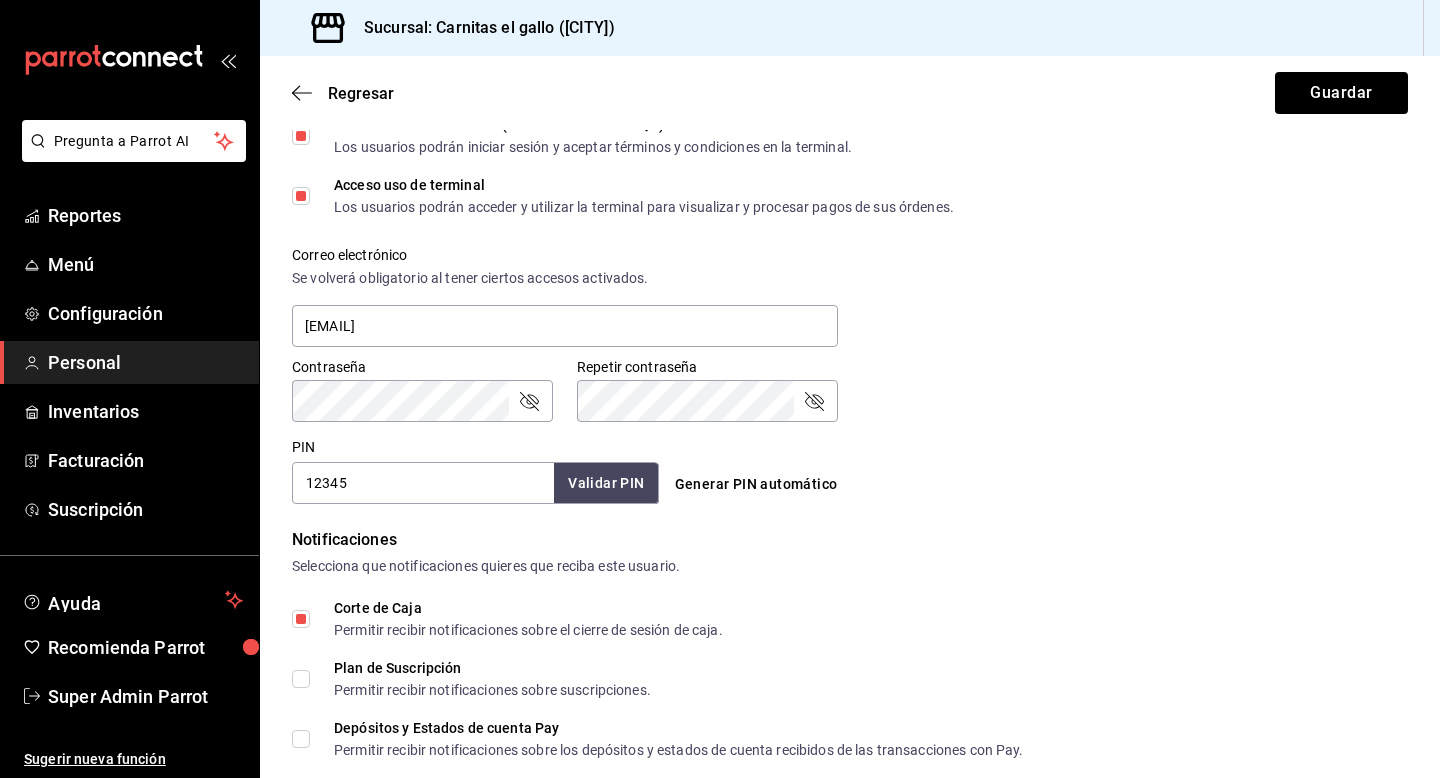 click on "Plan de Suscripción Permitir recibir notificaciones sobre suscripciones." at bounding box center [480, 679] 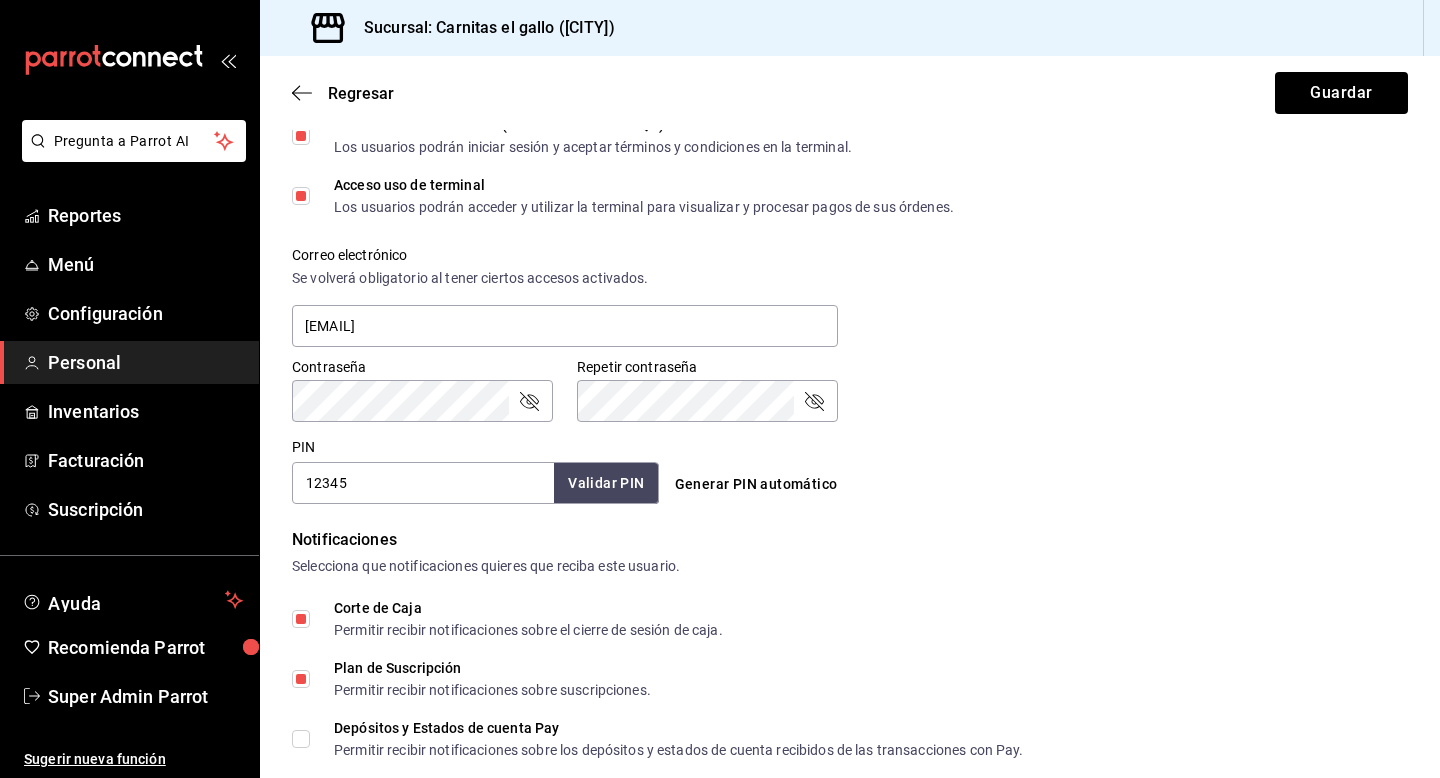 click on "Depósitos y Estados de cuenta Pay Permitir recibir notificaciones sobre los depósitos y estados de cuenta recibidos de las transacciones con Pay." at bounding box center [301, 739] 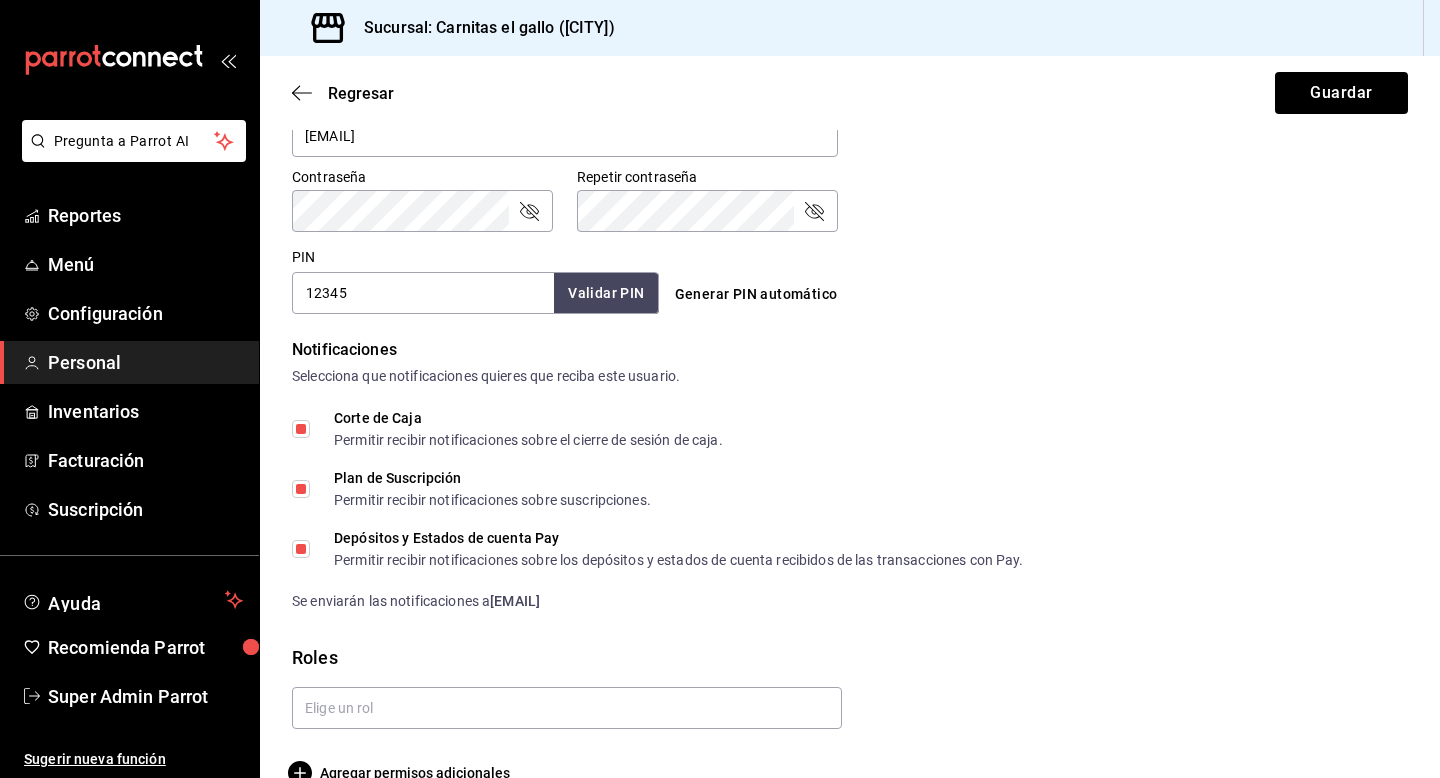 scroll, scrollTop: 855, scrollLeft: 0, axis: vertical 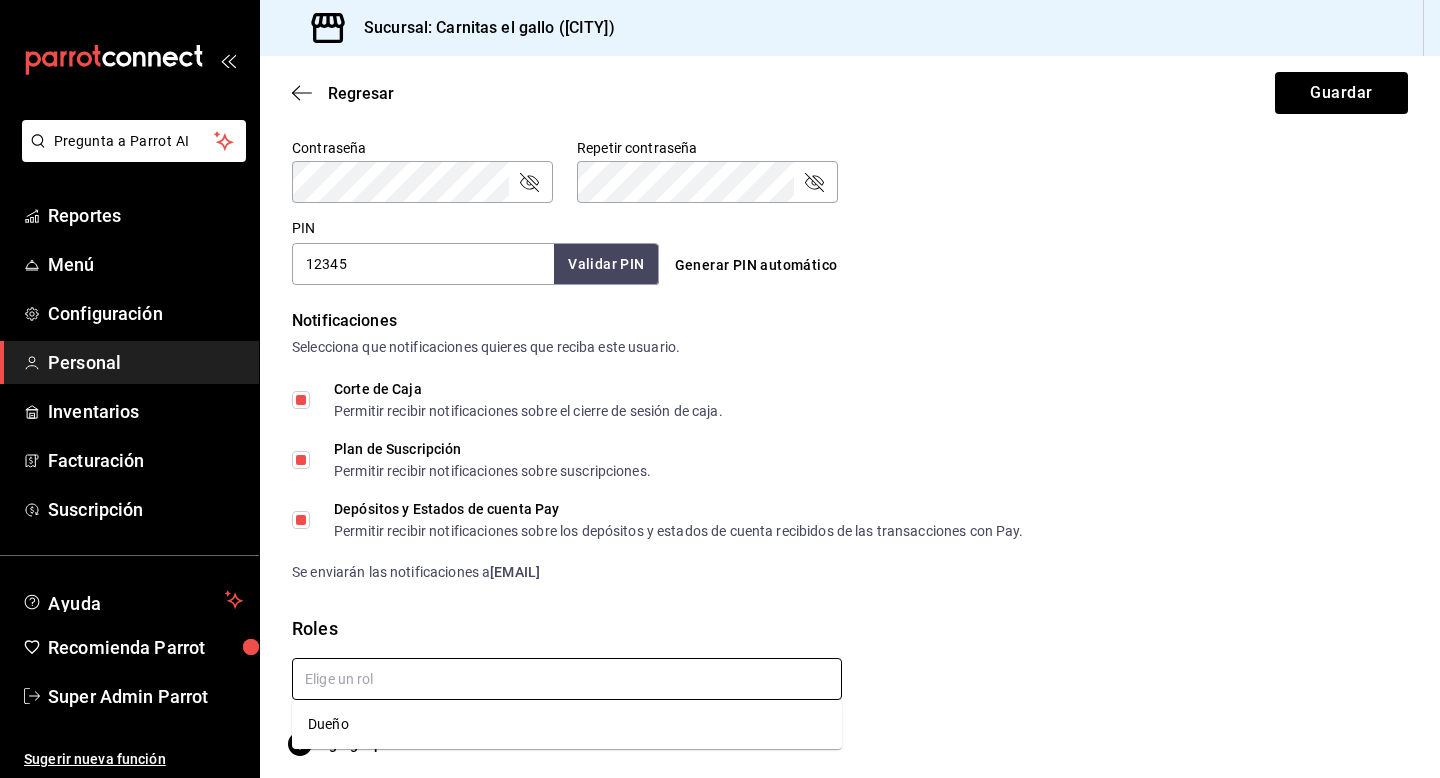 click at bounding box center [567, 679] 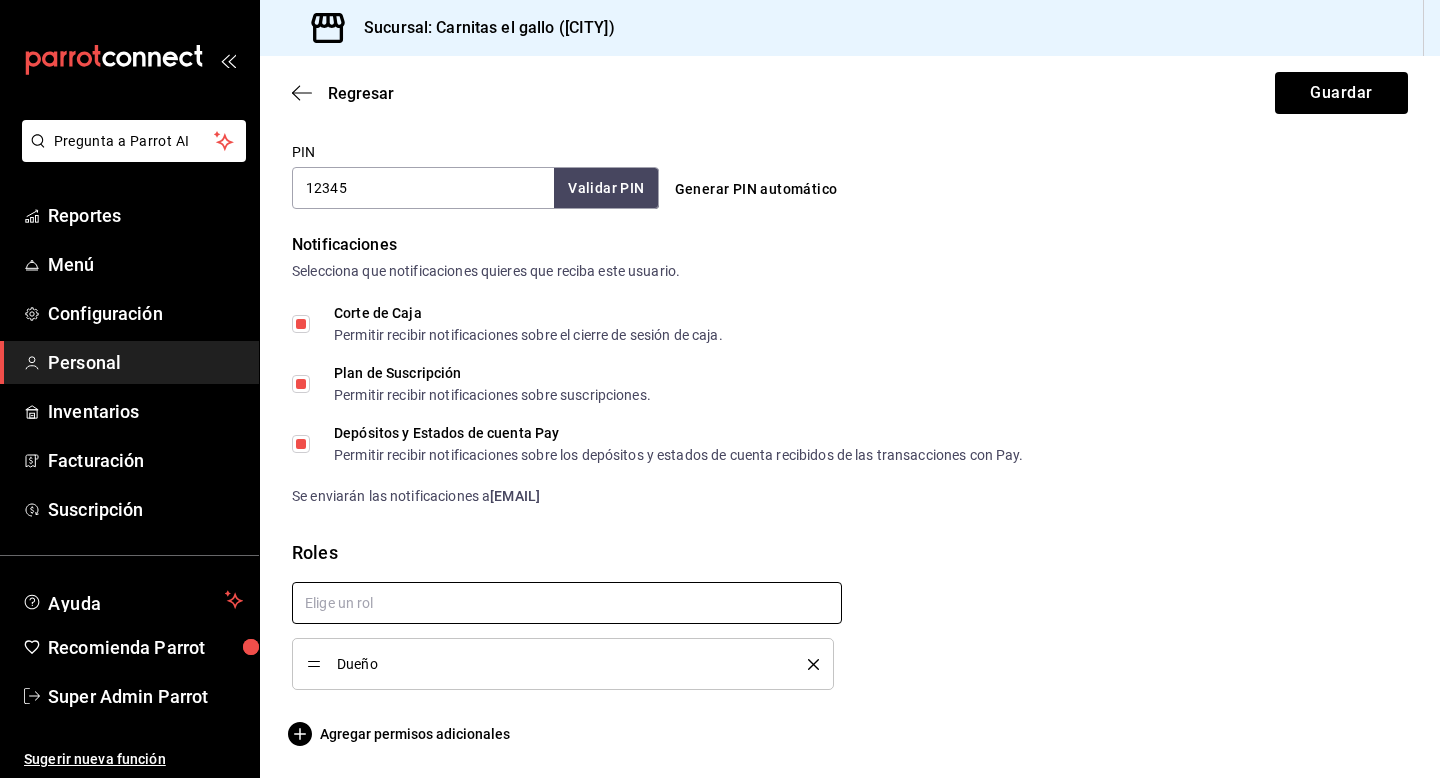 scroll, scrollTop: 0, scrollLeft: 0, axis: both 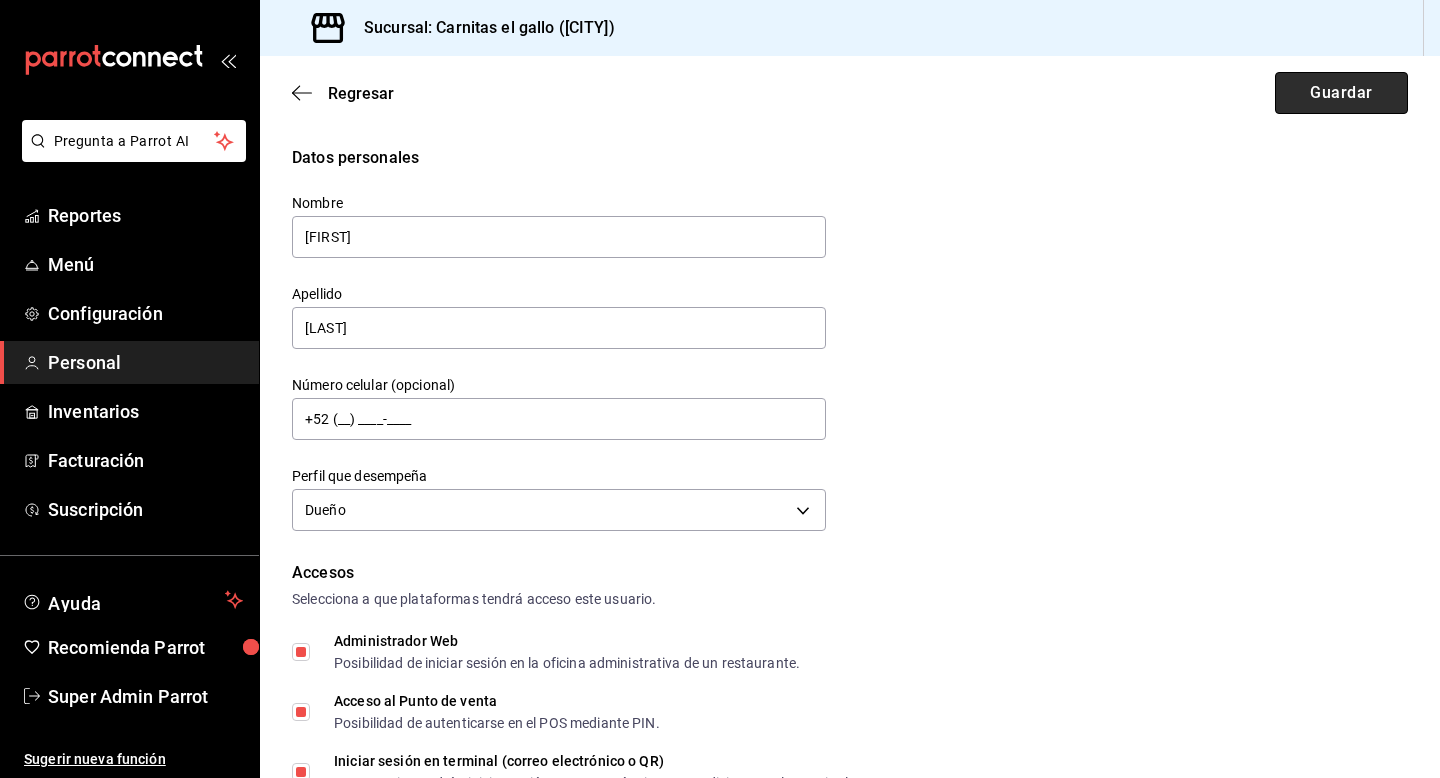 click on "Guardar" at bounding box center [1341, 93] 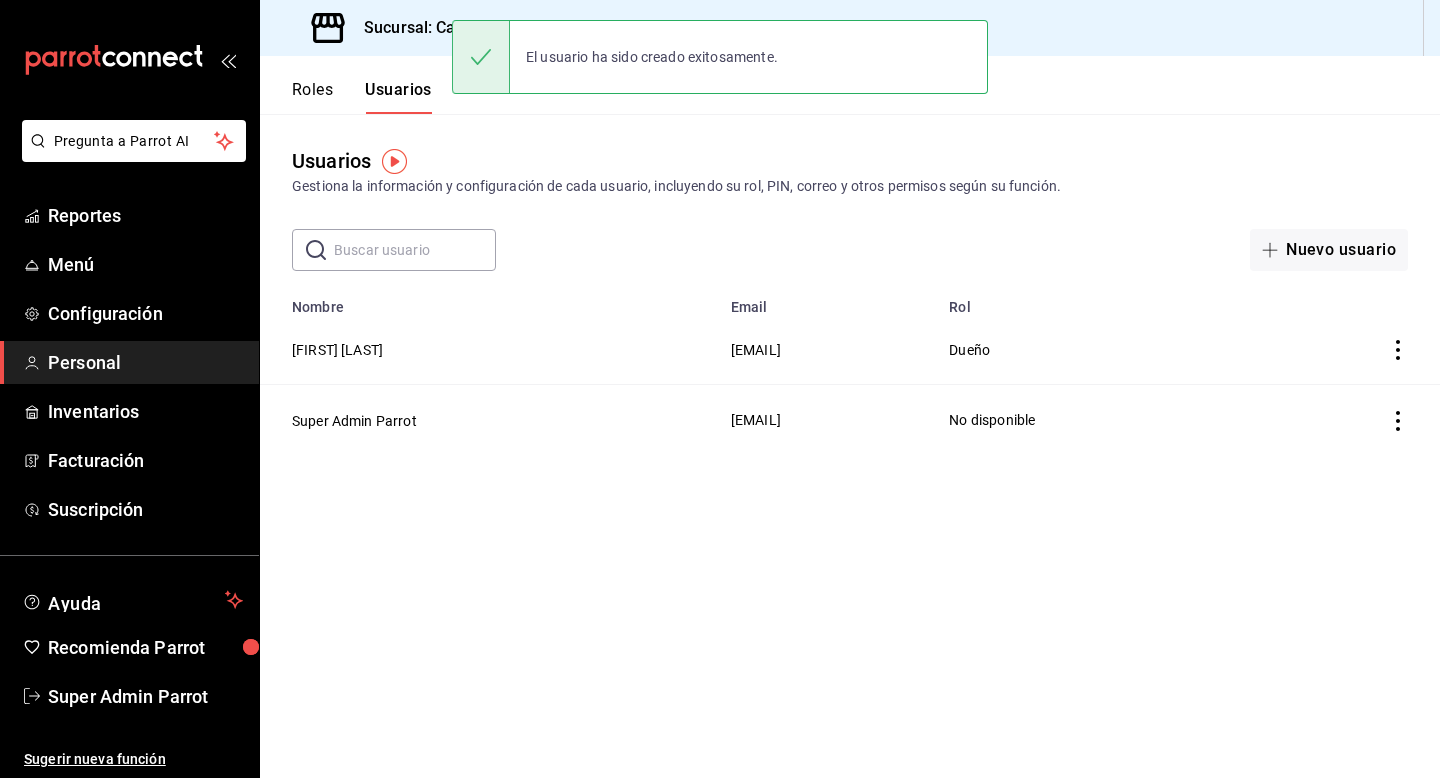 click on "torresdonaldo95@gmail.com" at bounding box center (828, 350) 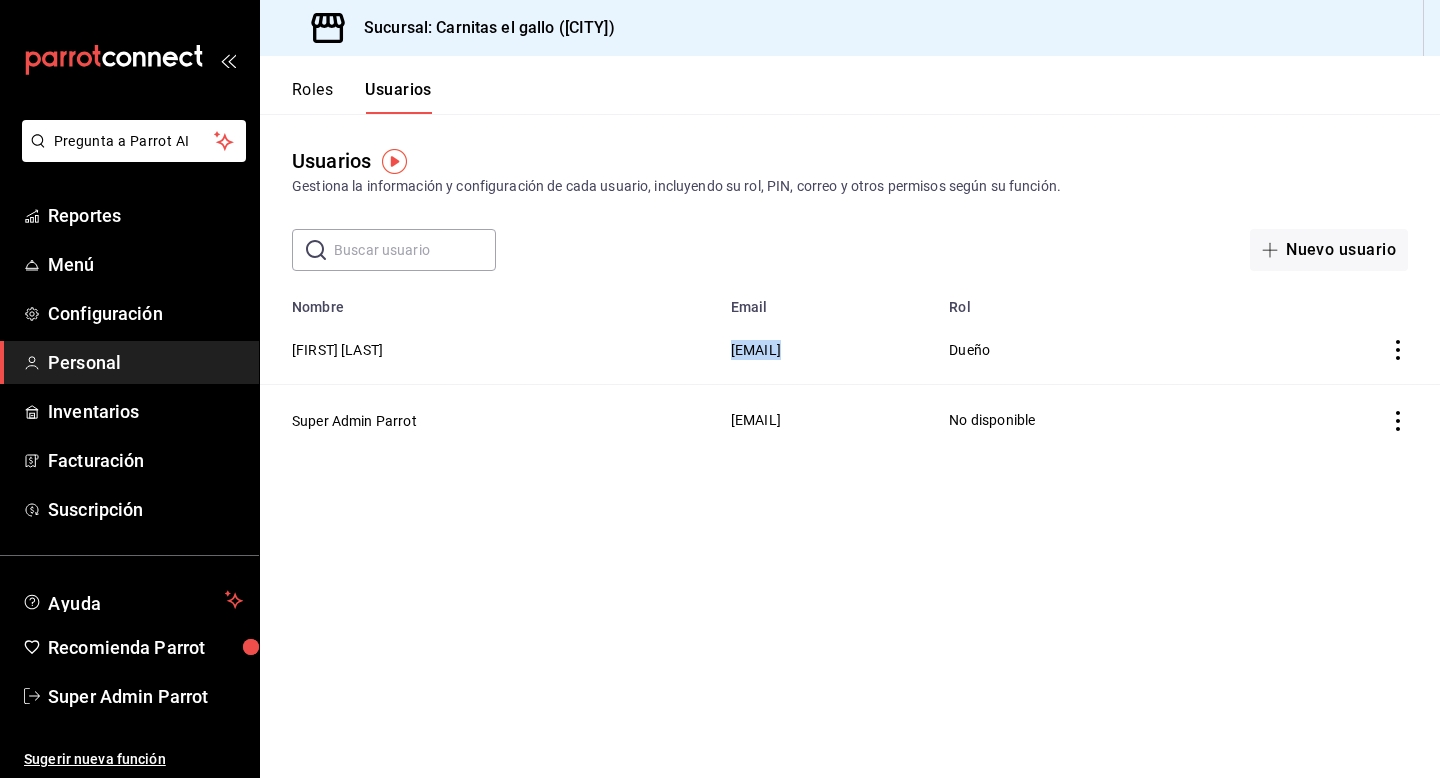 click on "torresdonaldo95@gmail.com" at bounding box center (756, 350) 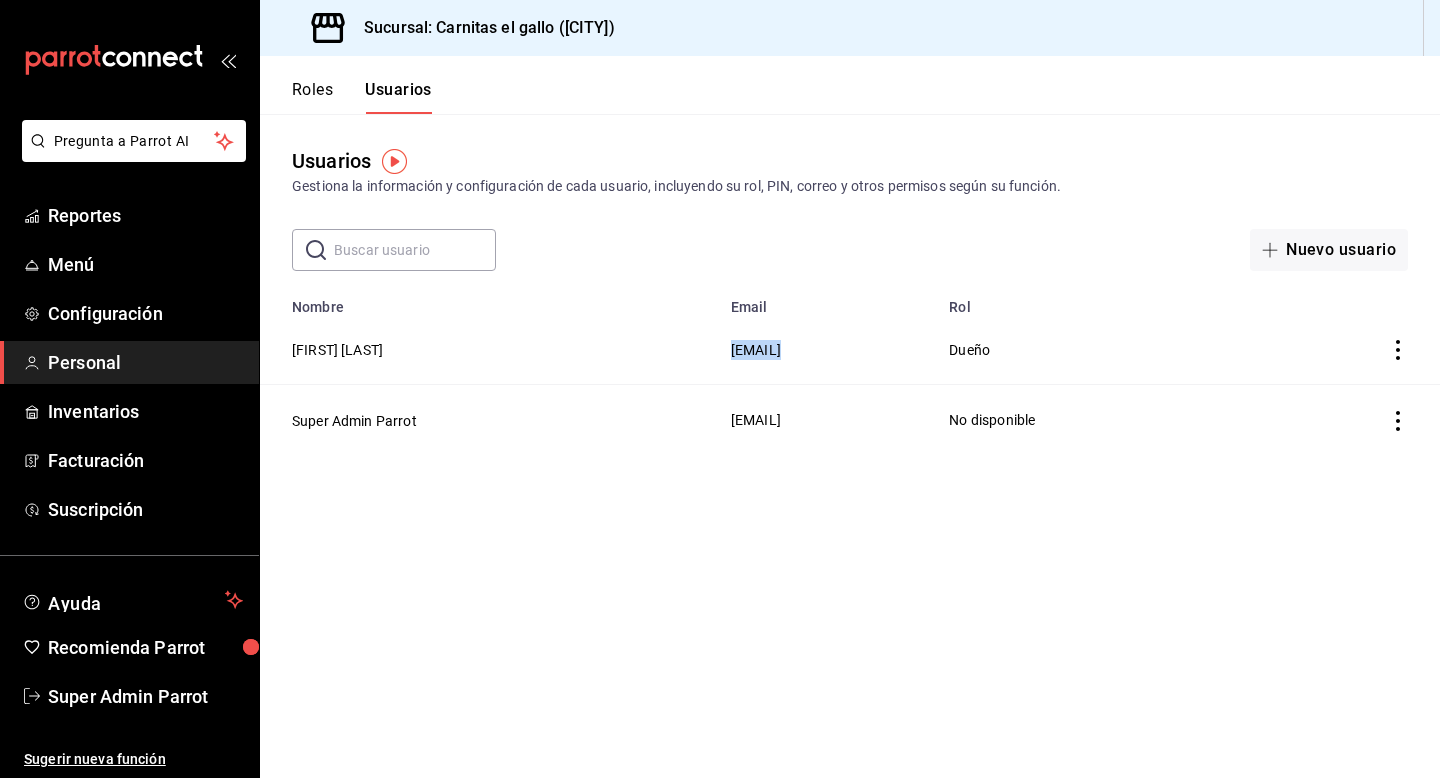 click on "torresdonaldo95@gmail.com" at bounding box center (828, 350) 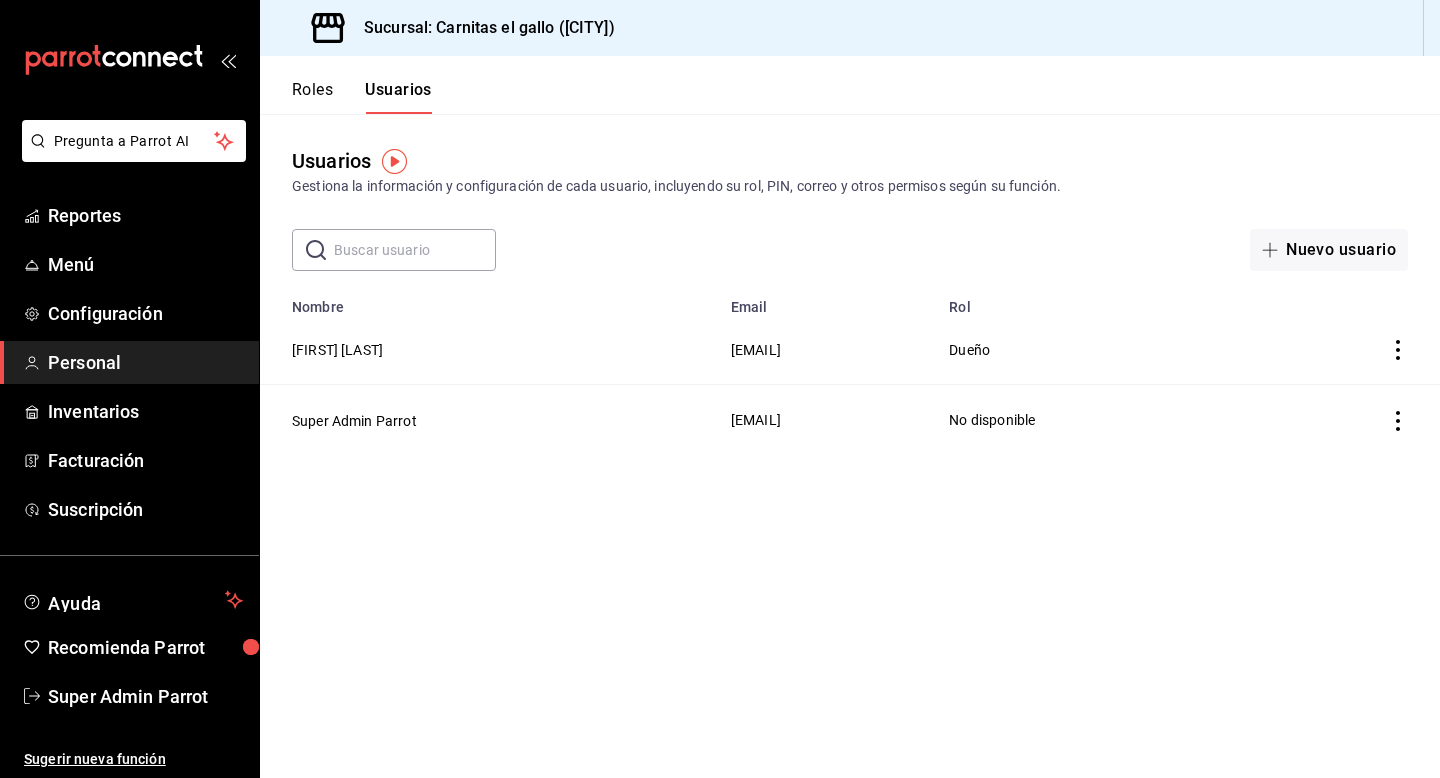 click on "torresdonaldo95@gmail.com" at bounding box center [756, 350] 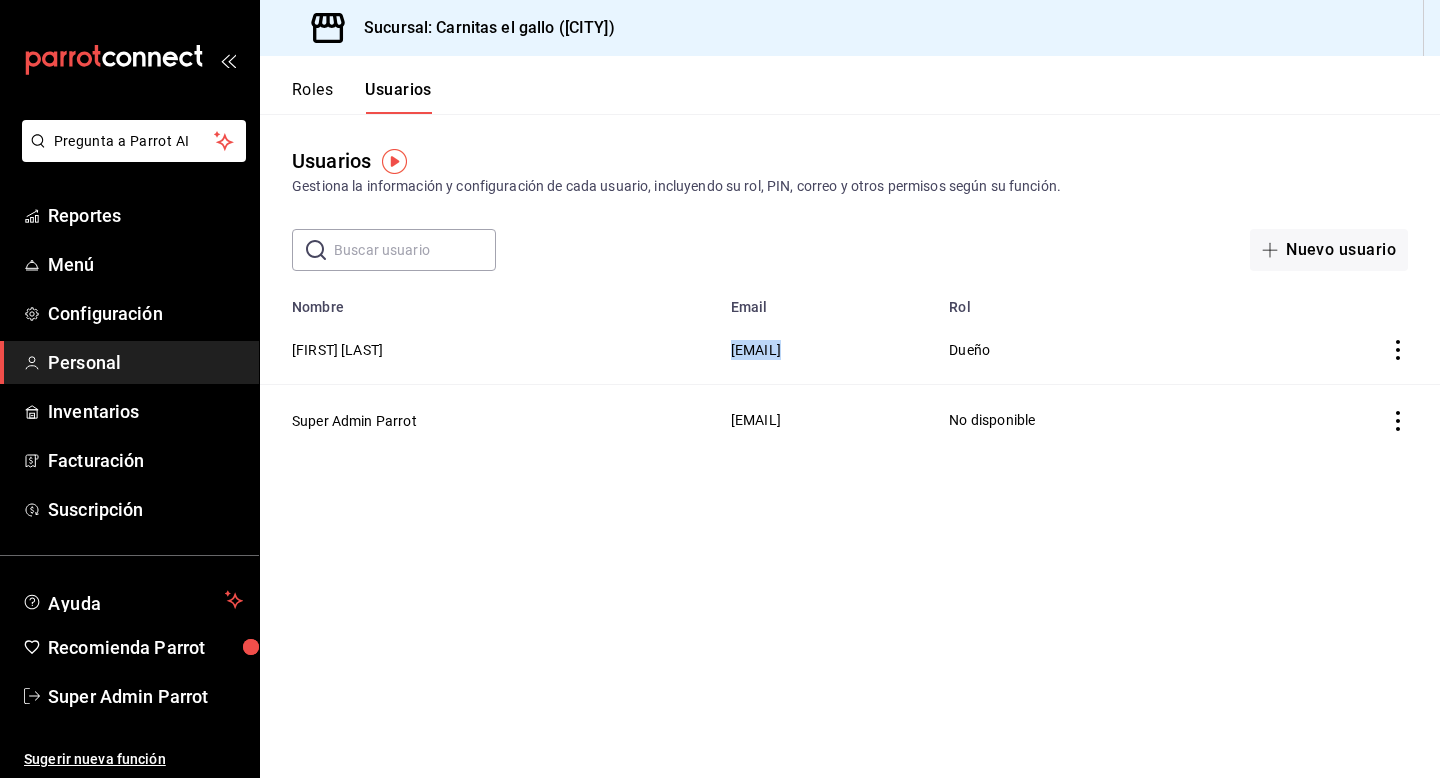 click on "torresdonaldo95@gmail.com" at bounding box center (756, 350) 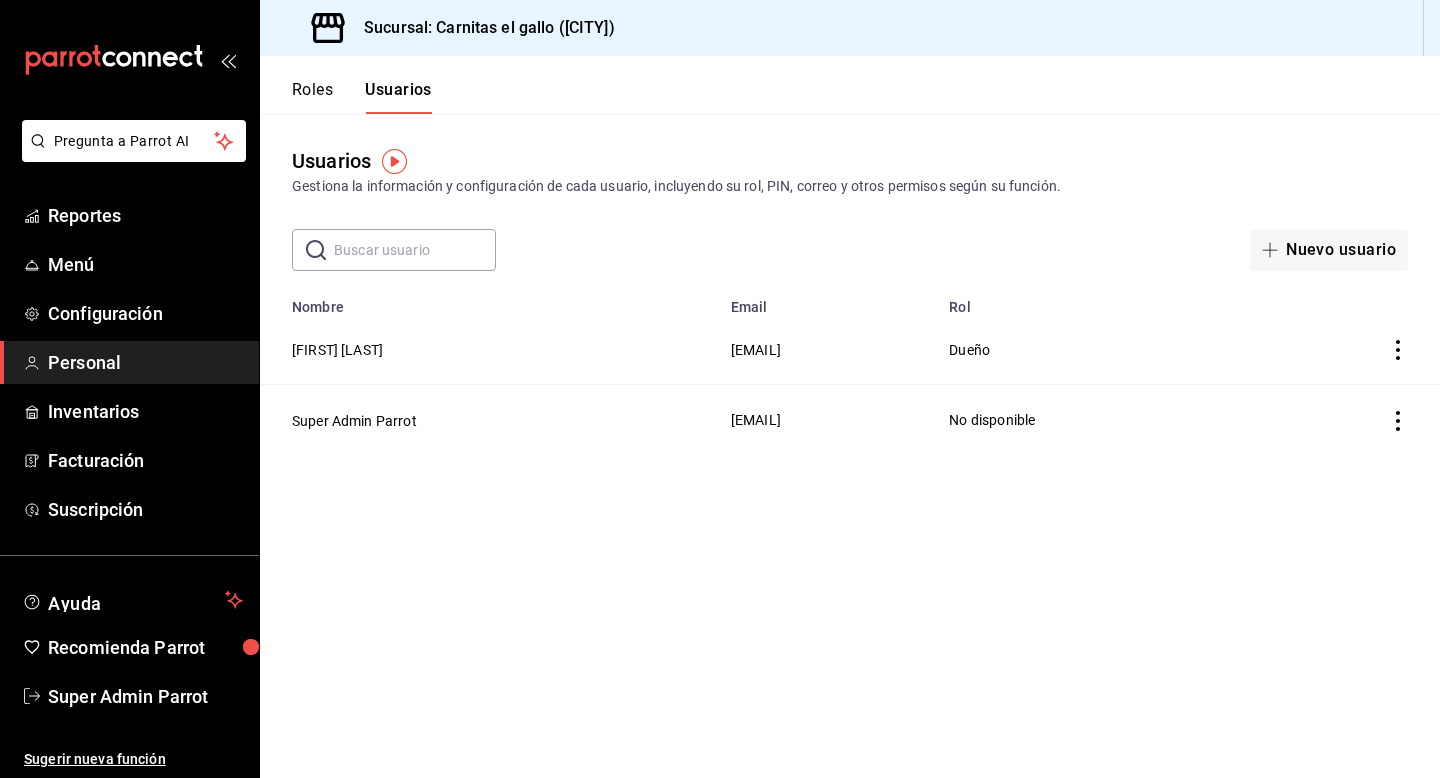 click on "​ ​ Nuevo usuario" at bounding box center [850, 250] 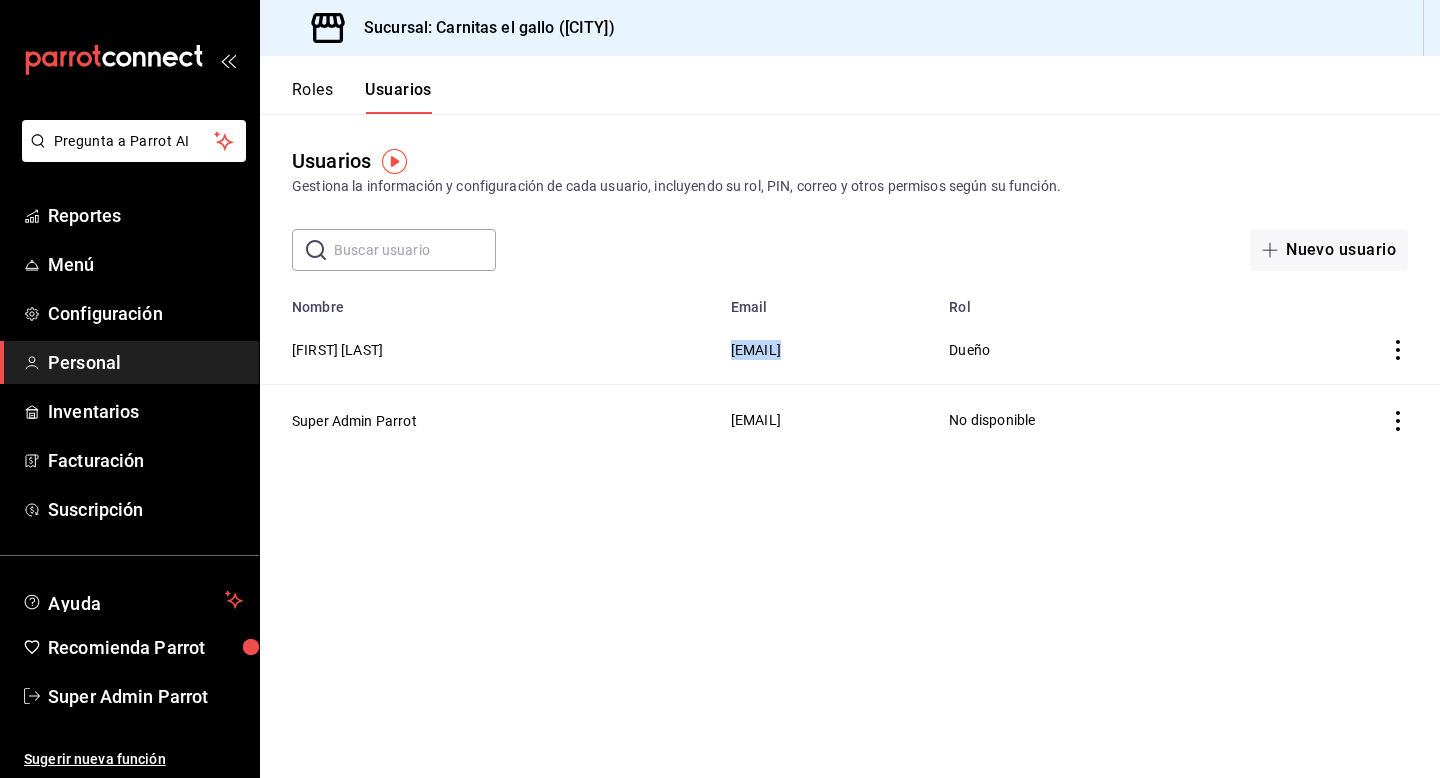 click on "torresdonaldo95@gmail.com" at bounding box center (756, 350) 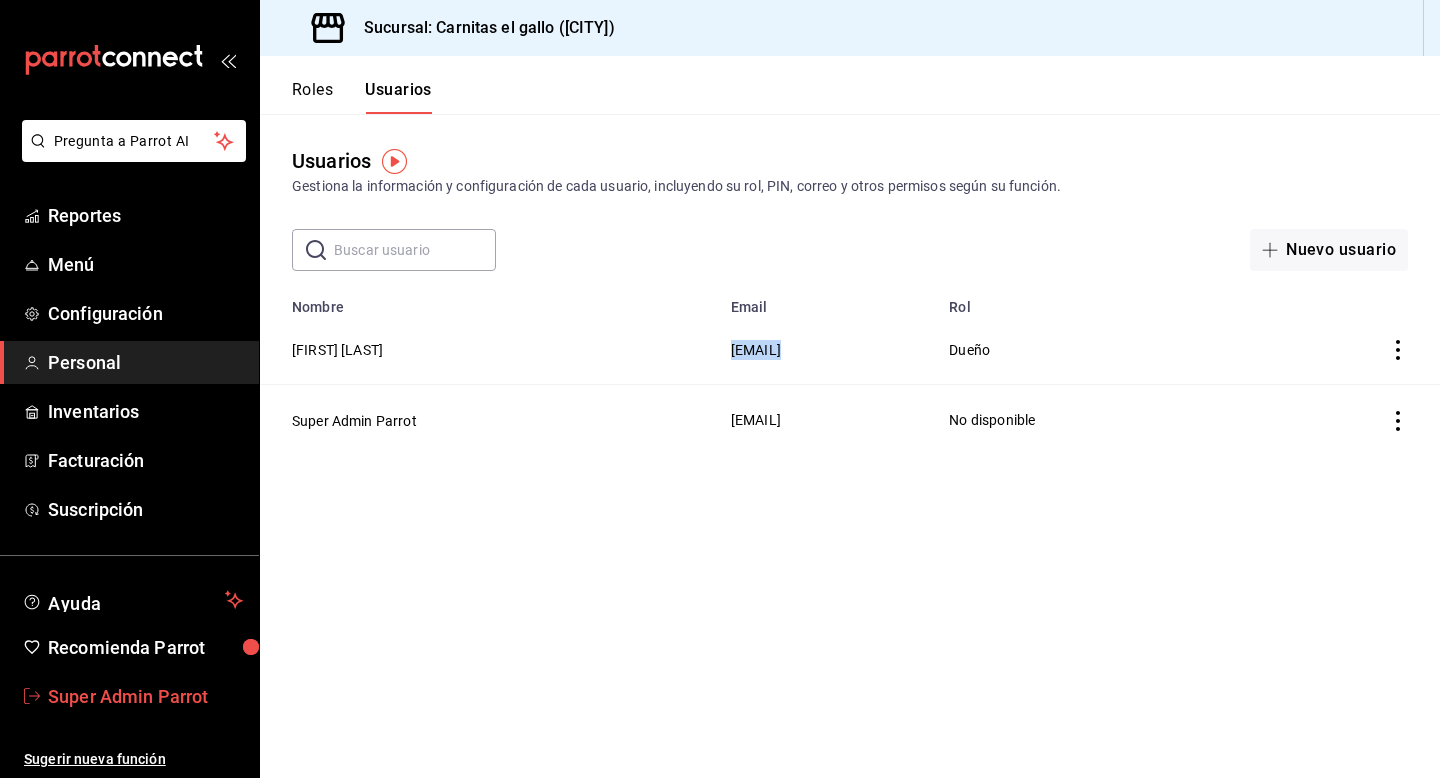 click on "Super Admin Parrot" at bounding box center (145, 696) 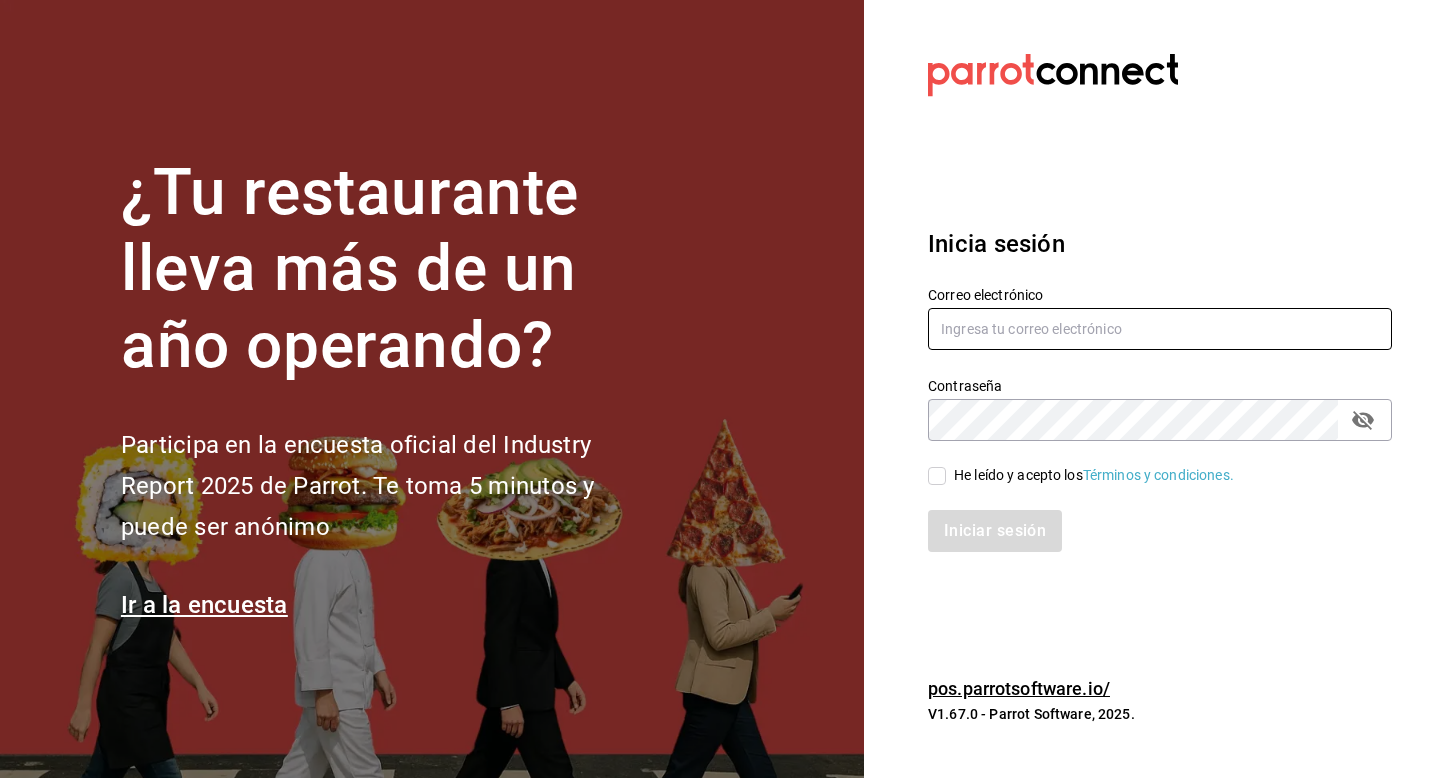 click at bounding box center (1160, 329) 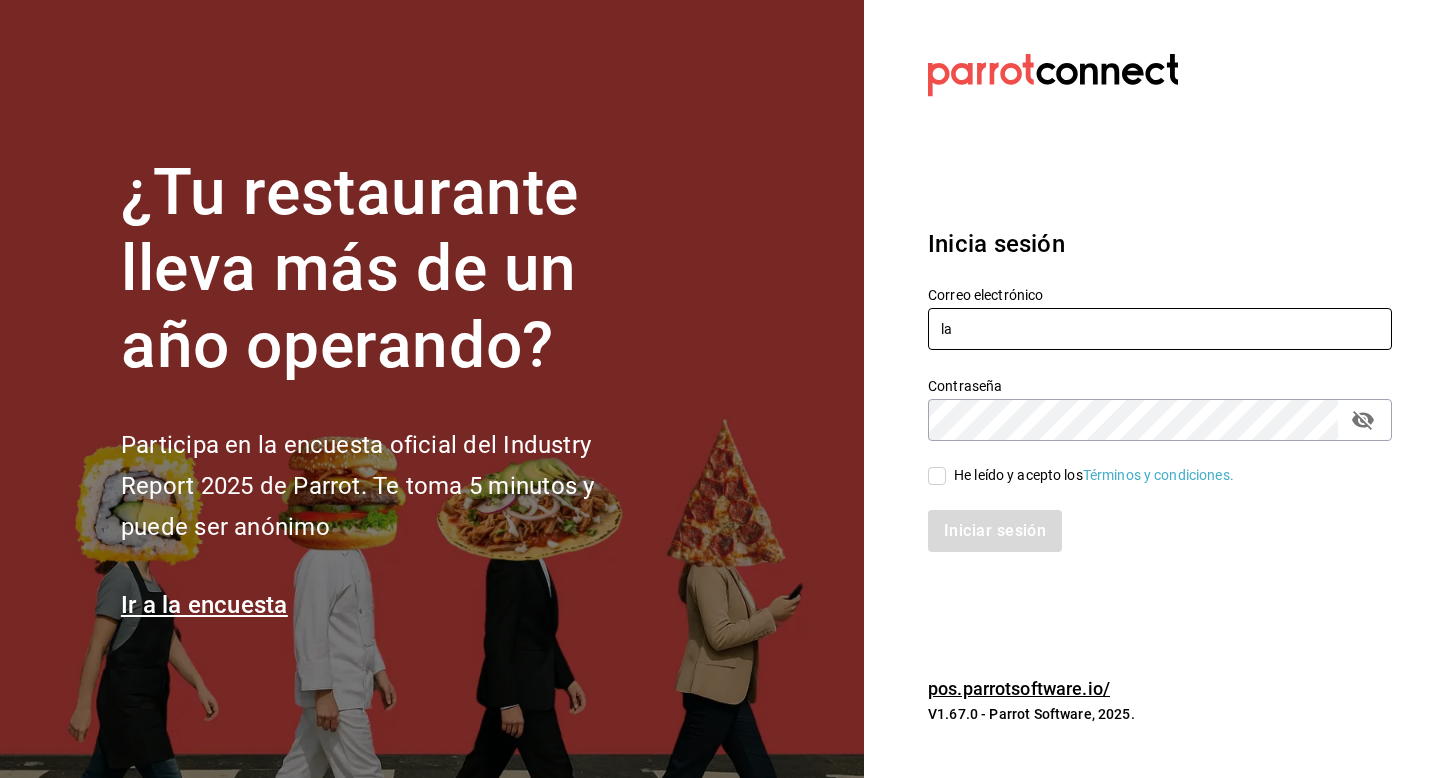 type on "l" 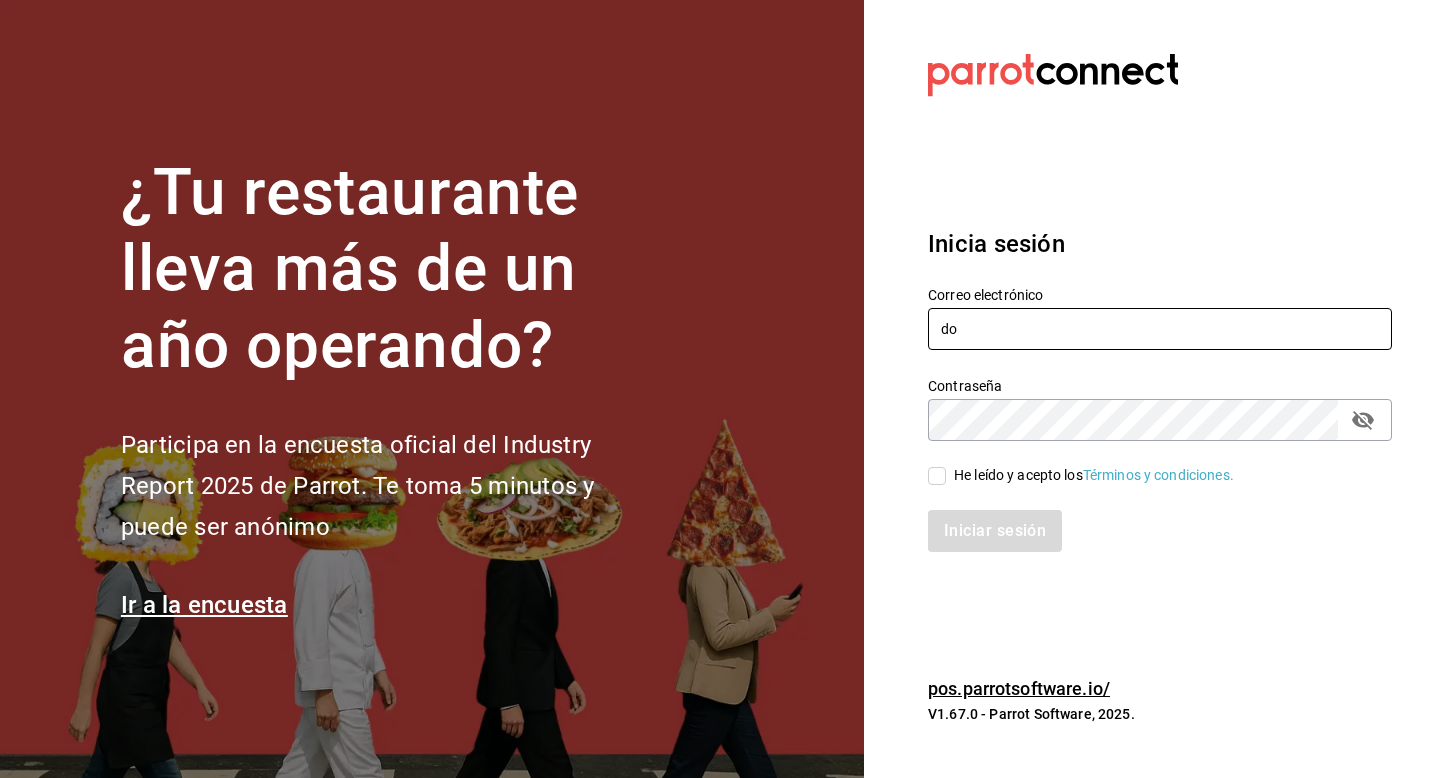 type on "d" 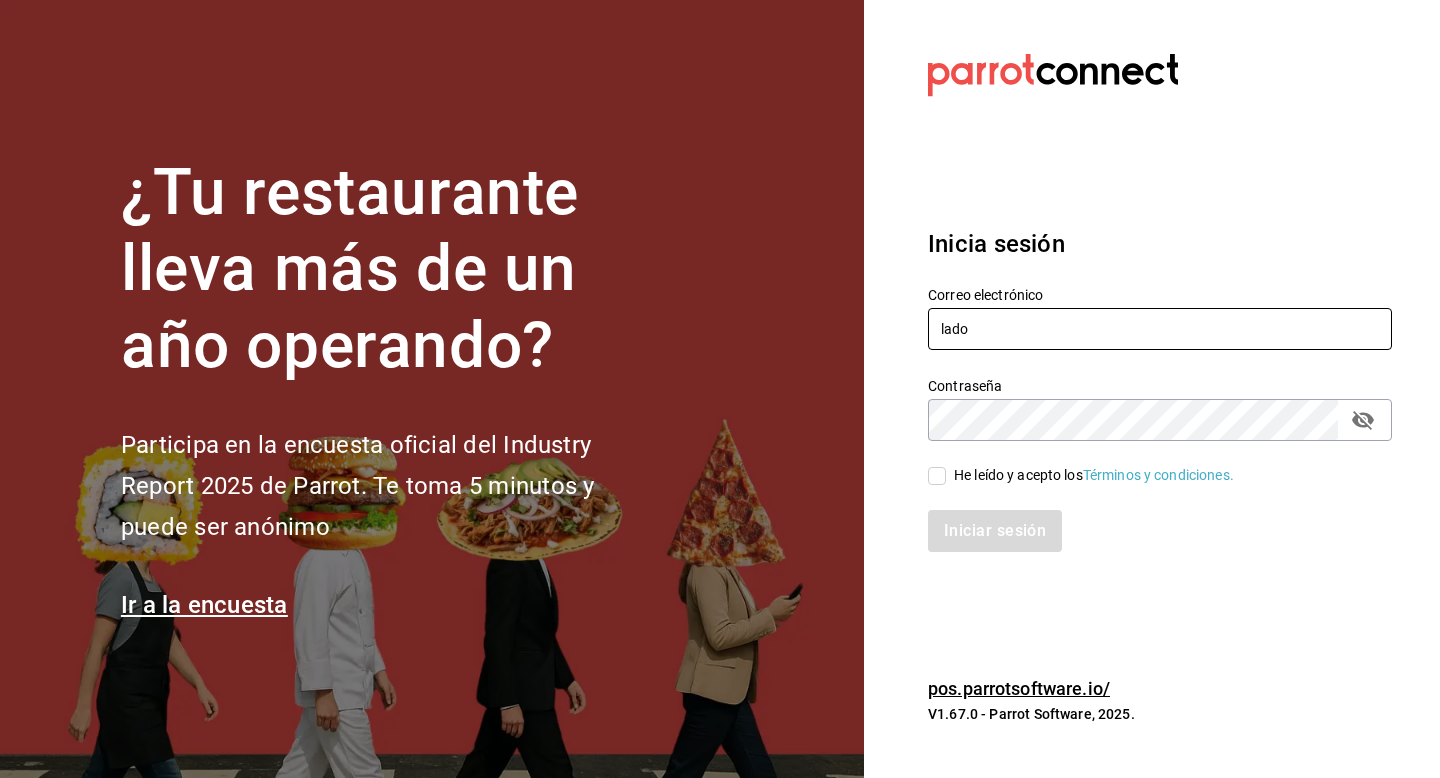 type on "ladona@comidamexicana.com" 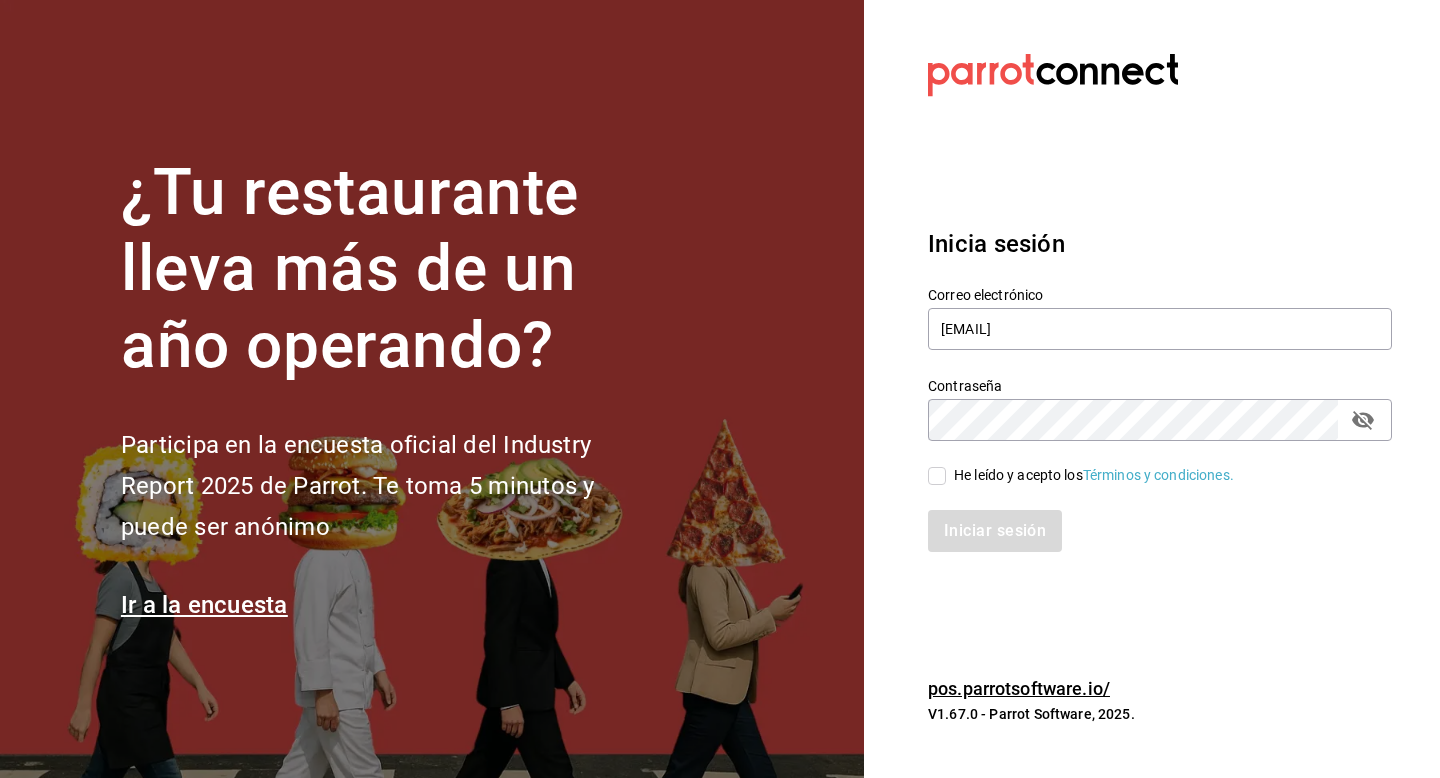 click on "He leído y acepto los  Términos y condiciones." at bounding box center (1094, 475) 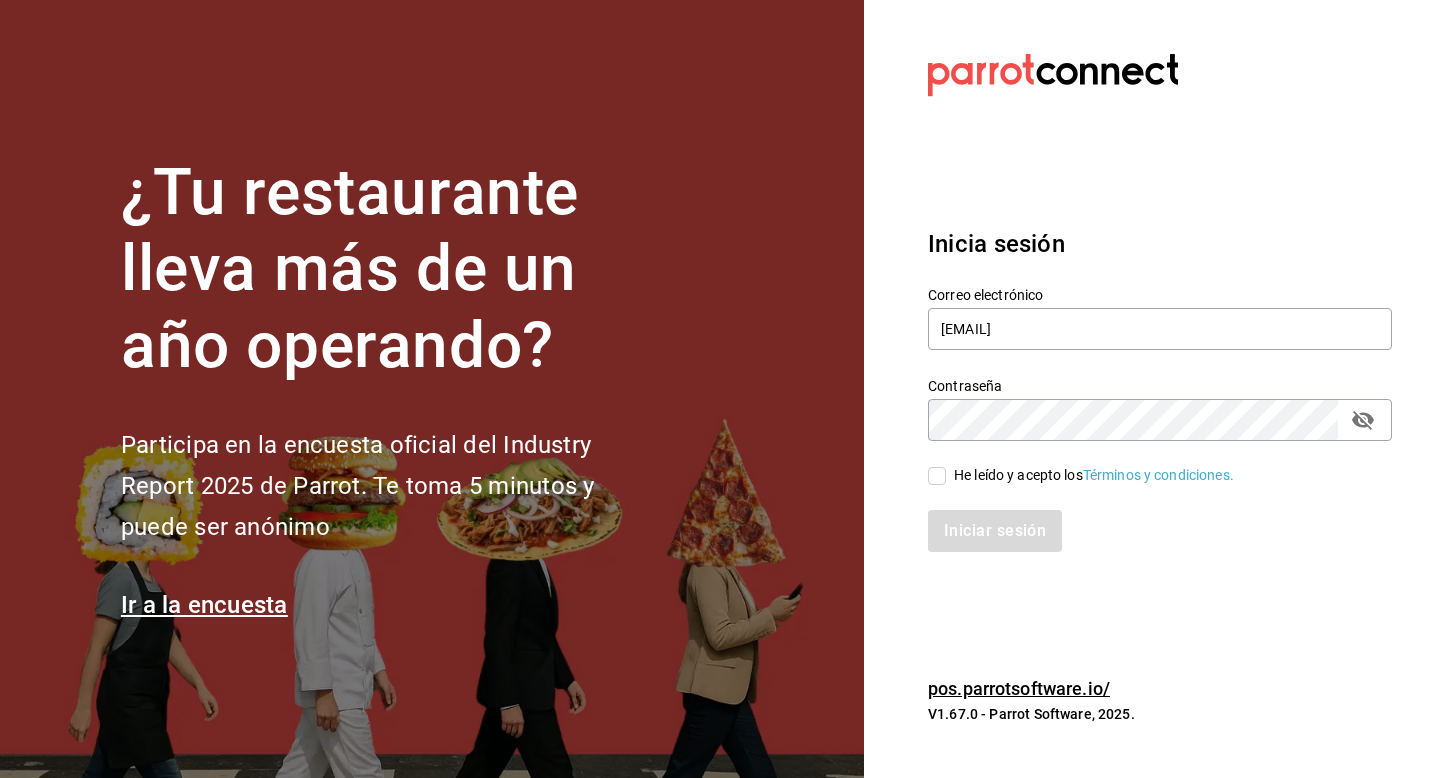 checkbox on "true" 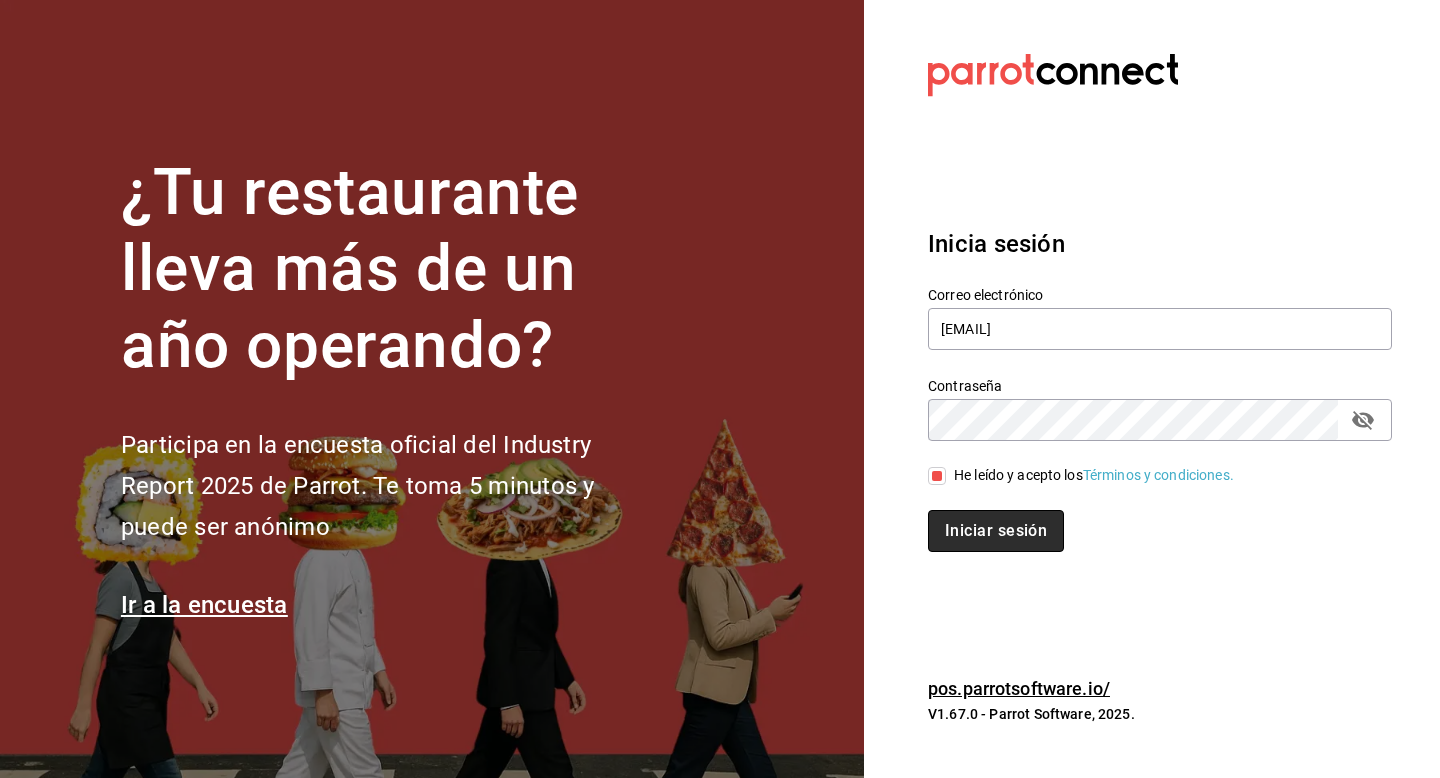 click on "Iniciar sesión" at bounding box center (996, 531) 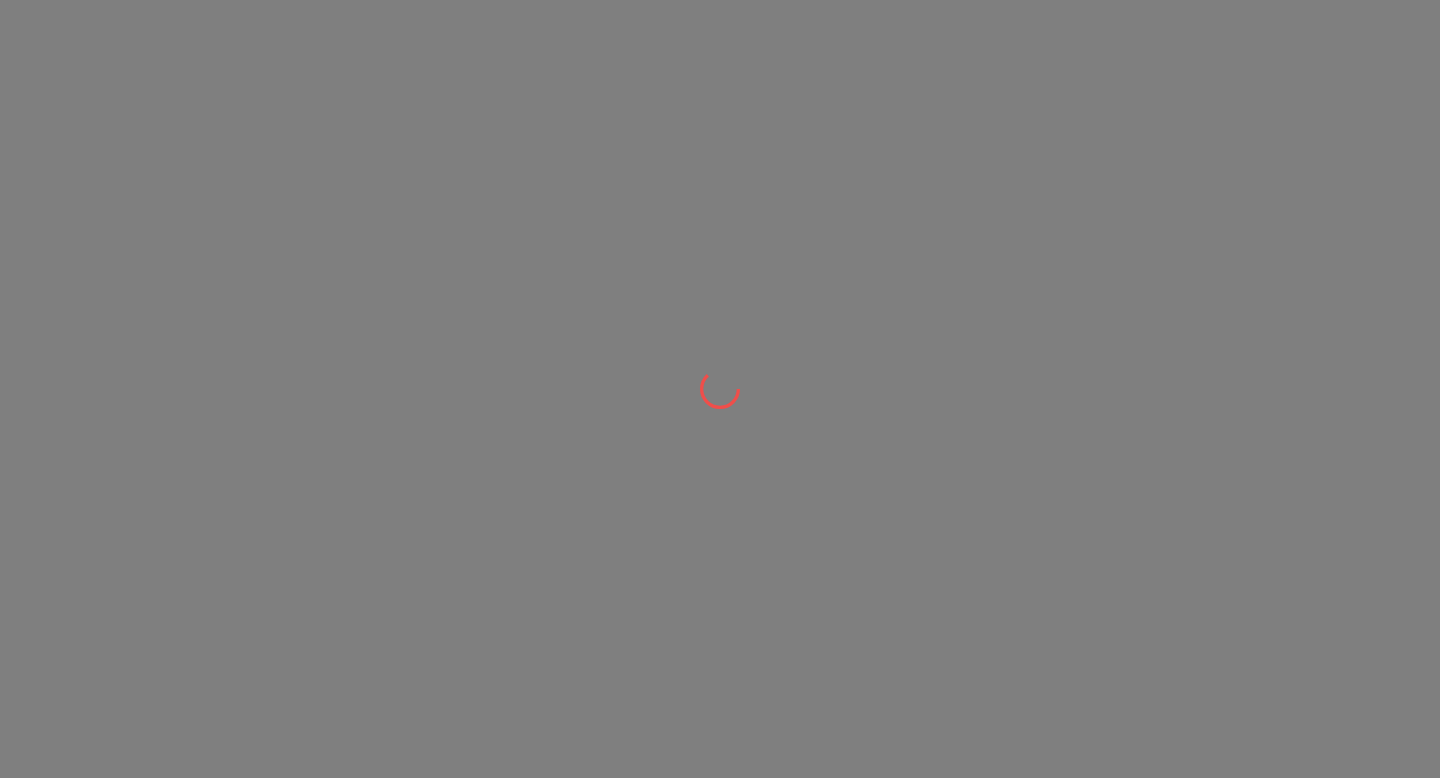 scroll, scrollTop: 0, scrollLeft: 0, axis: both 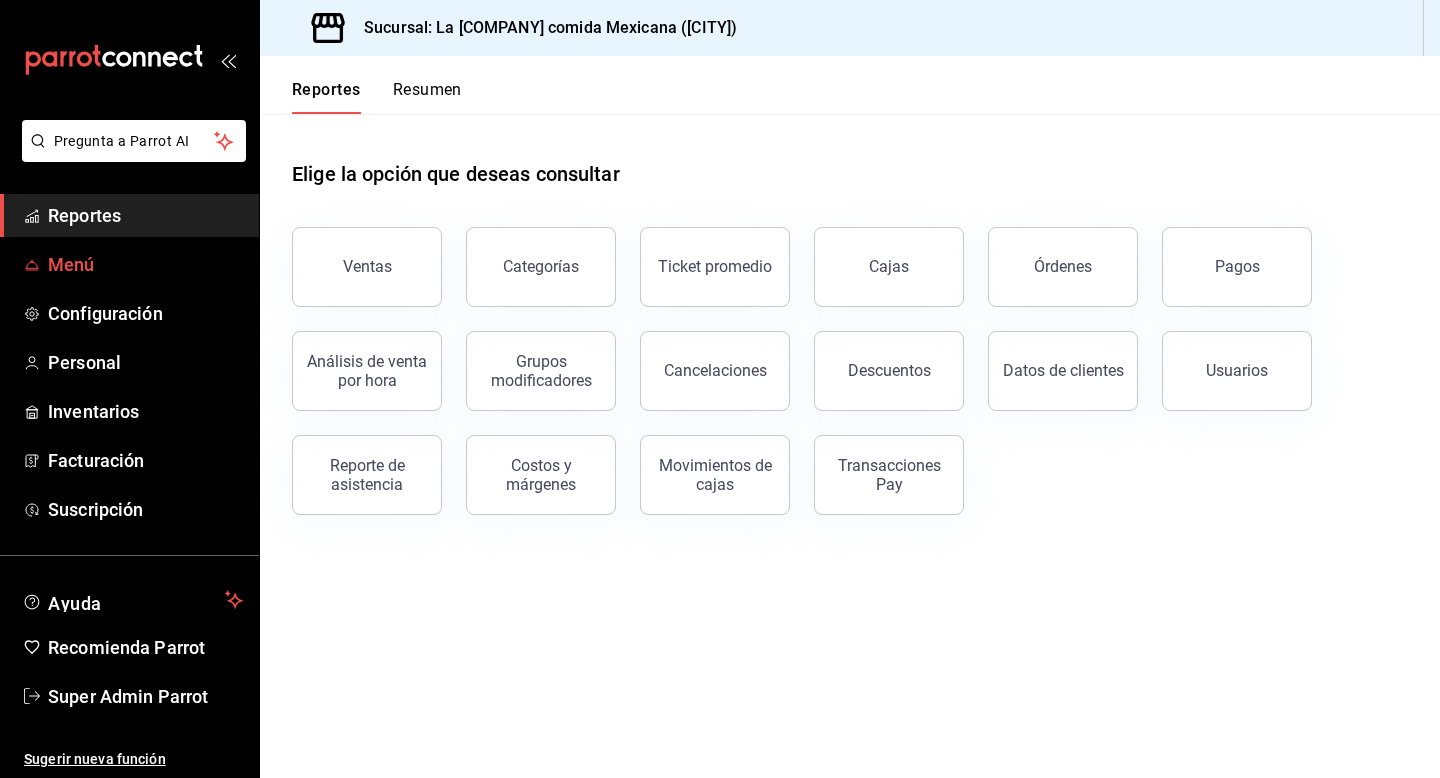 click on "Menú" at bounding box center [129, 264] 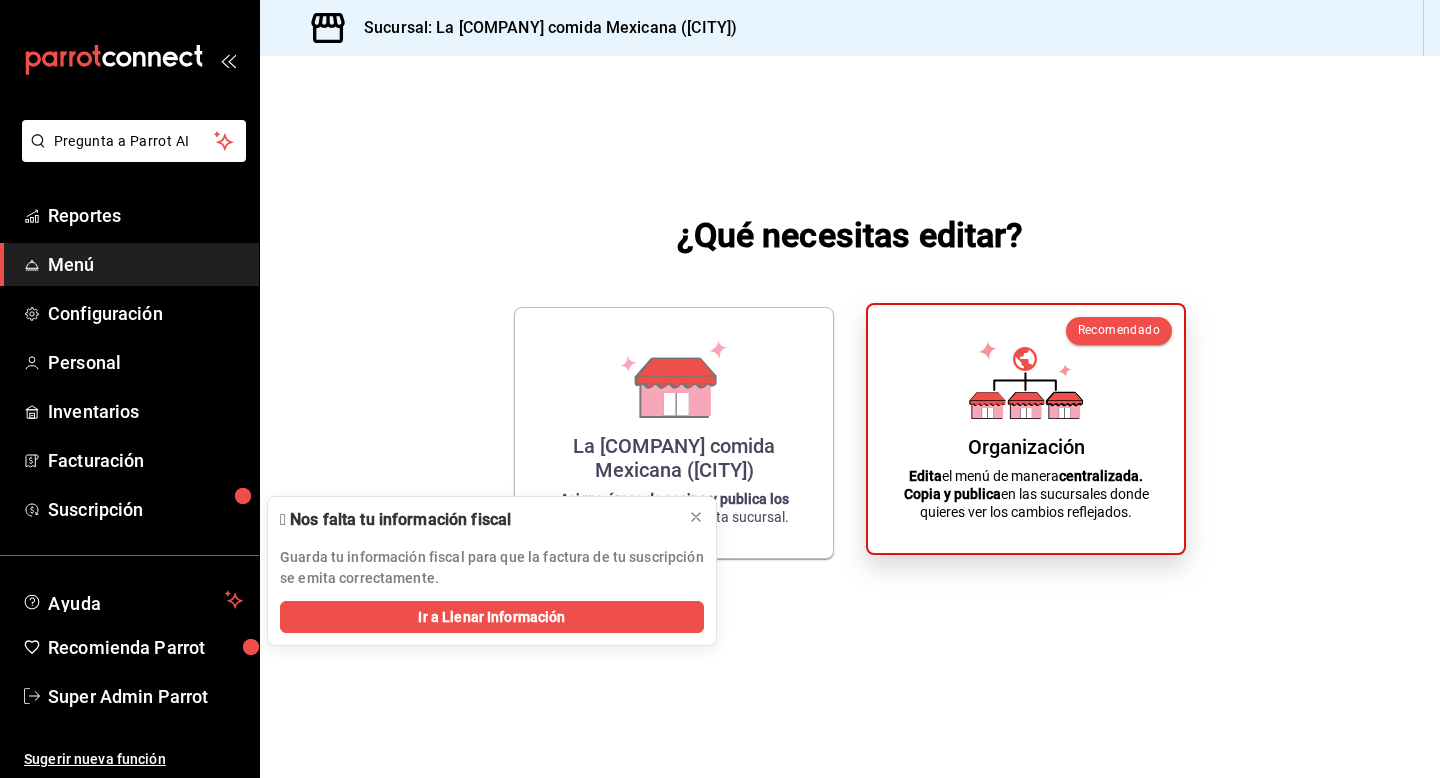 click on "Organización Edita  el menú de manera  centralizada.     Copia y publica  en las sucursales donde quieres ver los cambios reflejados." at bounding box center (1026, 429) 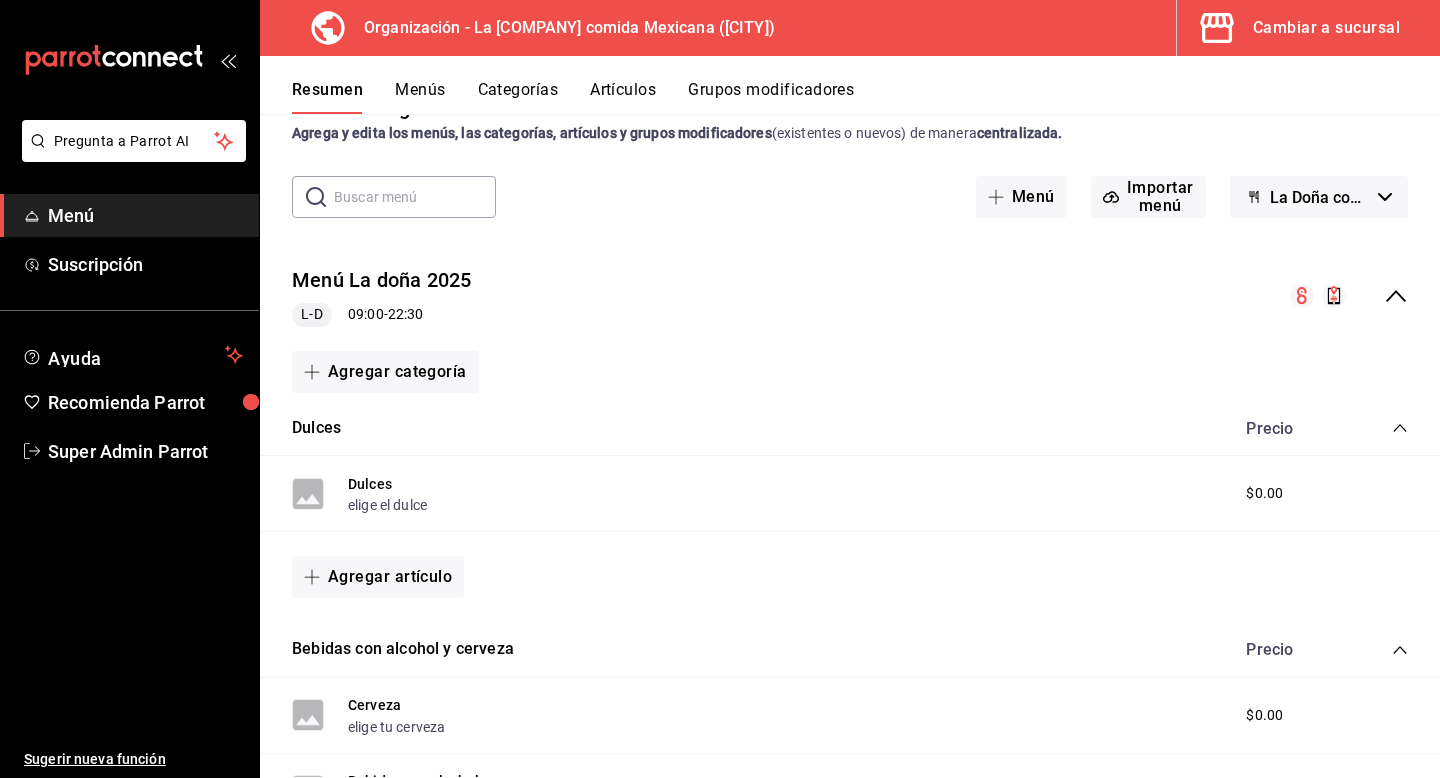 scroll, scrollTop: 0, scrollLeft: 0, axis: both 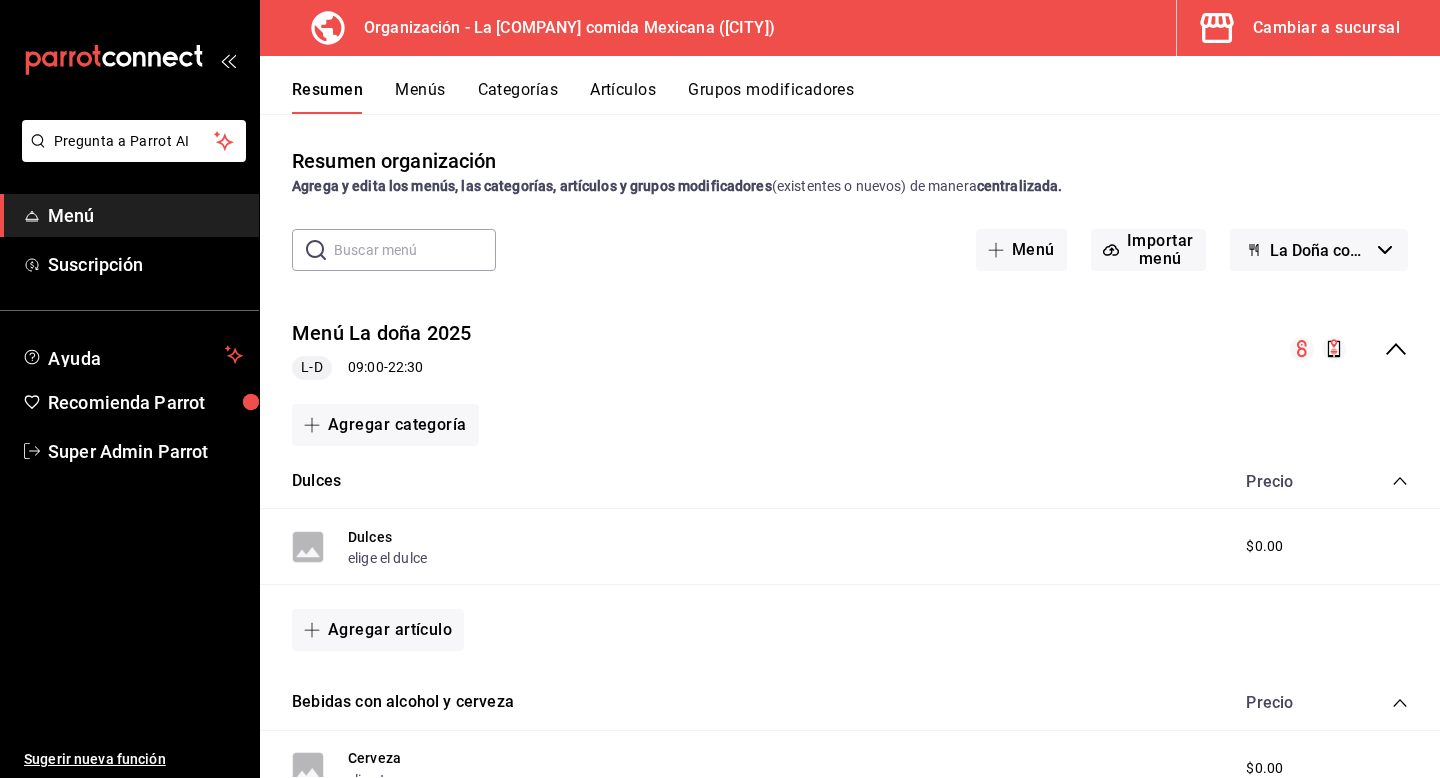 click 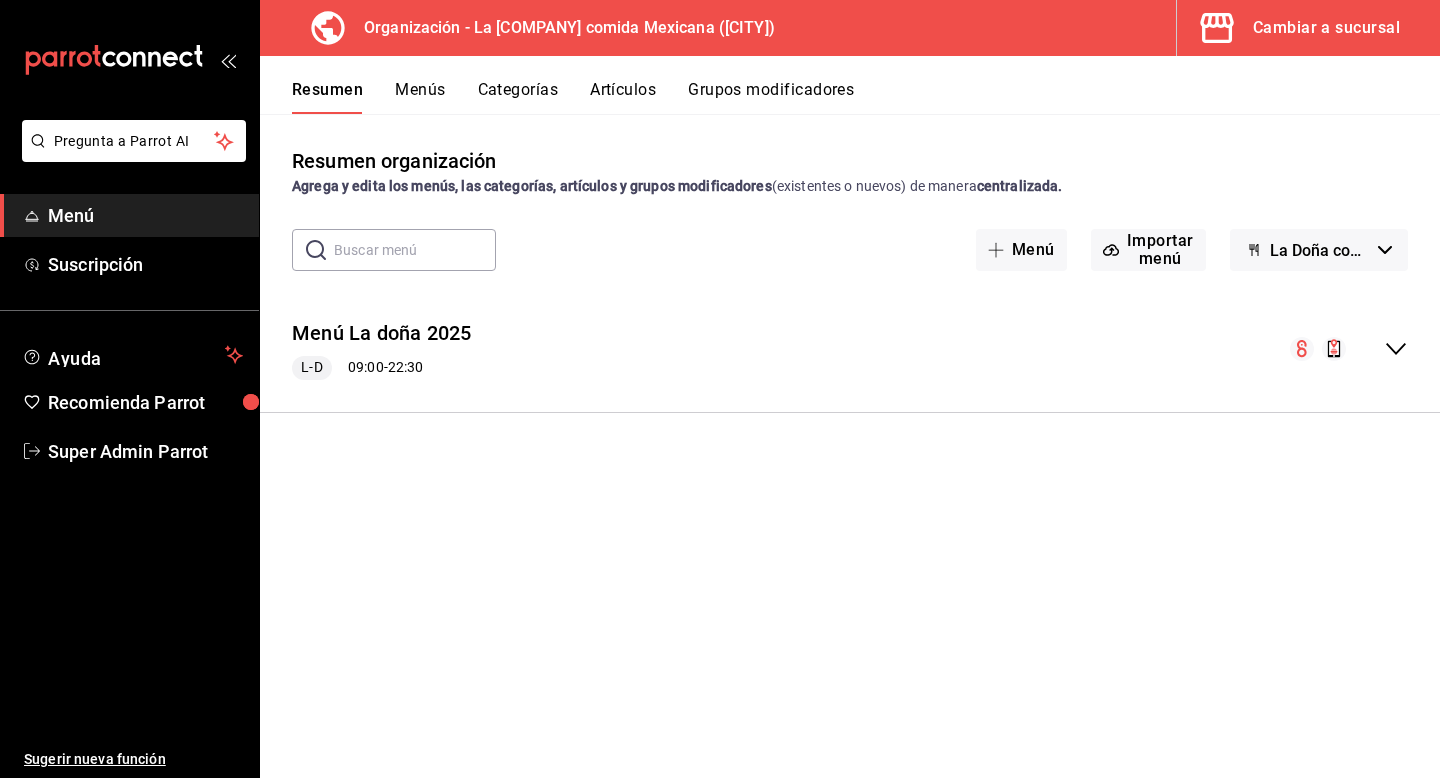 click 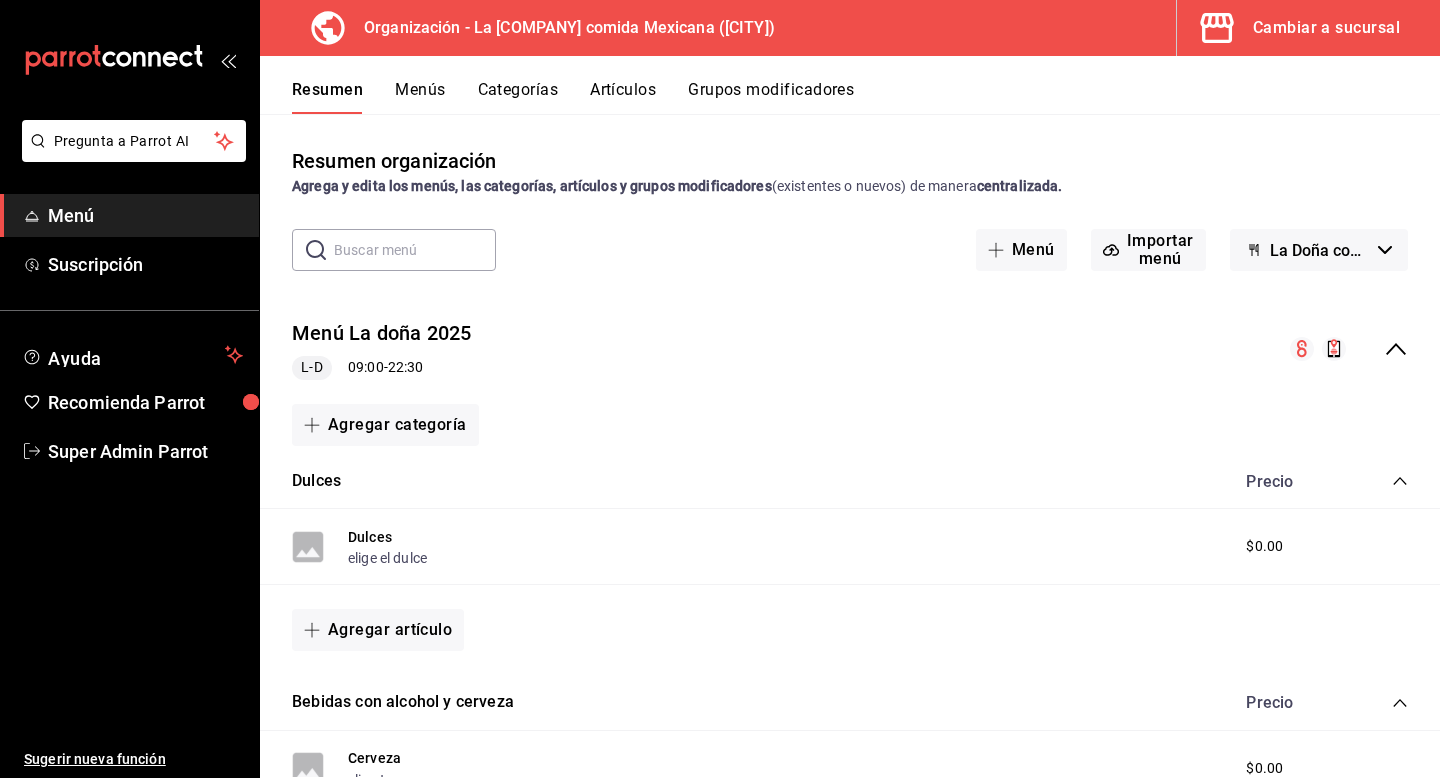 click on "Agregar categoría" at bounding box center (850, 425) 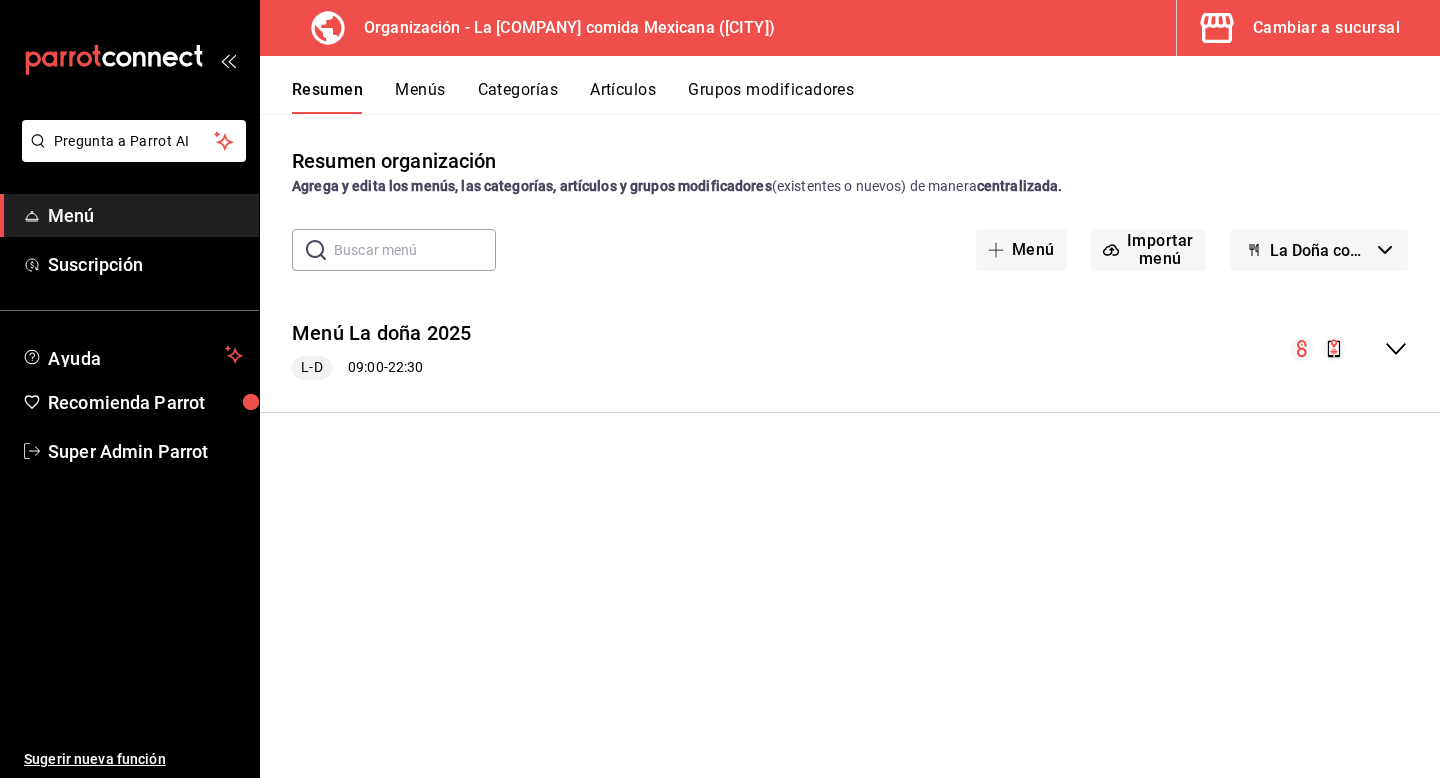 click on "Menús" at bounding box center [420, 97] 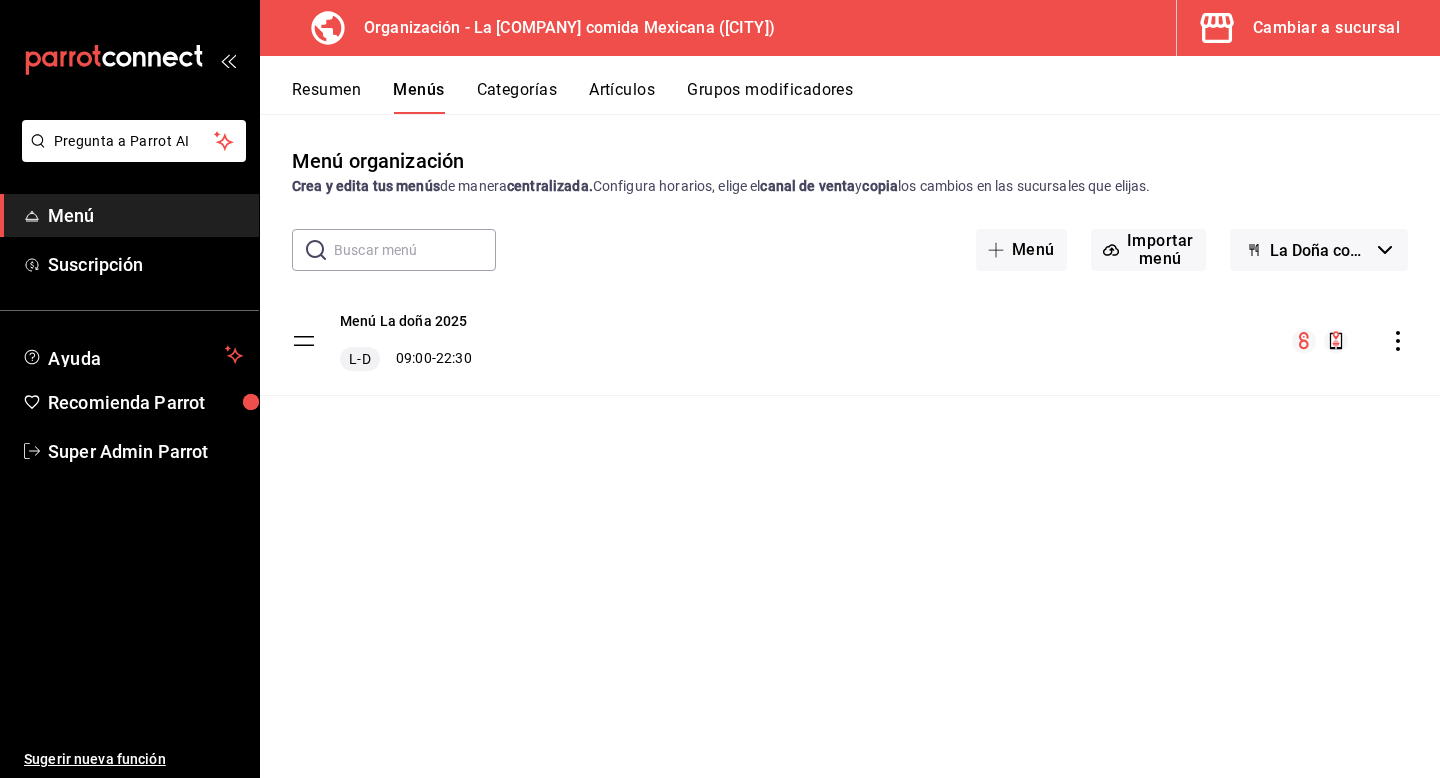 click on "Menú La doña 2025 L-D 09:00 - 22:30" at bounding box center (850, 341) 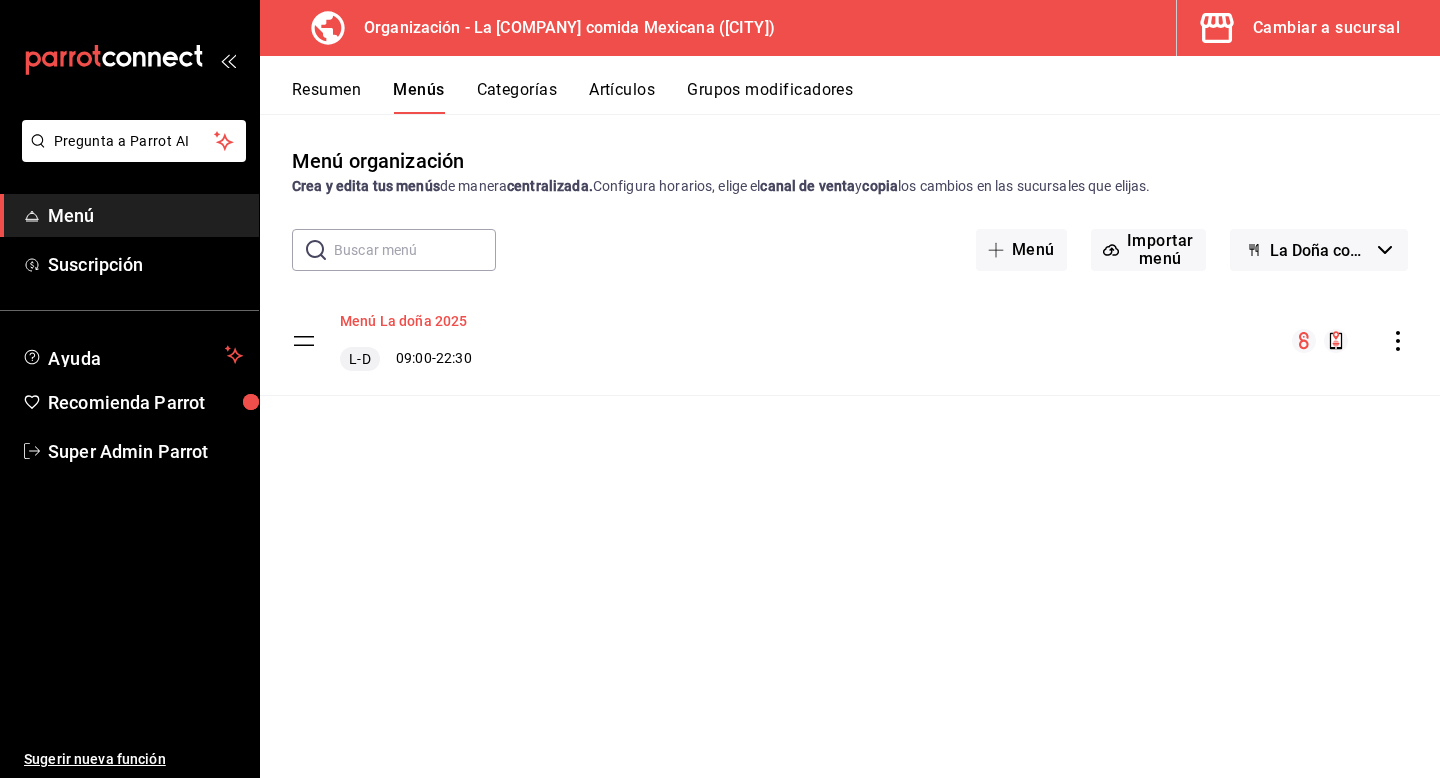 click on "Menú La doña 2025" at bounding box center (404, 321) 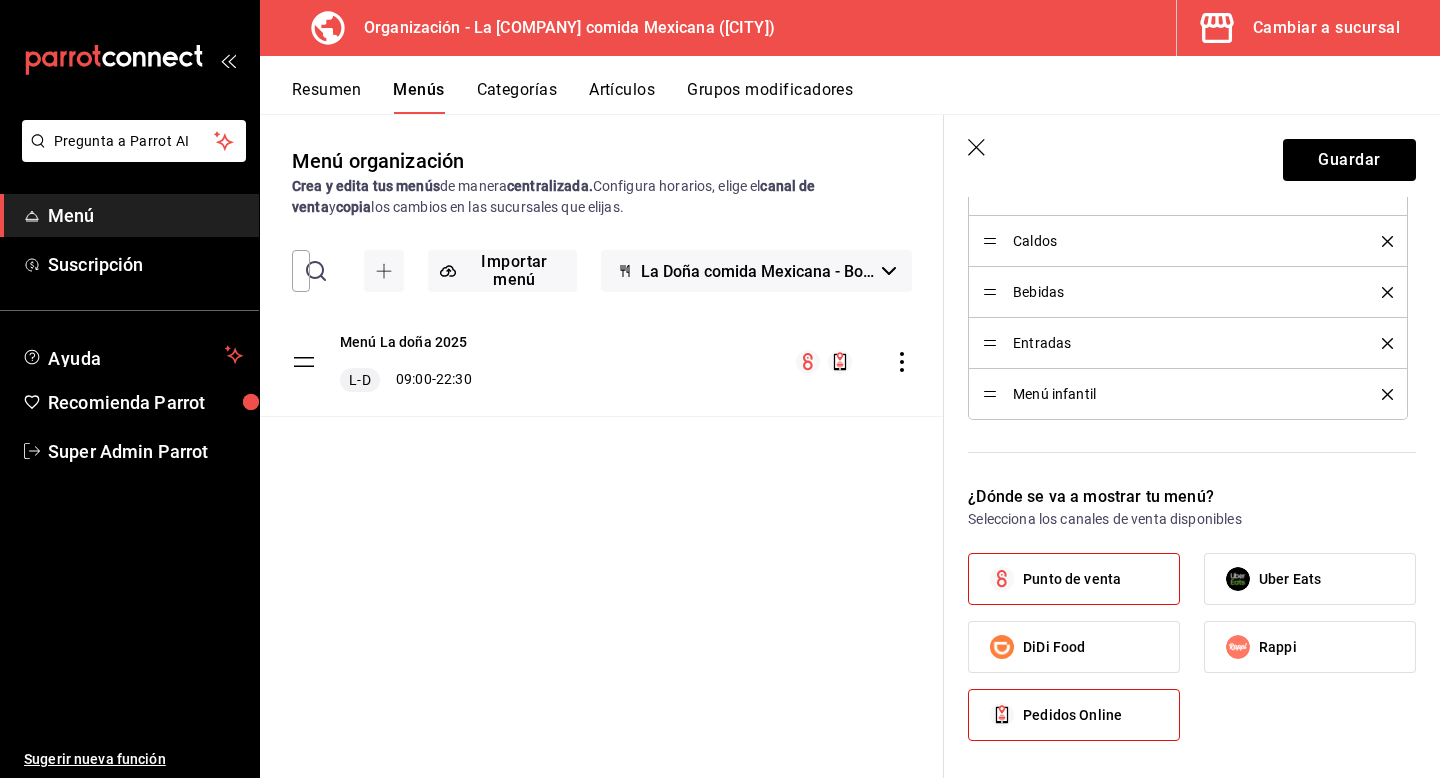 scroll, scrollTop: 1614, scrollLeft: 0, axis: vertical 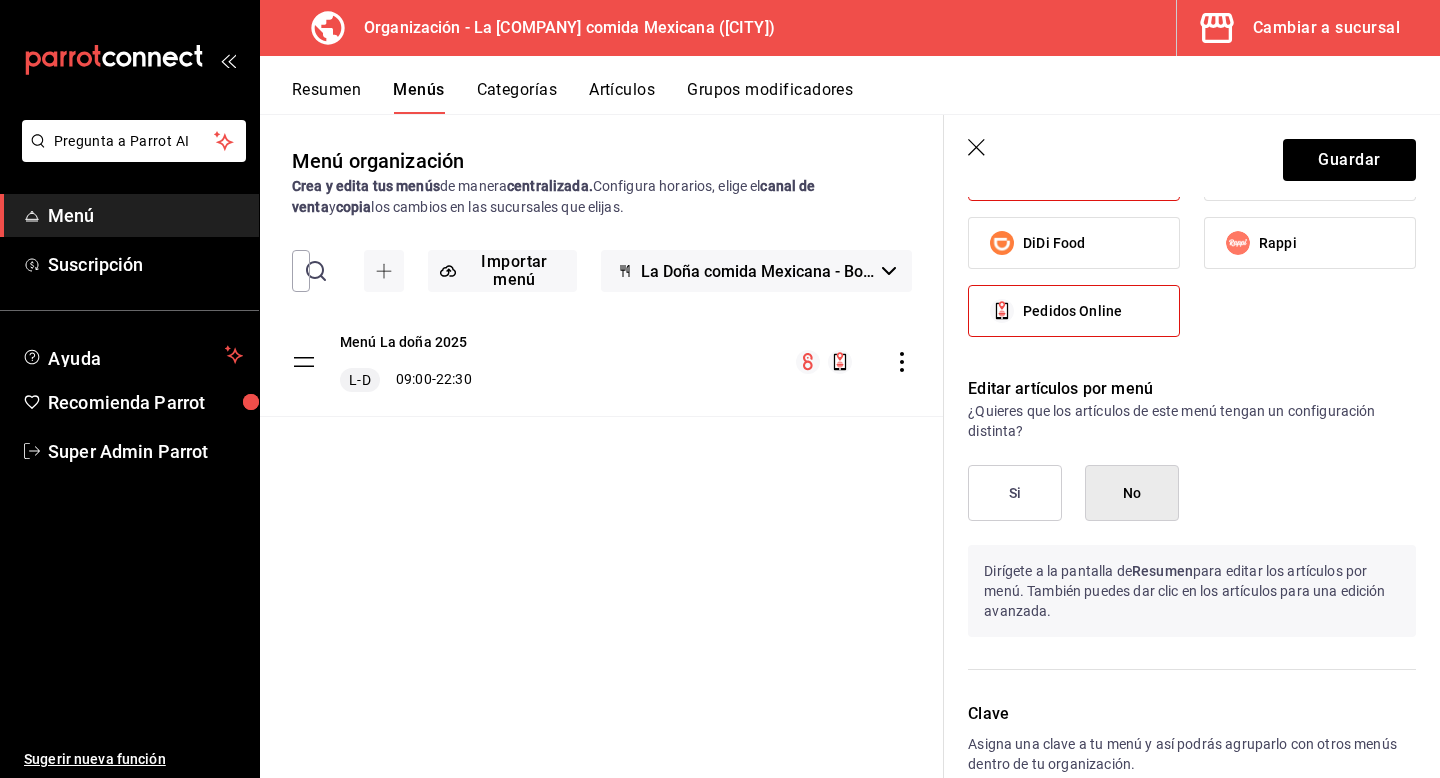 click on "Si" at bounding box center [1015, 493] 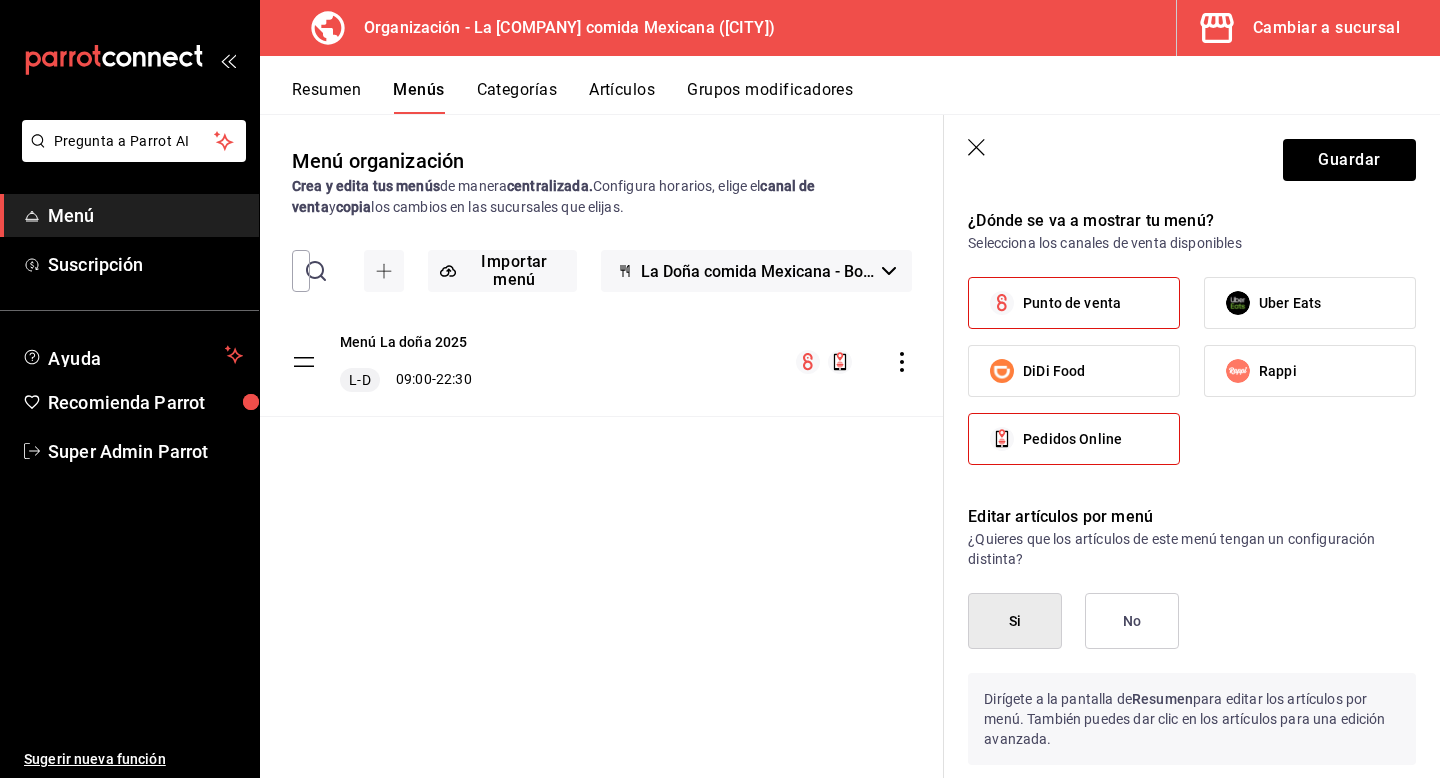 scroll, scrollTop: 1475, scrollLeft: 0, axis: vertical 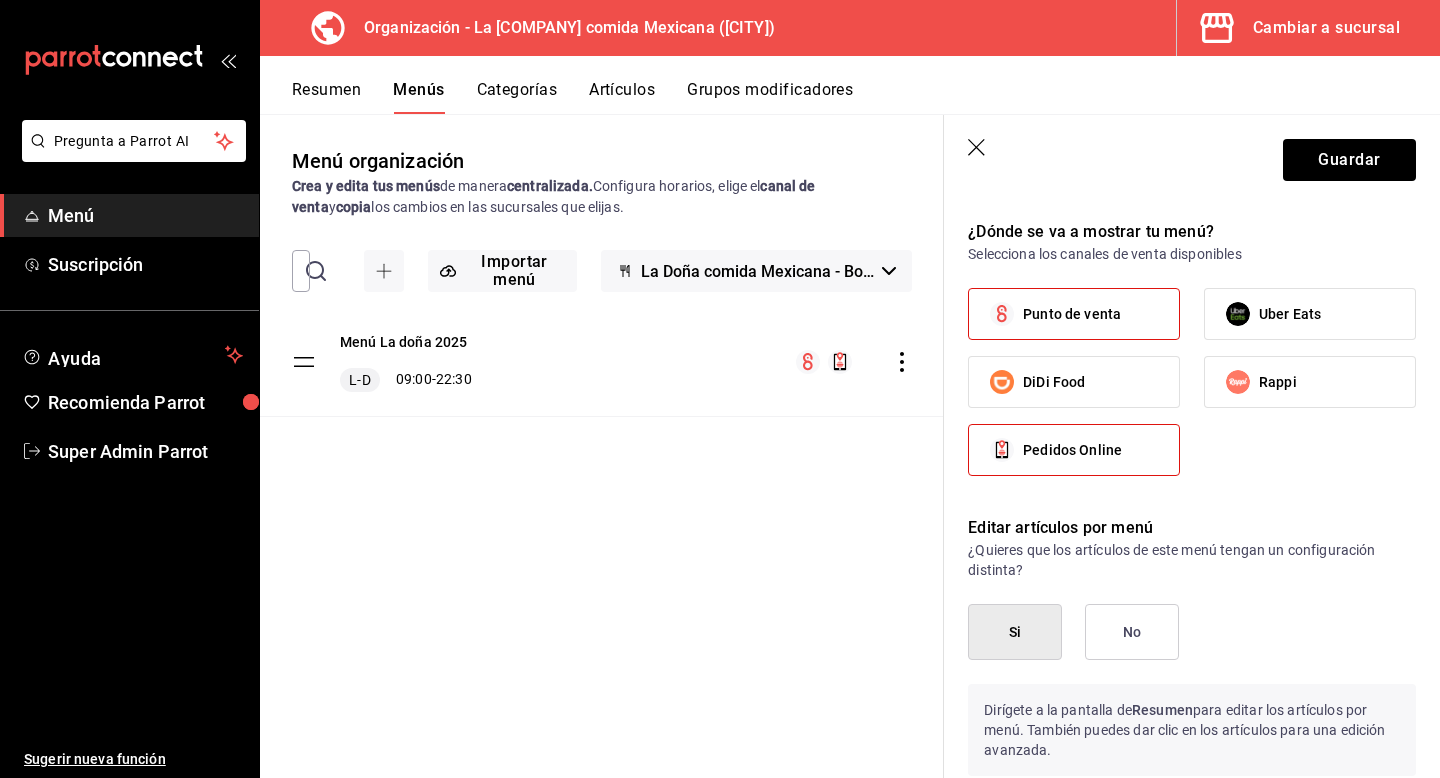 click on "Pedidos Online" at bounding box center (1074, 450) 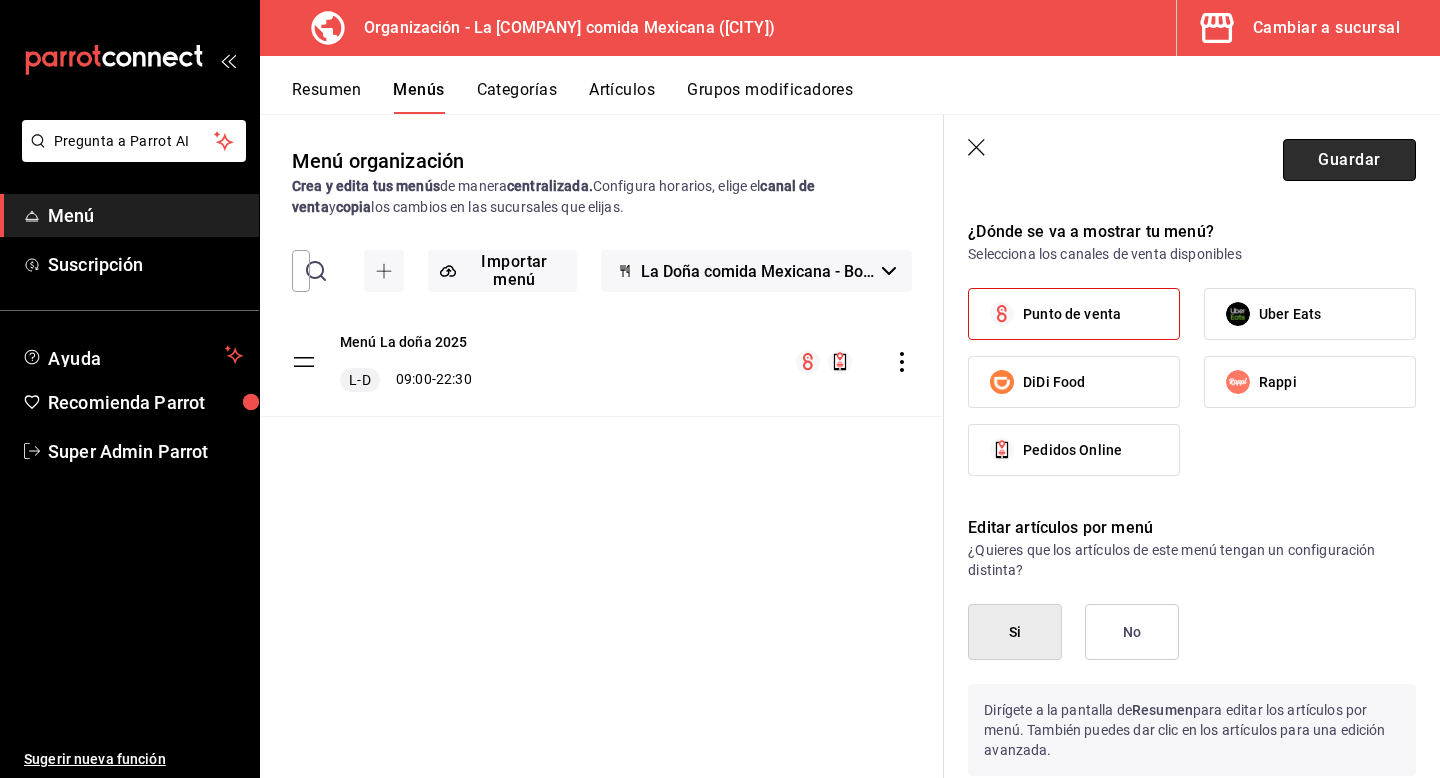 click on "Guardar" at bounding box center (1349, 160) 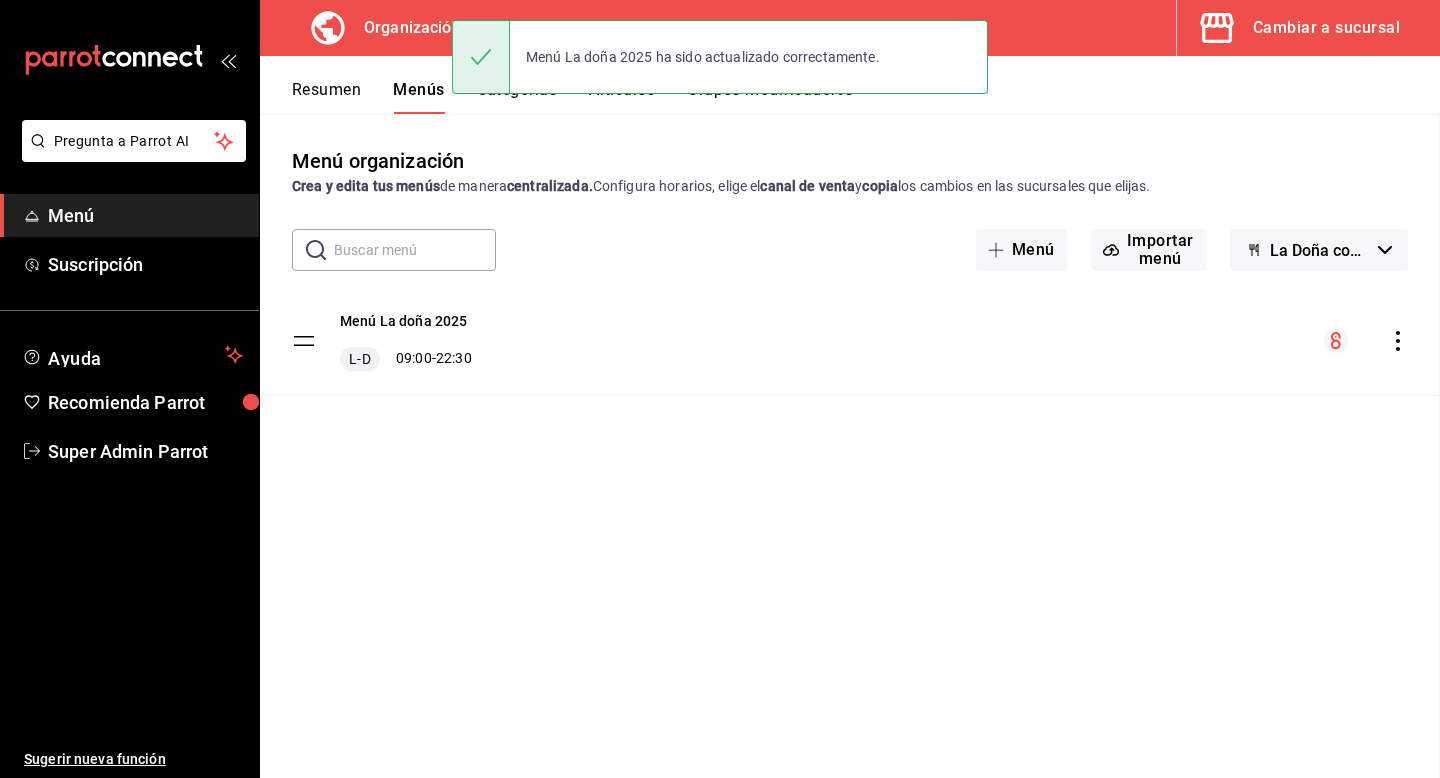 scroll, scrollTop: 0, scrollLeft: 0, axis: both 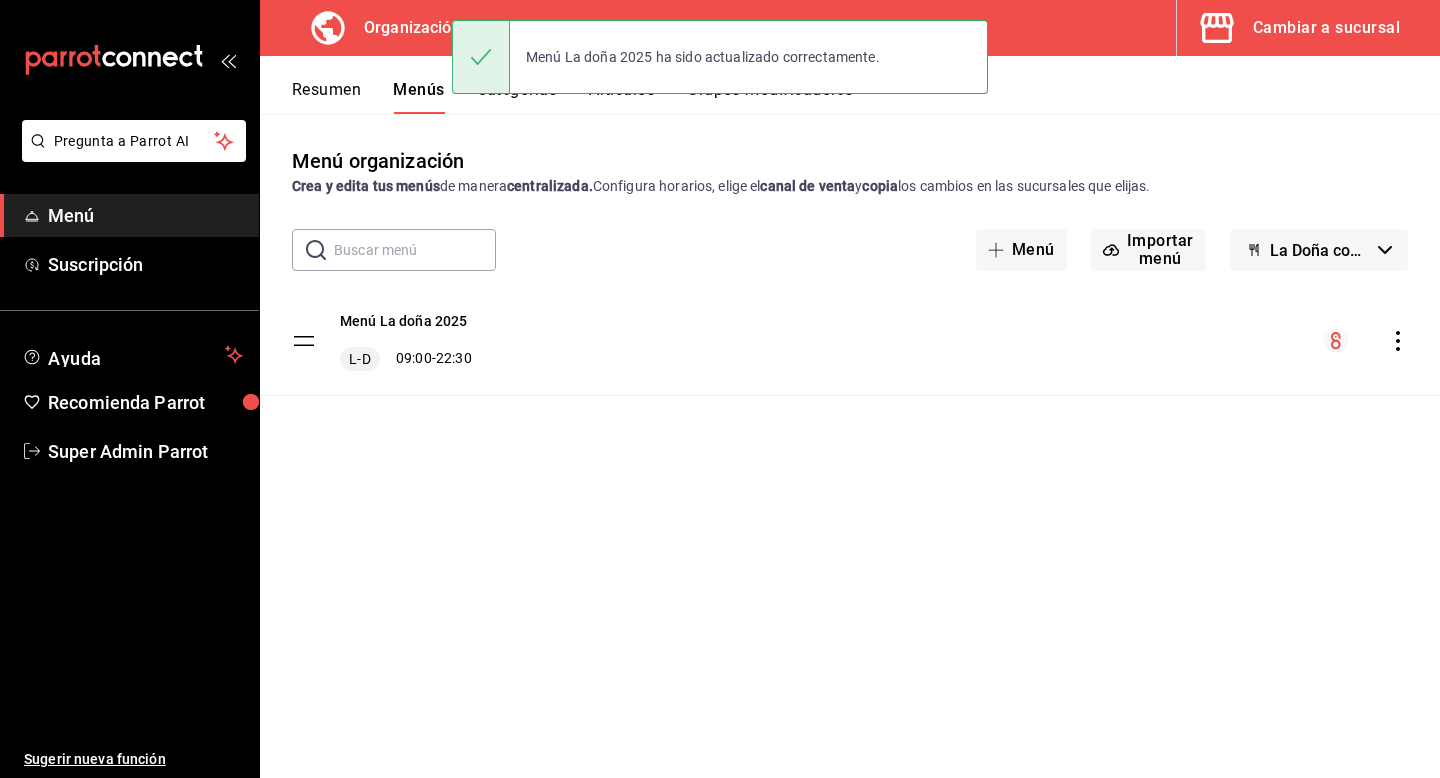 click on "La Doña comida Mexicana - Borrador" at bounding box center (1319, 250) 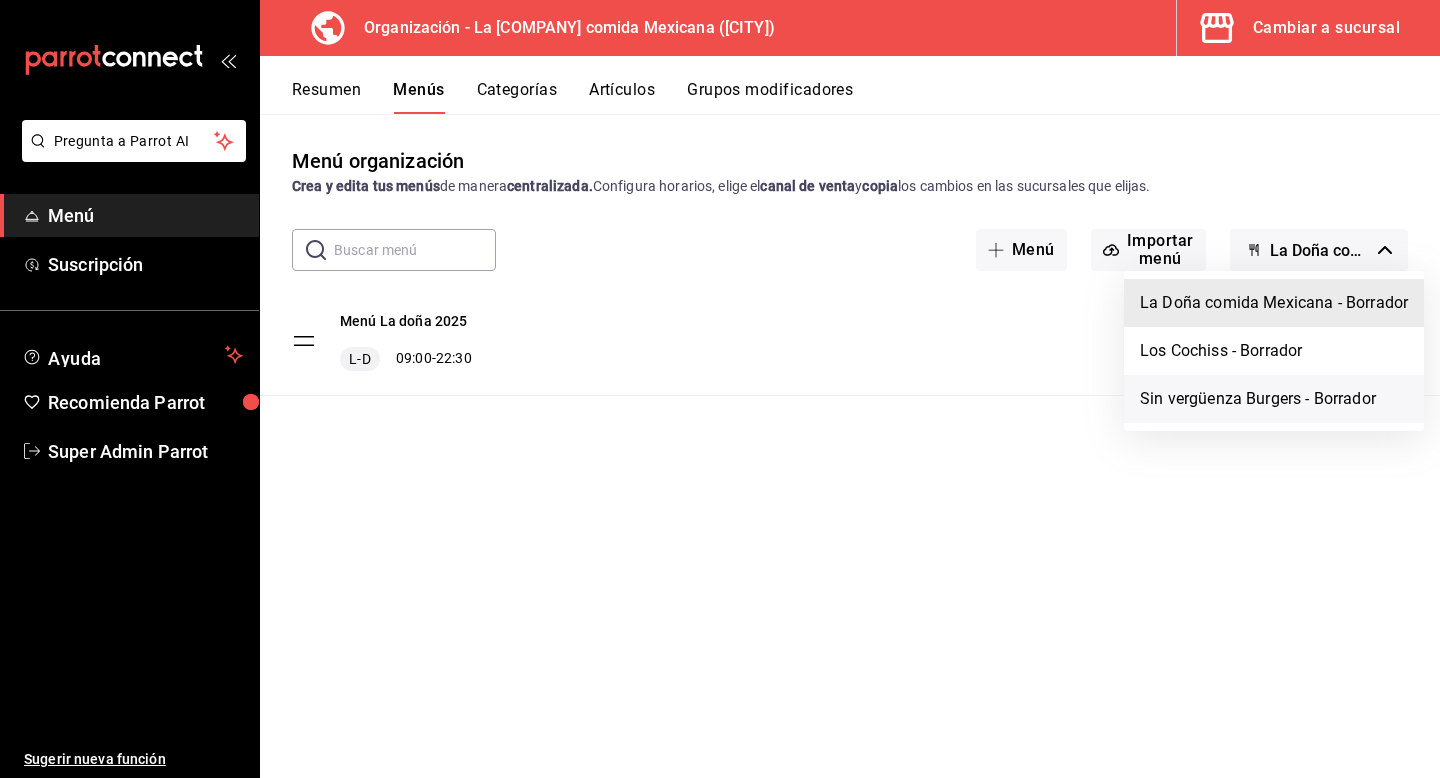 click on "Sin vergüenza Burgers - Borrador" at bounding box center [1274, 399] 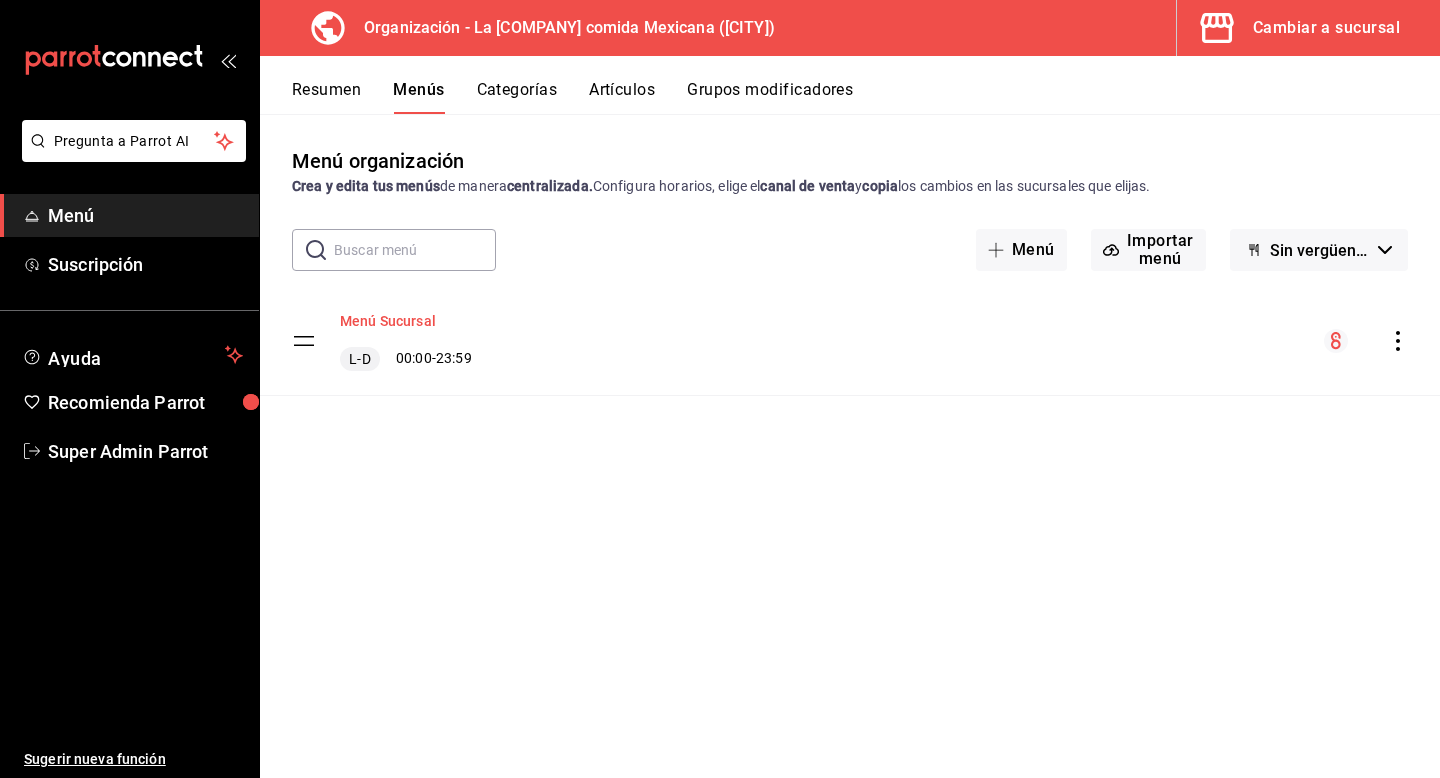 click on "Menú Sucursal" at bounding box center [388, 321] 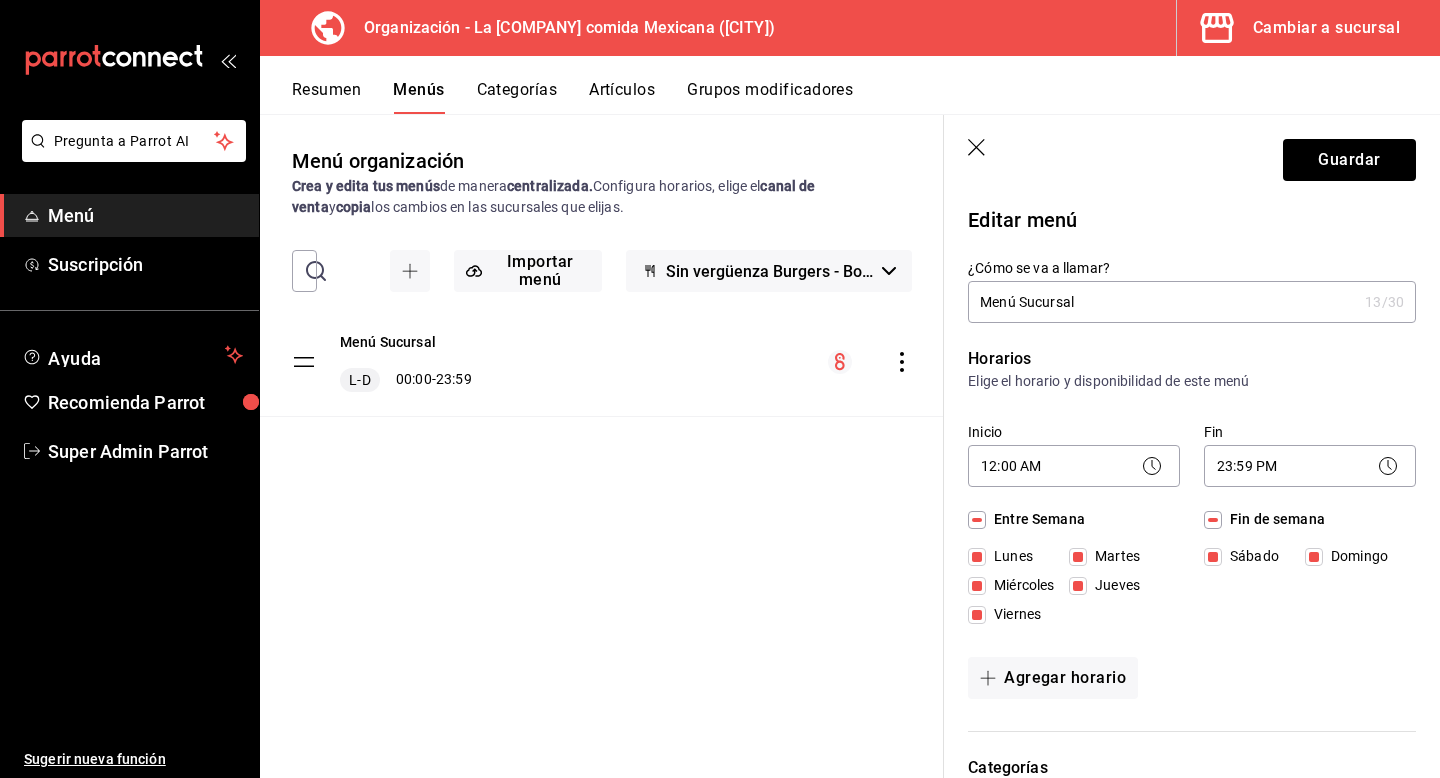 click on "Menú Sucursal" at bounding box center [1162, 302] 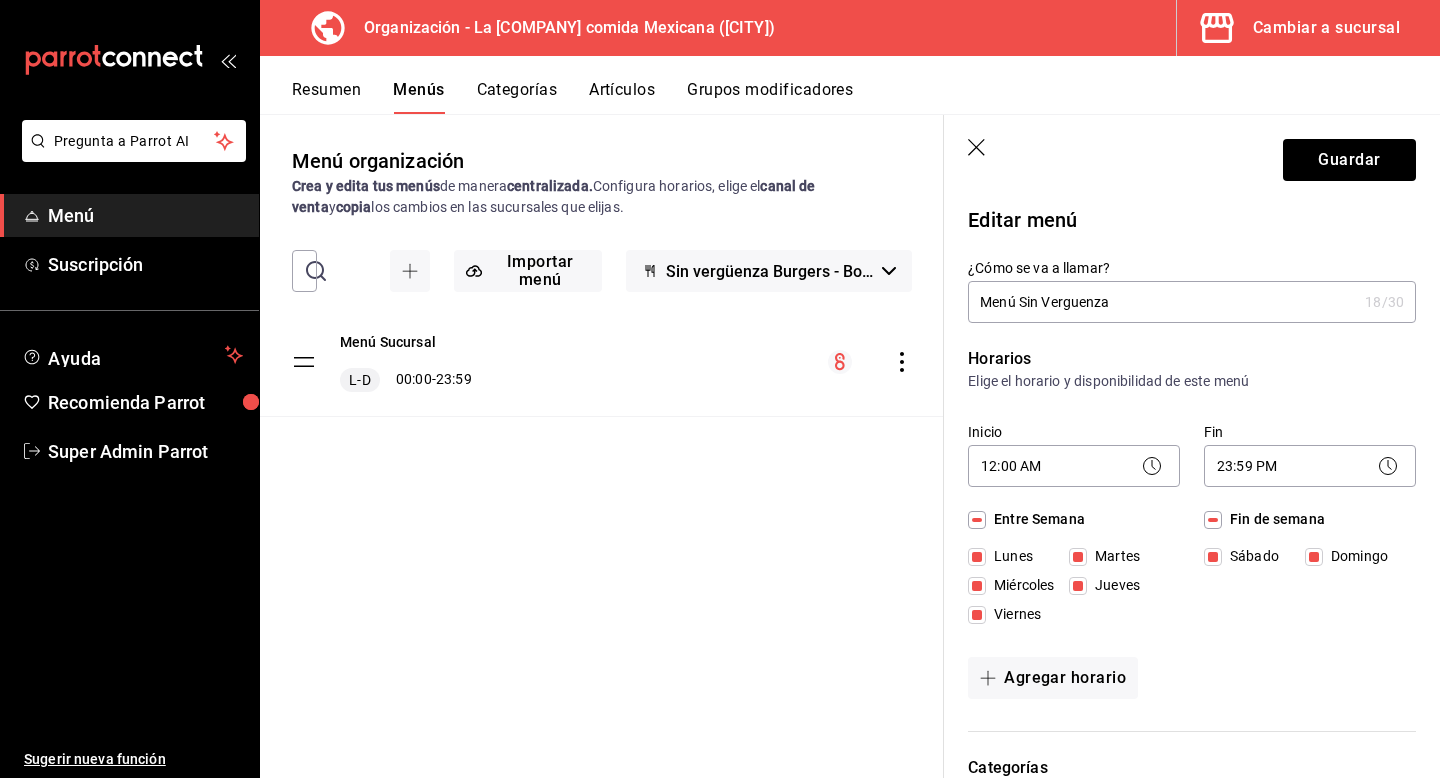 click on "Menú Sin Verguenza" at bounding box center (1162, 302) 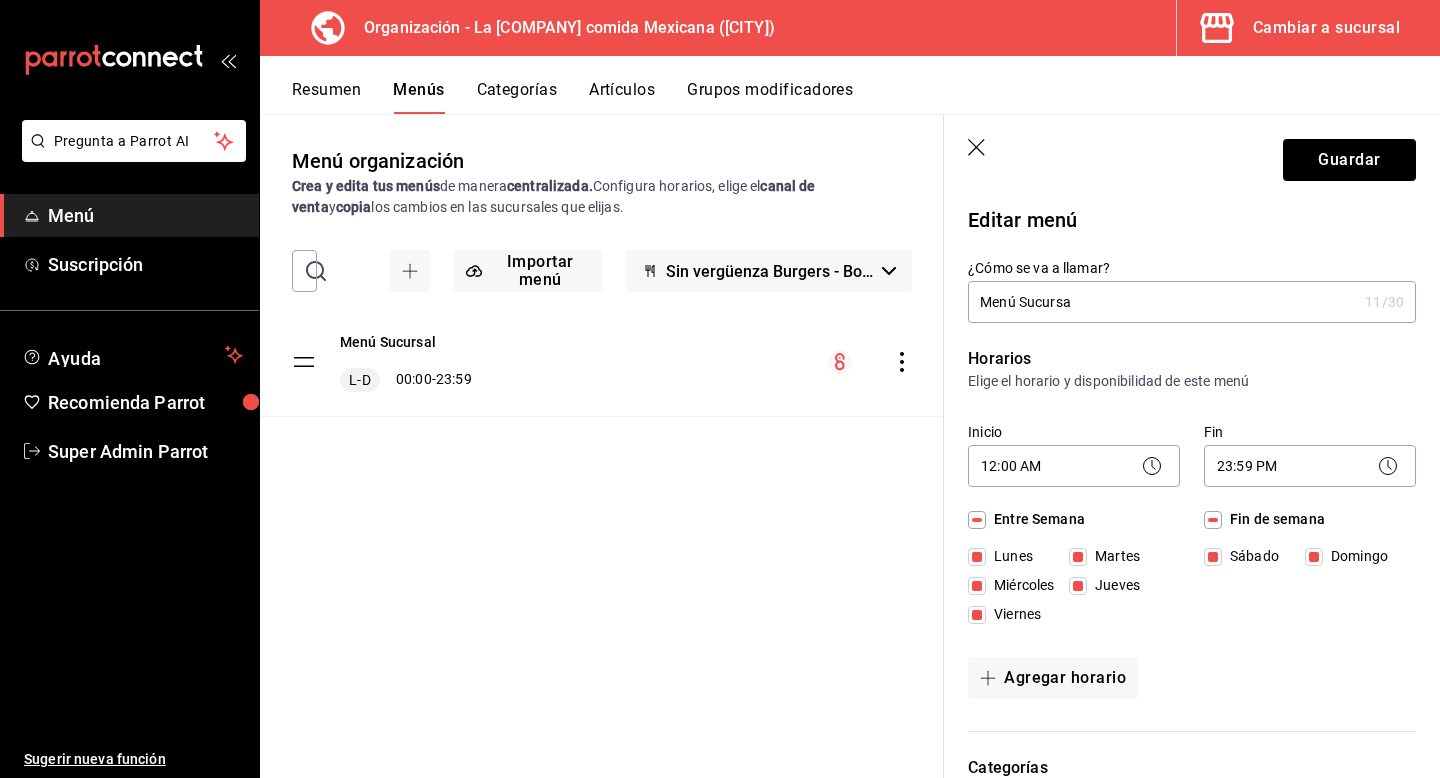 type on "Menú Sucursal" 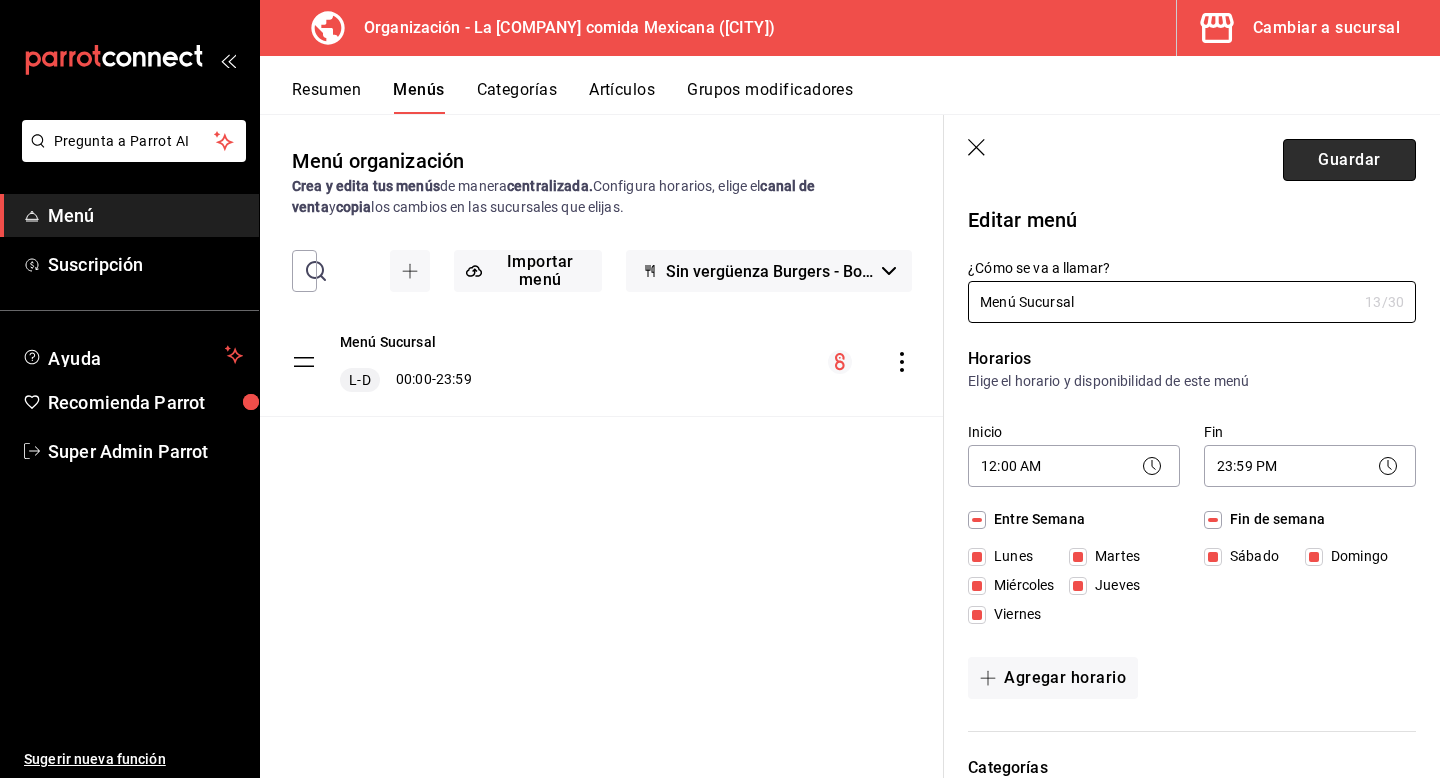 click on "Guardar" at bounding box center [1349, 160] 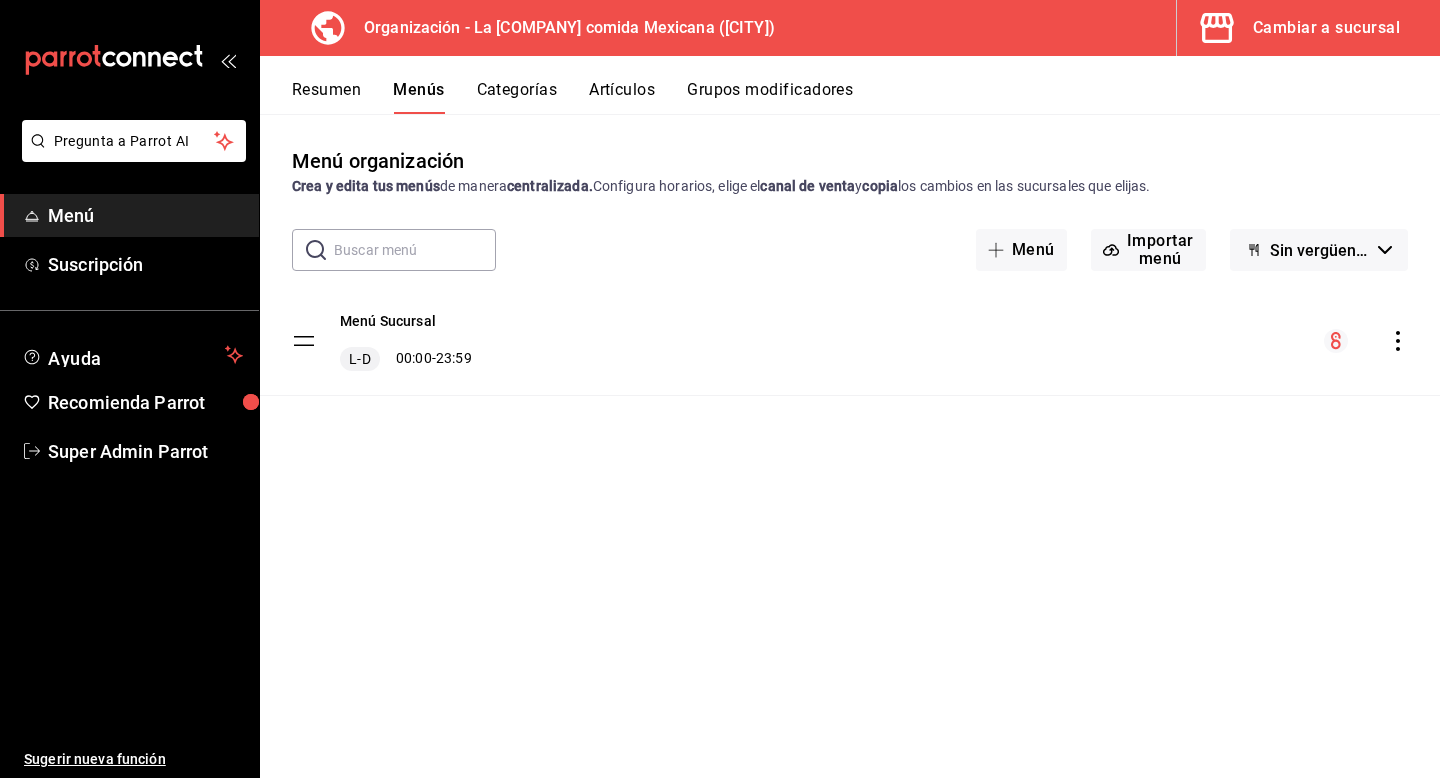 click on "Menú organización Crea y edita tus menús de manera centralizada. Configura horarios, elige el canal de venta y copia los cambios en las sucursales que elijas. ​ ​ Menú Importar menú Sin vergüenza Burgers - Borrador Menú Sucursal L-D 00:00 - 23:59" at bounding box center (850, 461) 